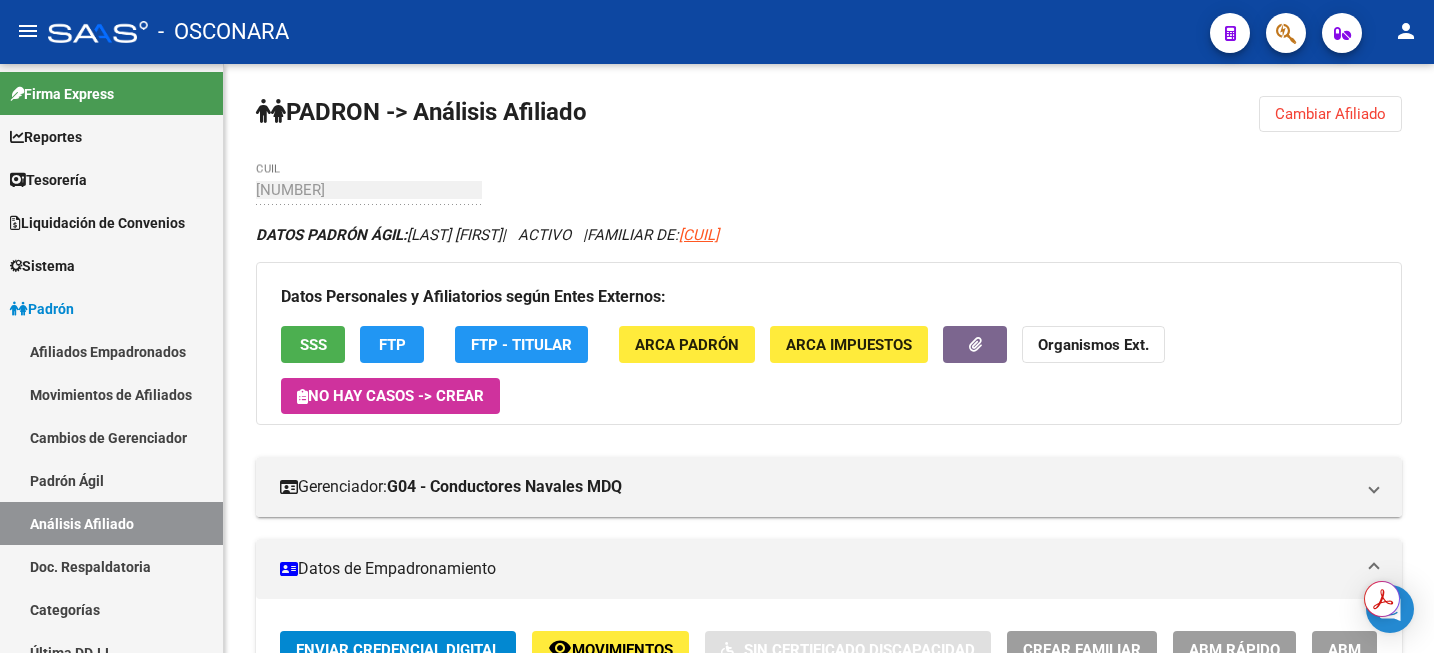 scroll, scrollTop: 0, scrollLeft: 0, axis: both 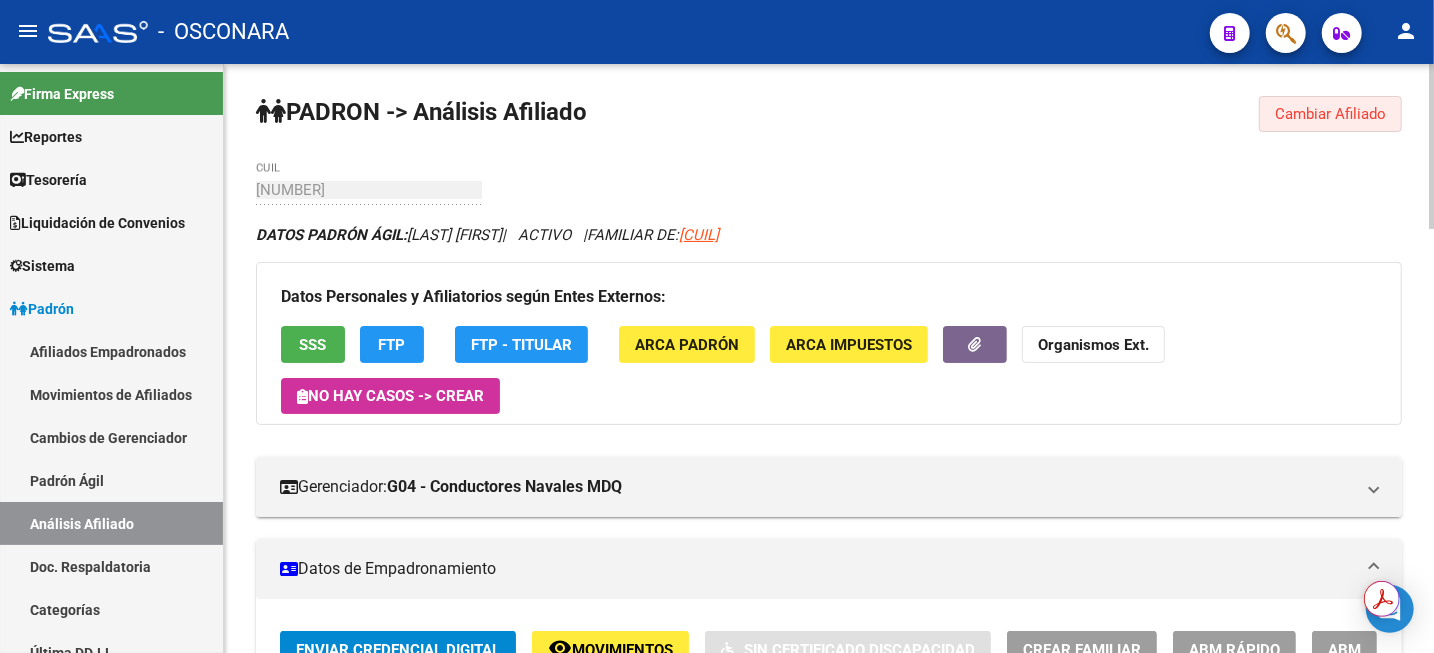 click on "Cambiar Afiliado" 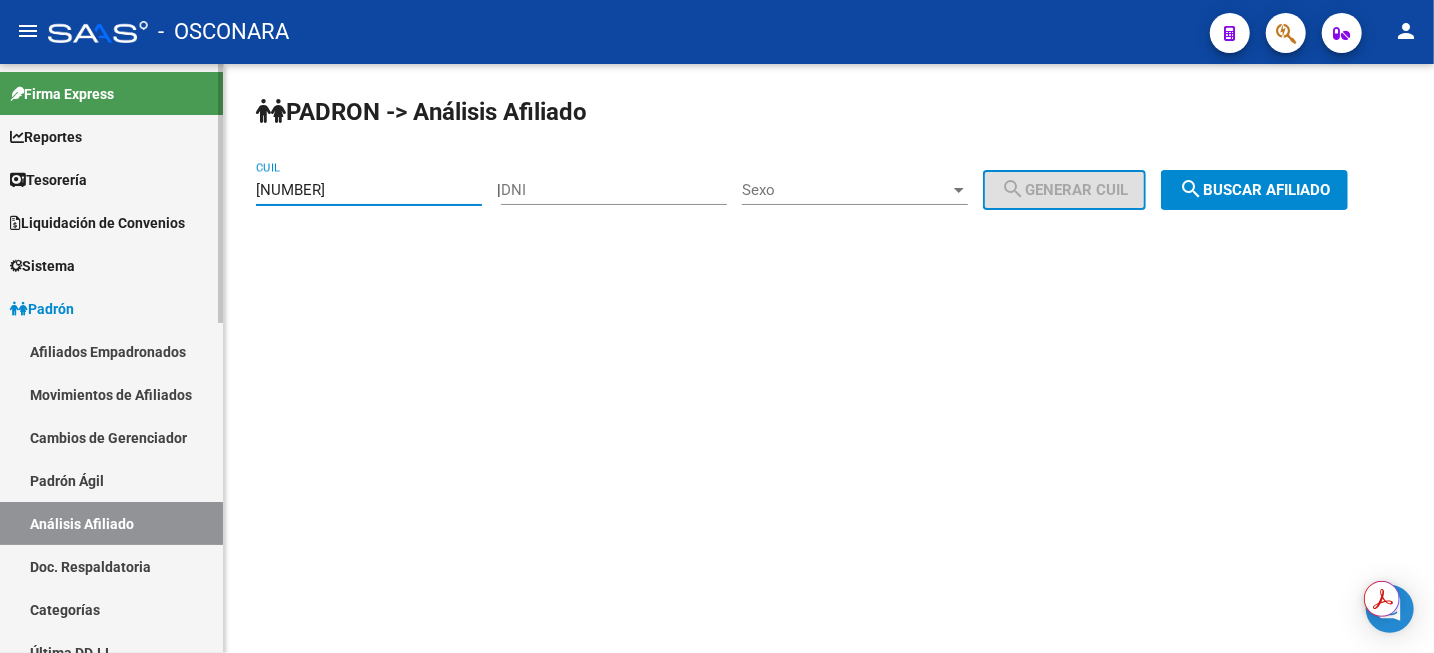 drag, startPoint x: 417, startPoint y: 192, endPoint x: 207, endPoint y: 197, distance: 210.05951 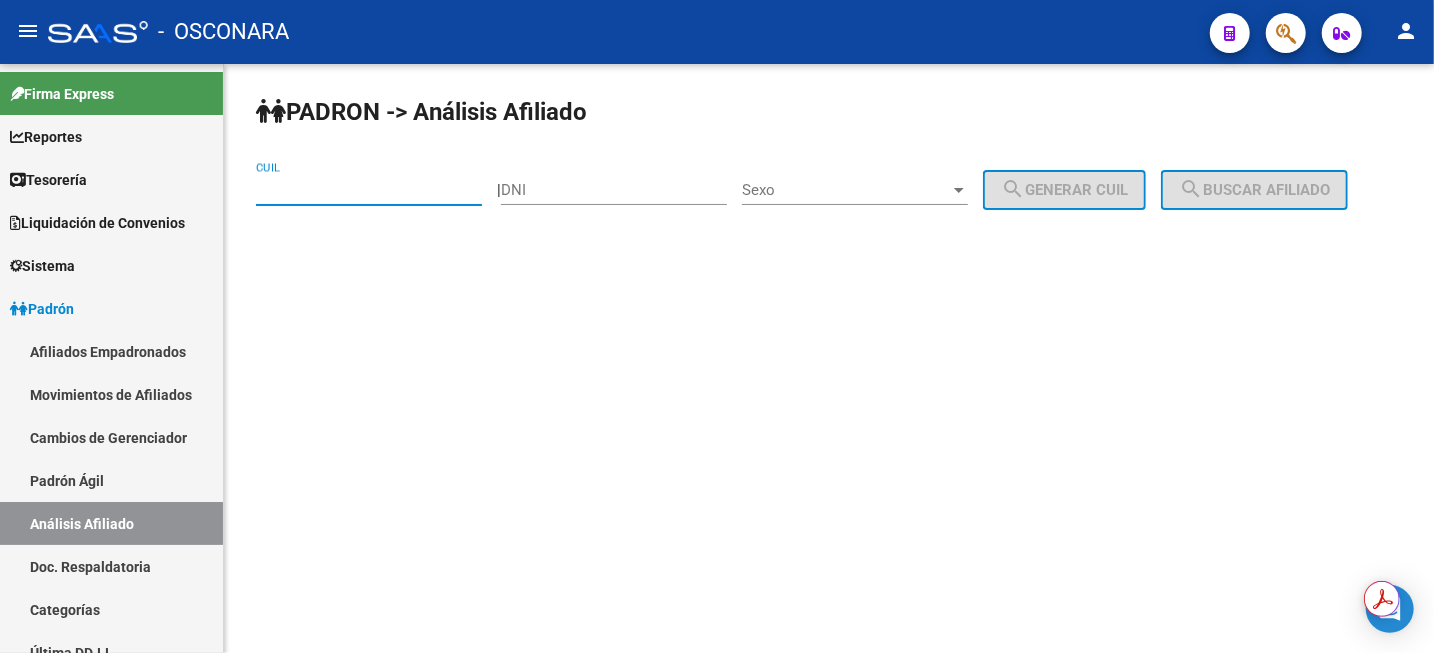 type 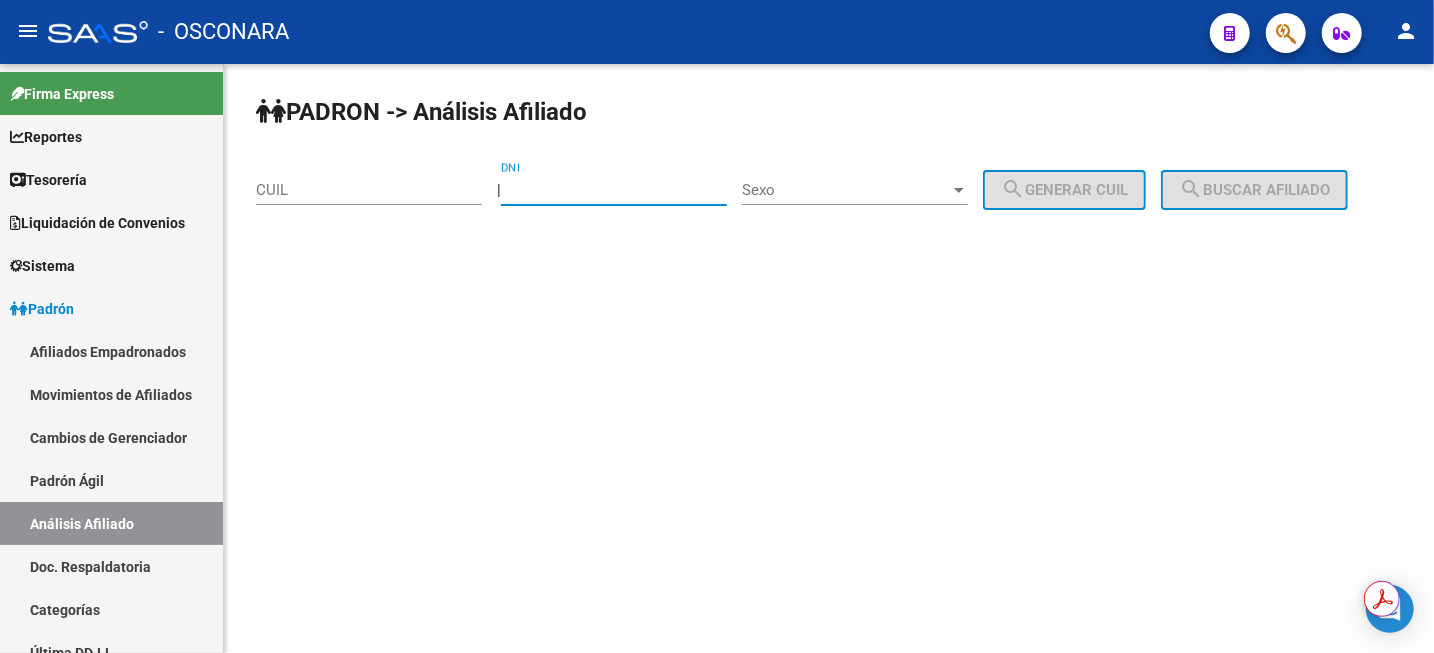 click on "DNI" at bounding box center [614, 190] 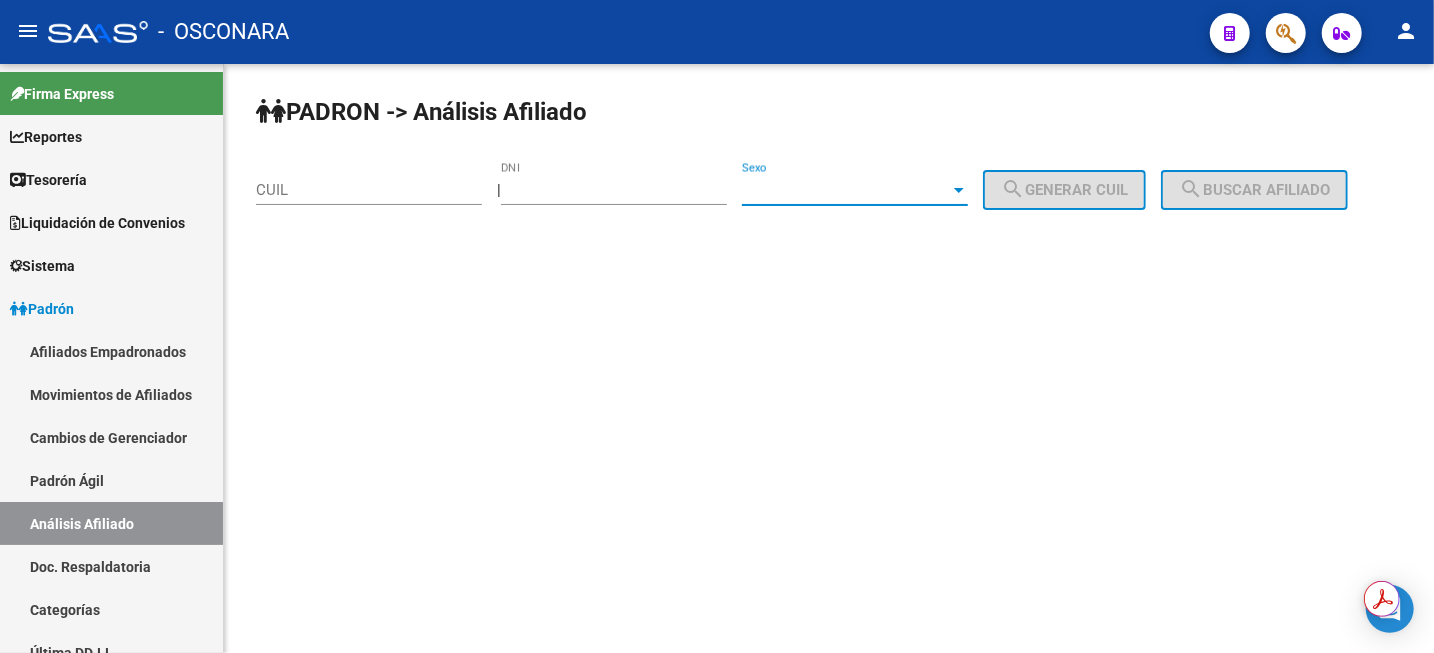 click on "Sexo" at bounding box center (846, 190) 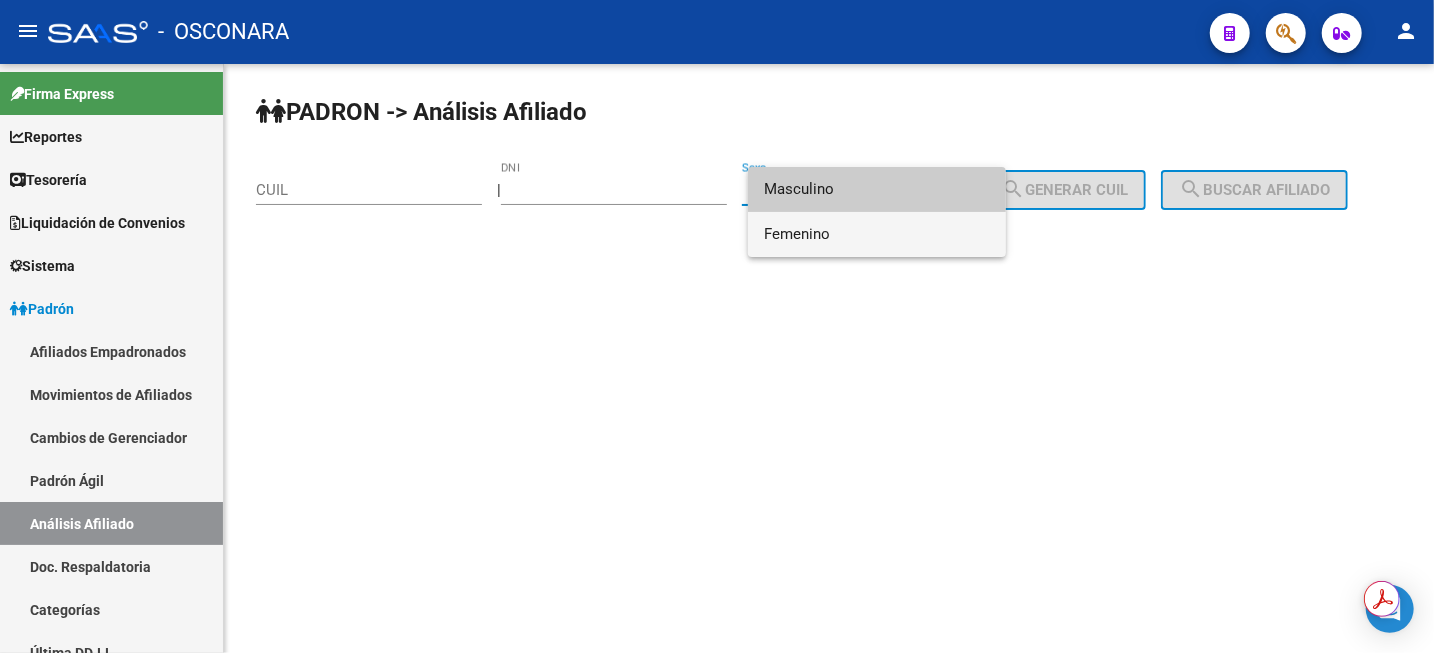 click on "Femenino" at bounding box center (877, 234) 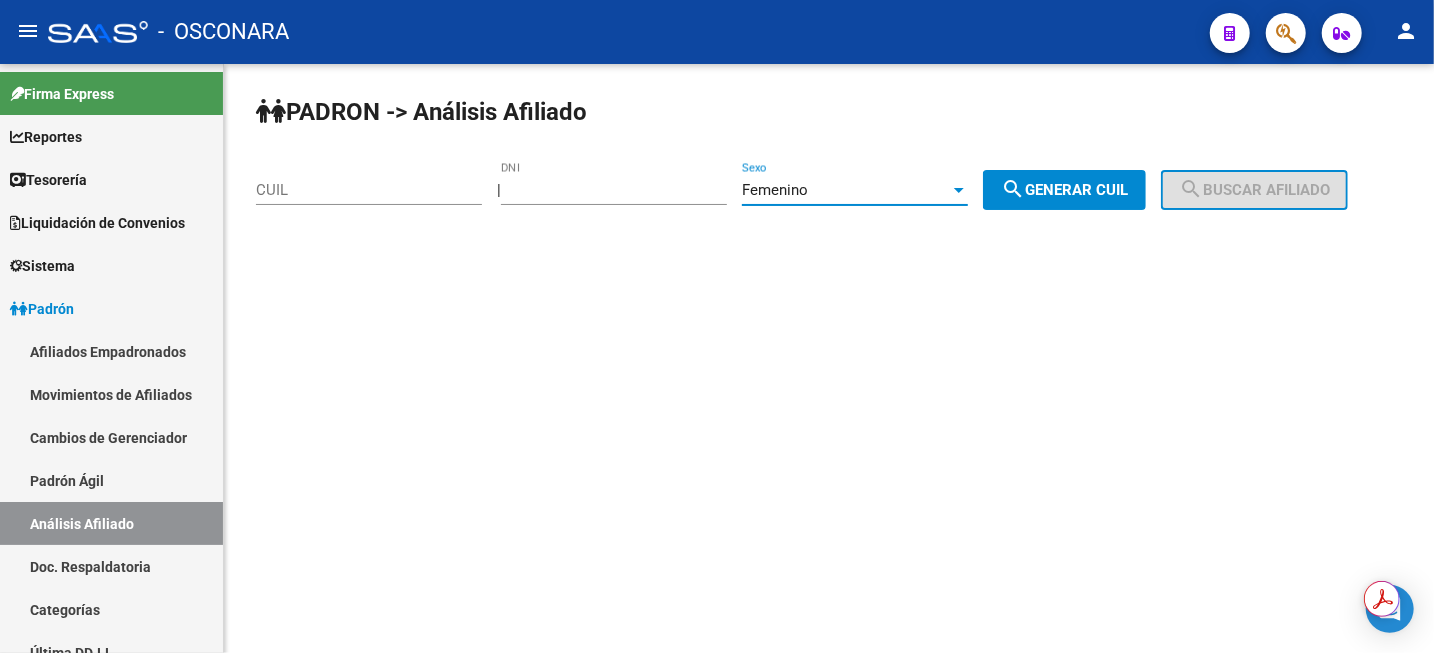 click on "search  Generar CUIL" 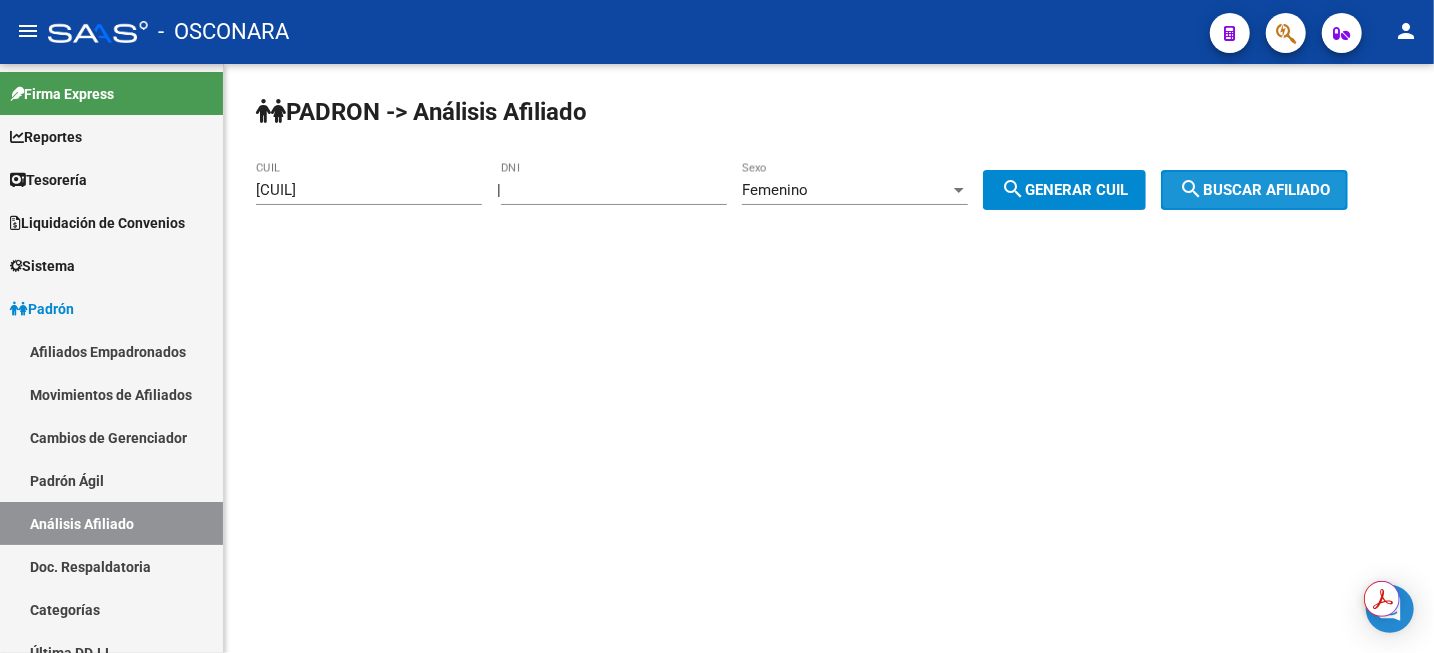click on "search  Buscar afiliado" 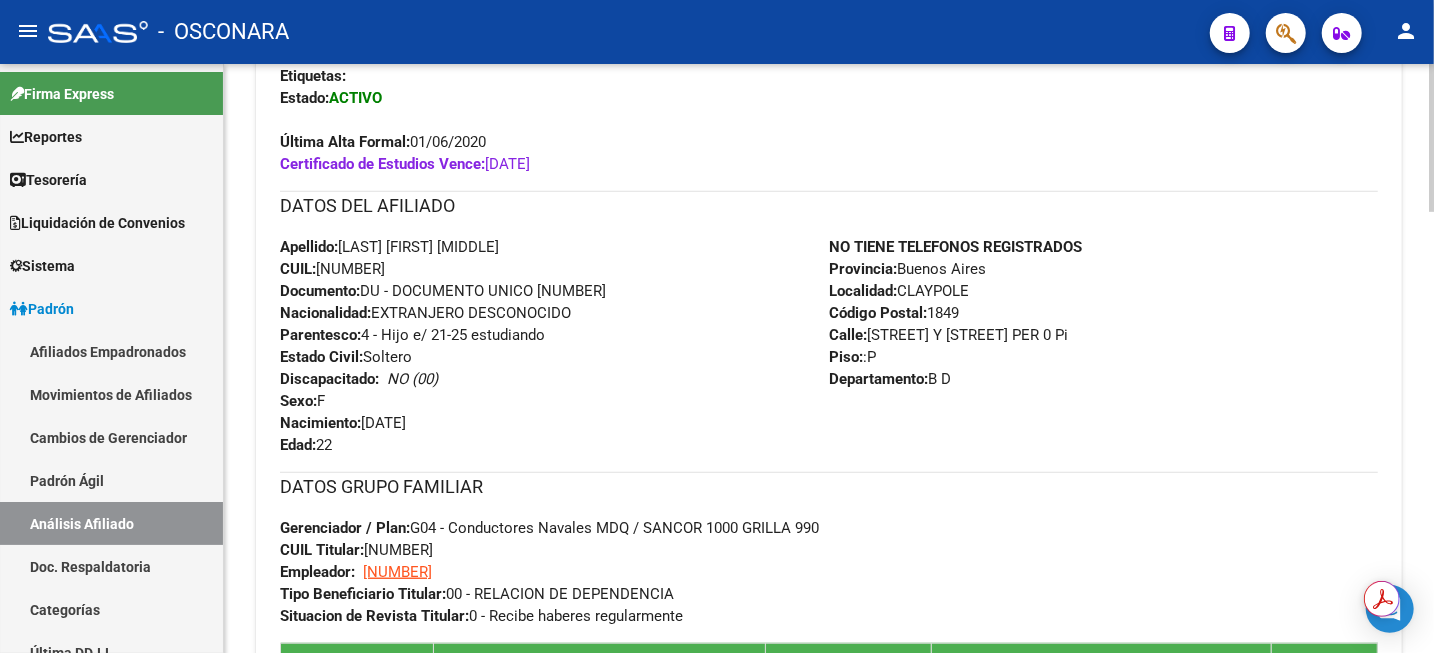 scroll, scrollTop: 125, scrollLeft: 0, axis: vertical 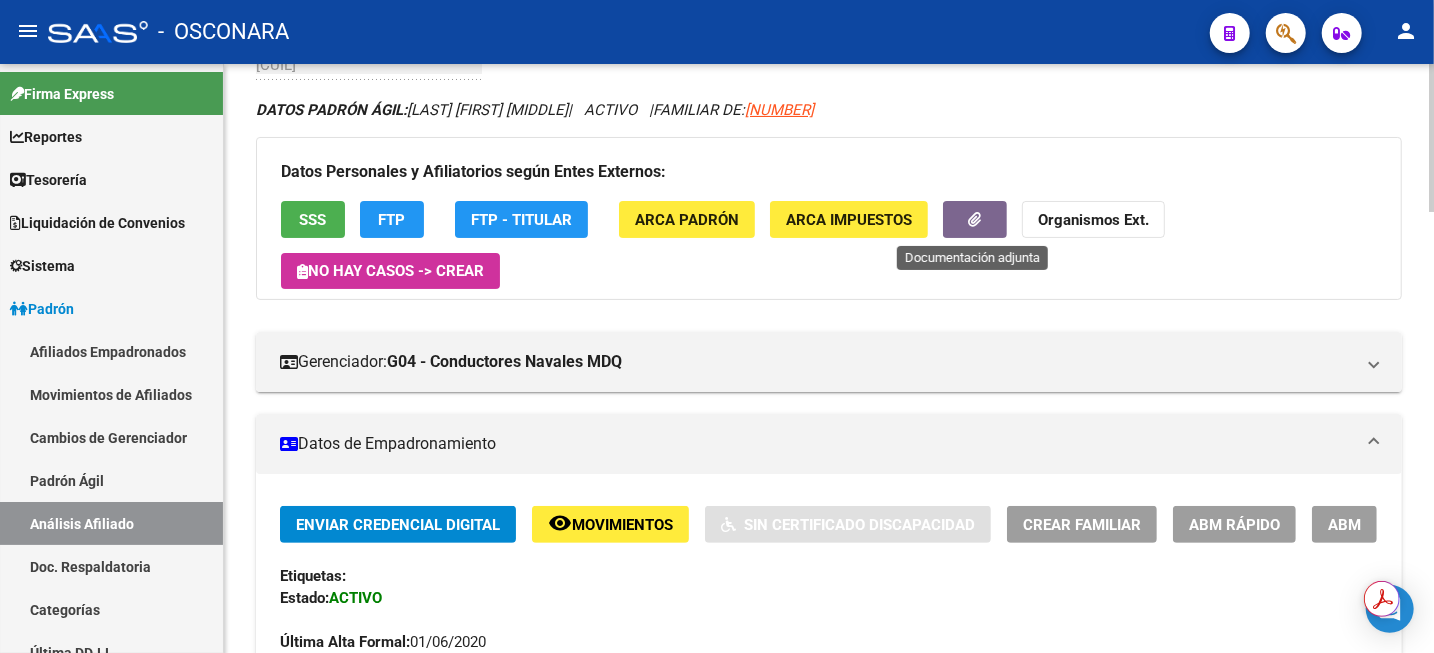 click 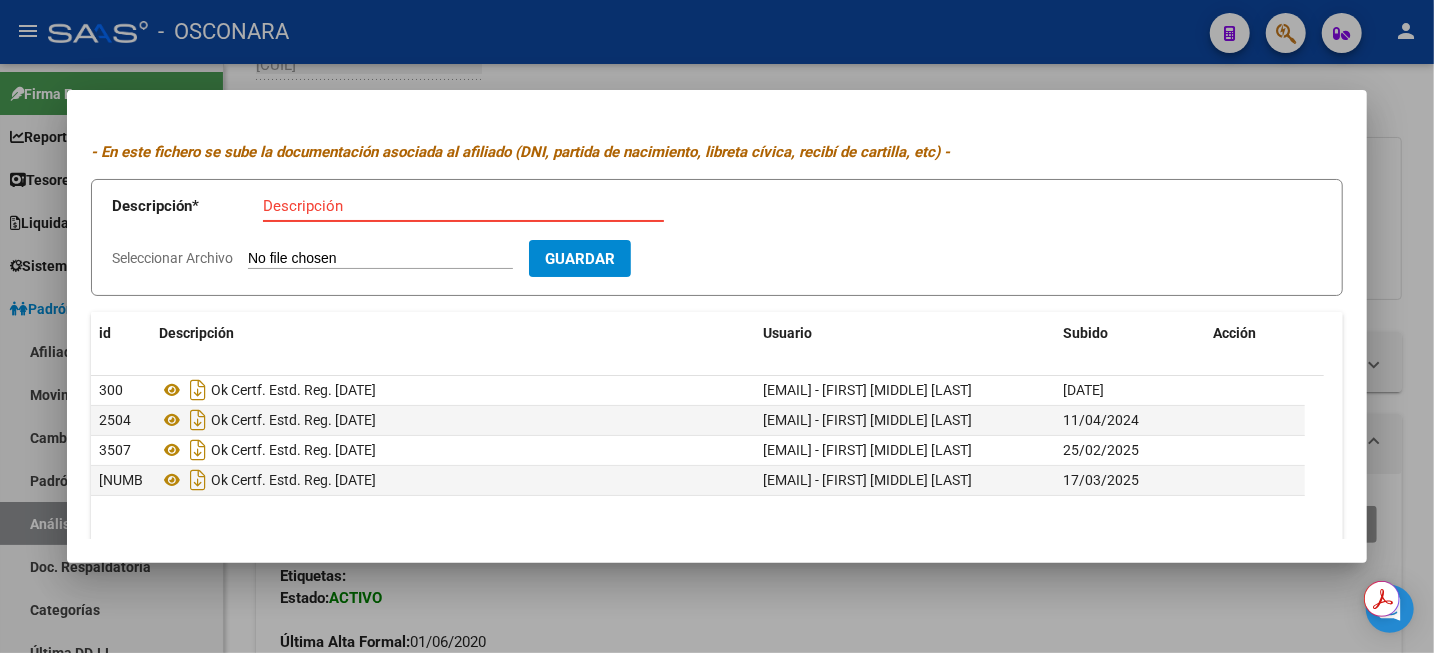 scroll, scrollTop: 0, scrollLeft: 0, axis: both 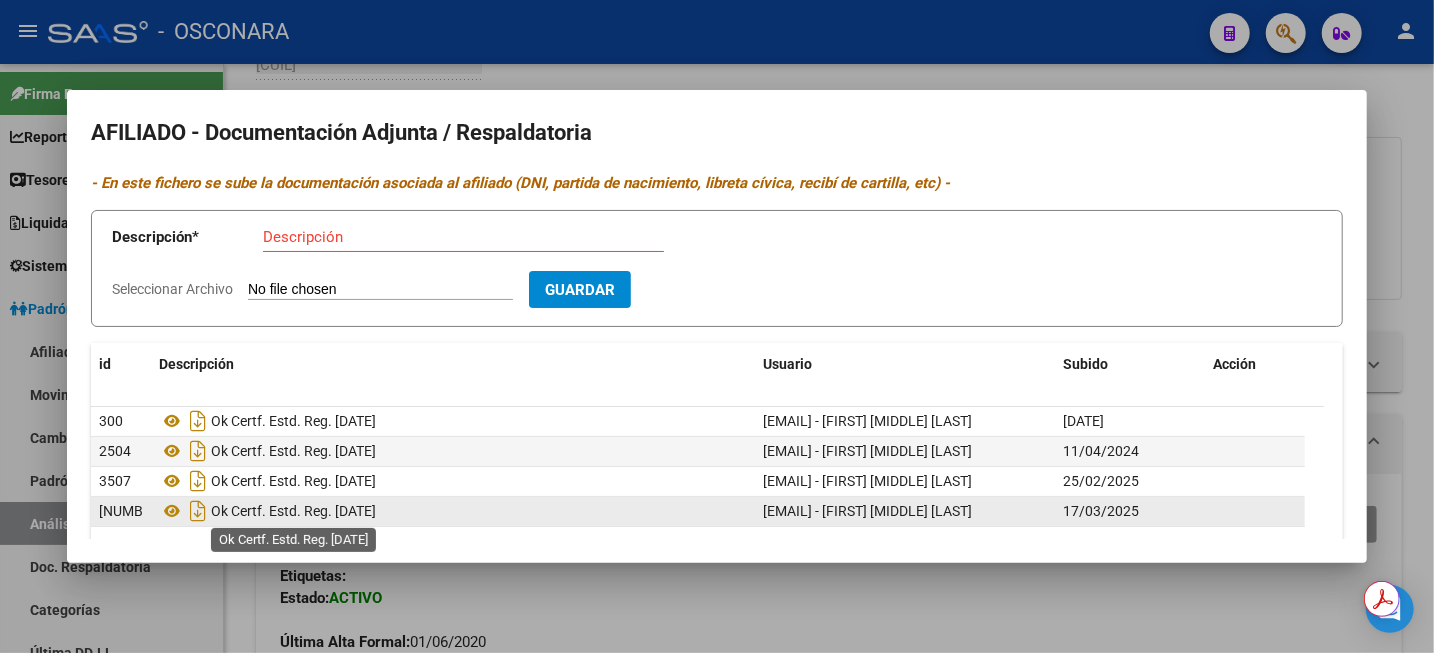 drag, startPoint x: 332, startPoint y: 509, endPoint x: 212, endPoint y: 506, distance: 120.03749 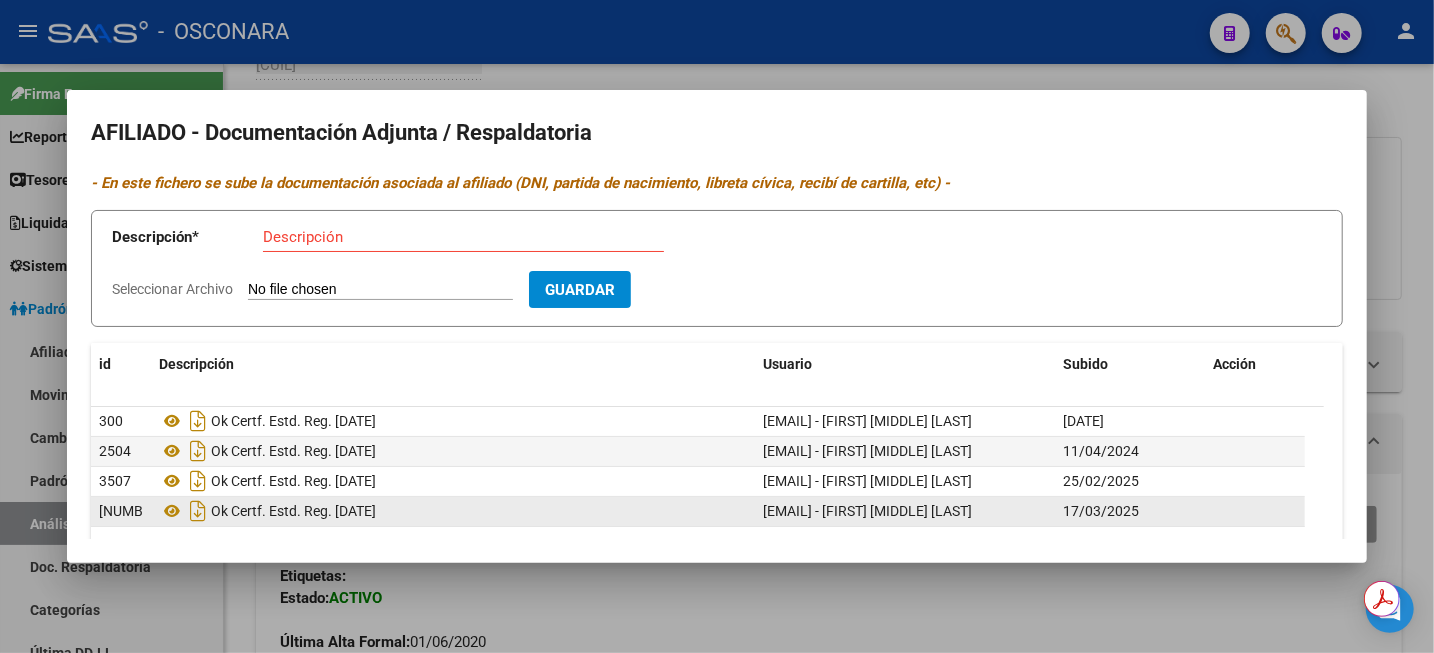 drag, startPoint x: 334, startPoint y: 510, endPoint x: 216, endPoint y: 515, distance: 118.10589 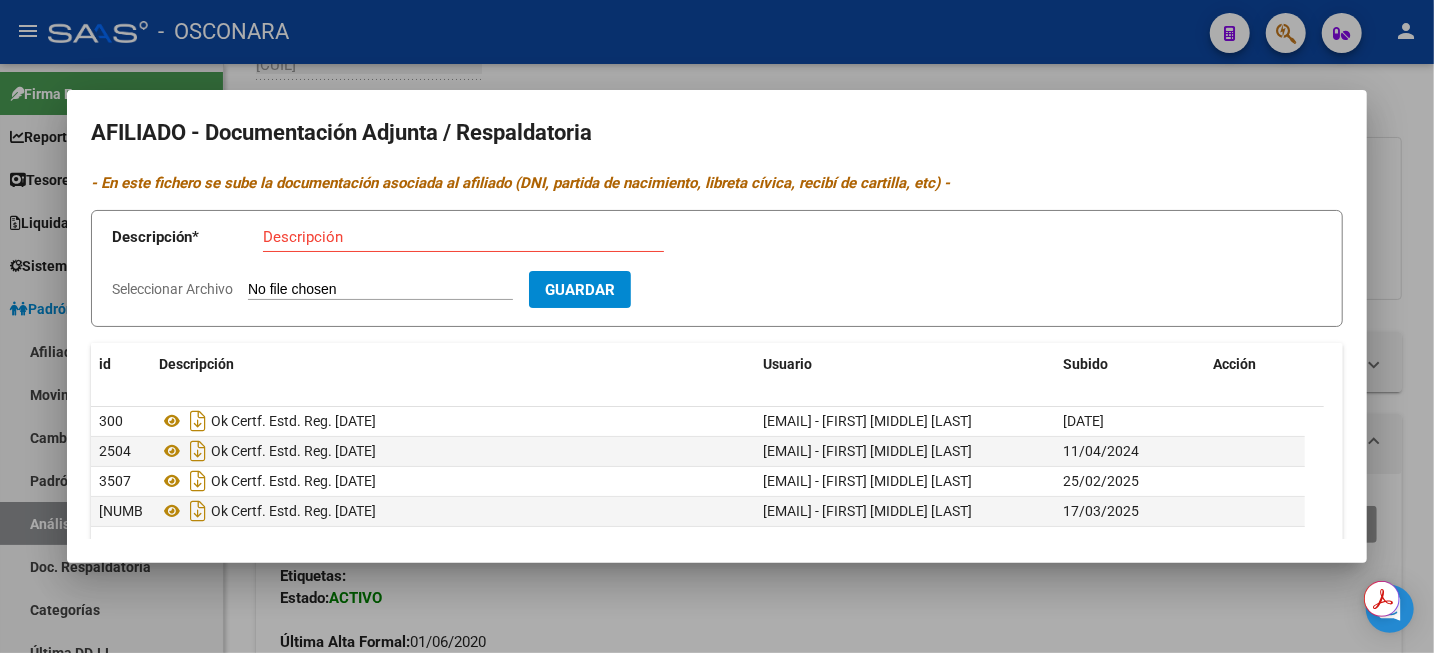 click on "Descripción" at bounding box center (463, 237) 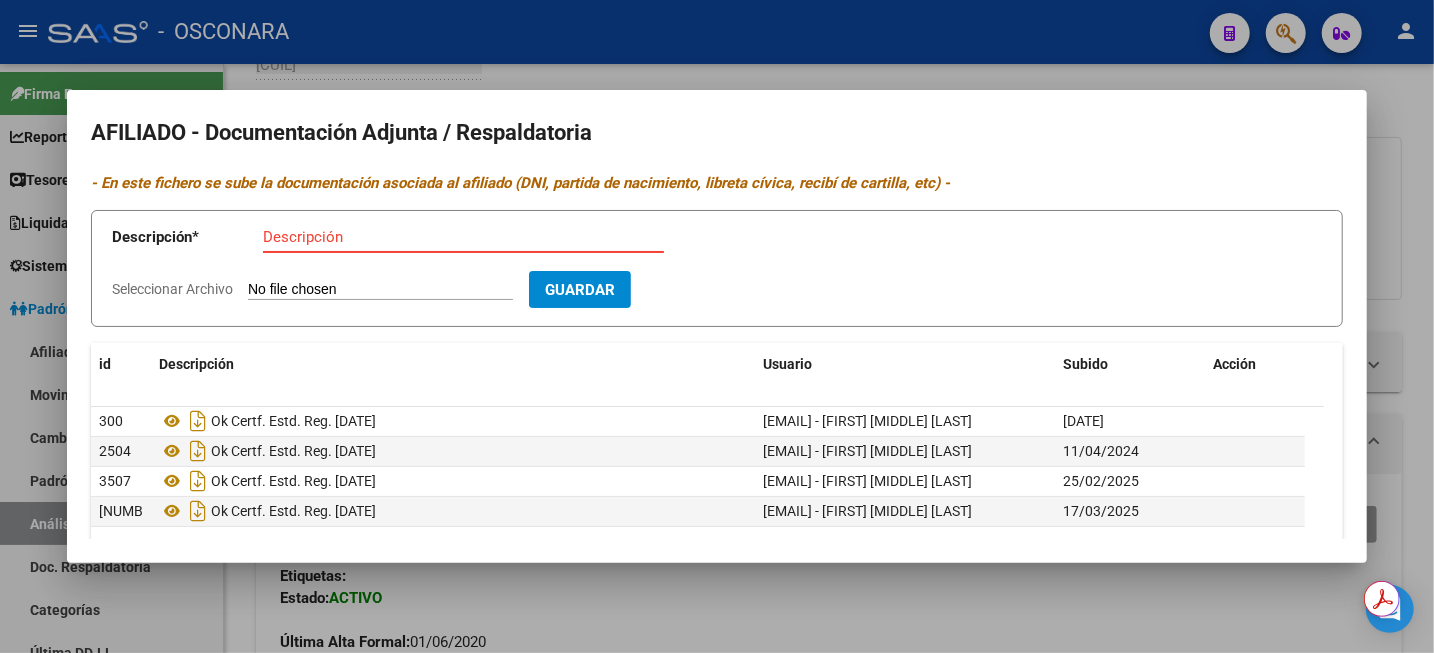 paste on "Ok Certf. Estd. Reg." 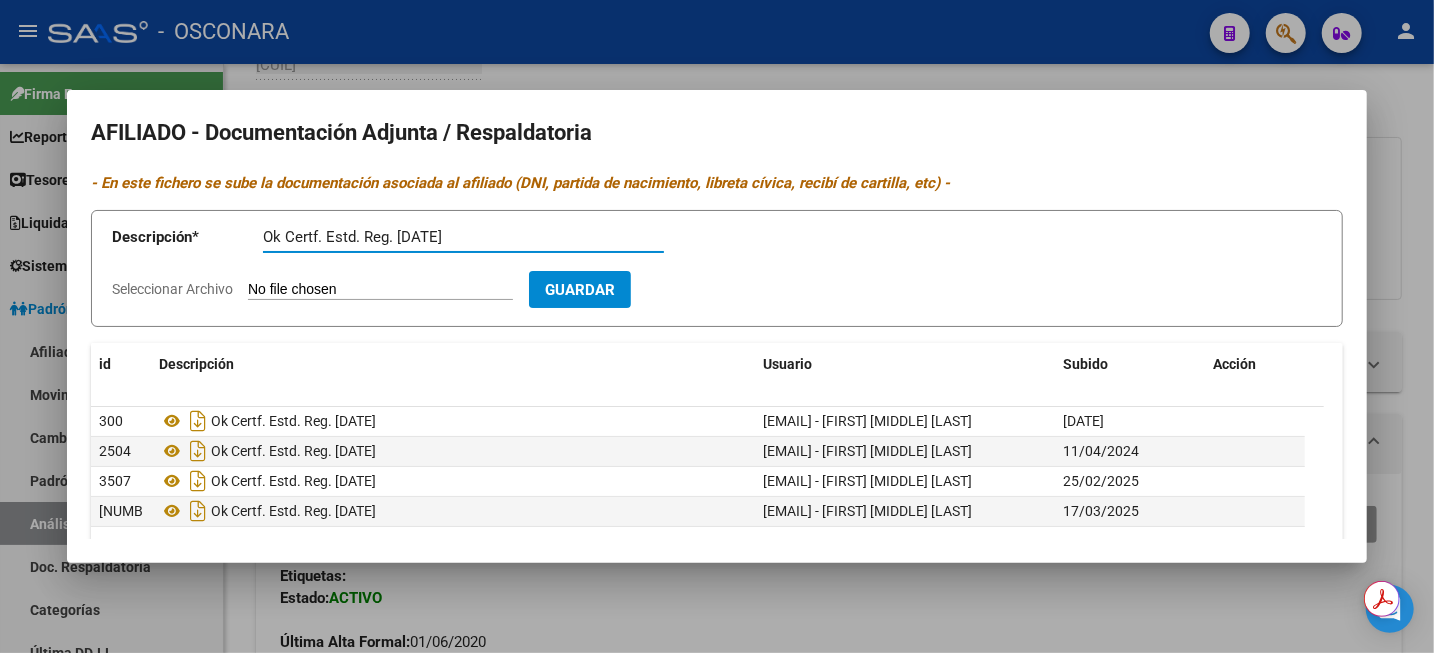 type on "Ok Certf. Estd. Reg. [DATE]" 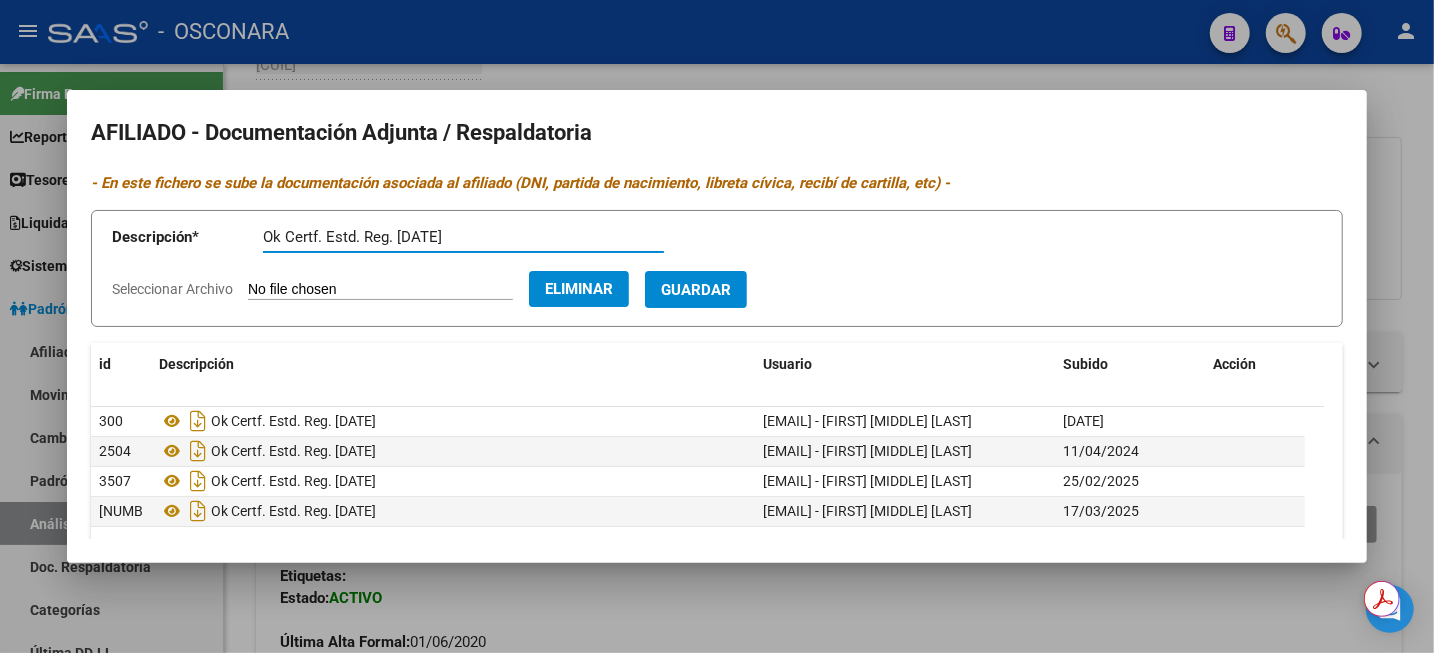 click on "Guardar" at bounding box center (696, 290) 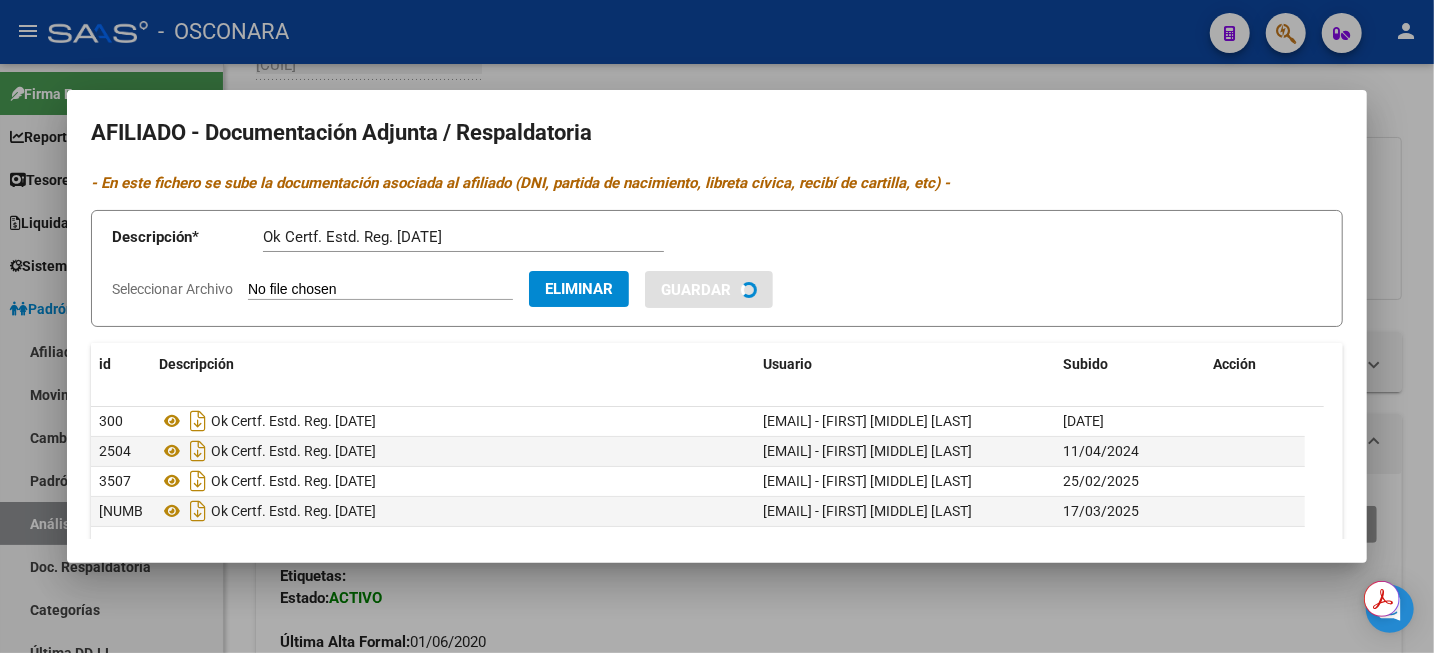 type 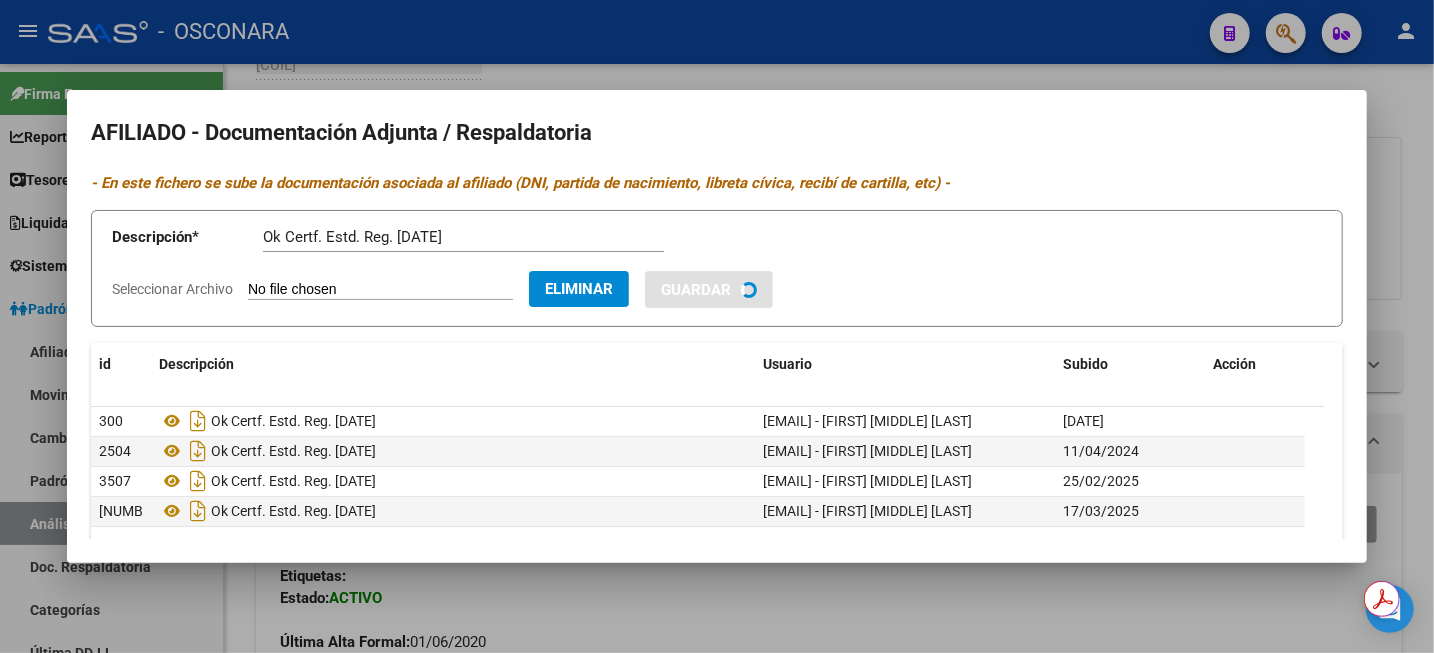 type 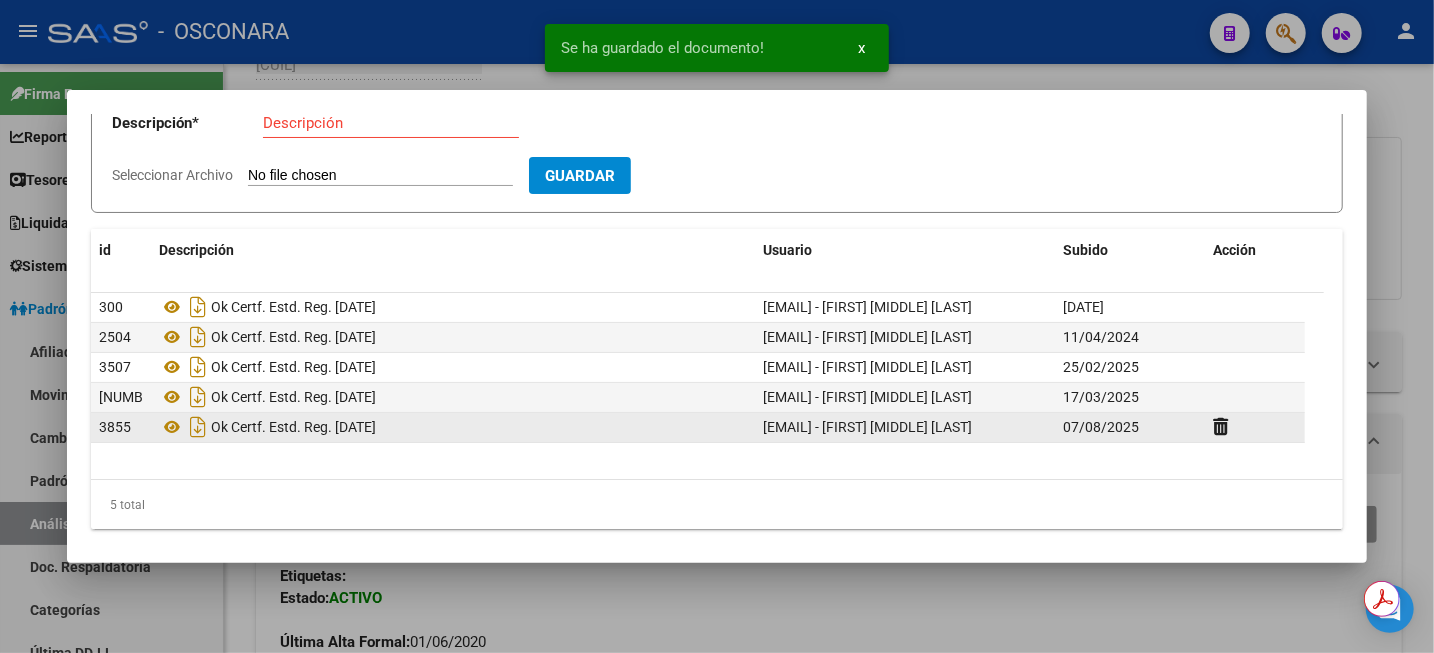 scroll, scrollTop: 119, scrollLeft: 0, axis: vertical 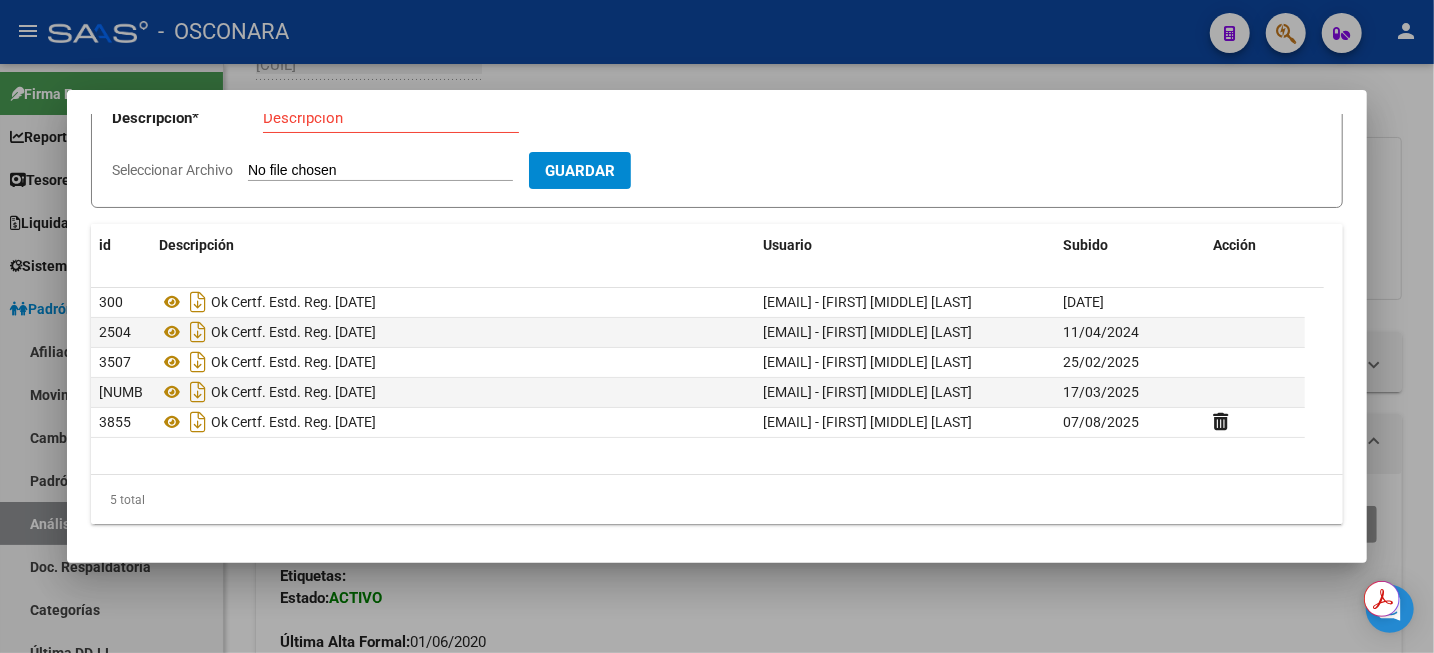 click at bounding box center [717, 326] 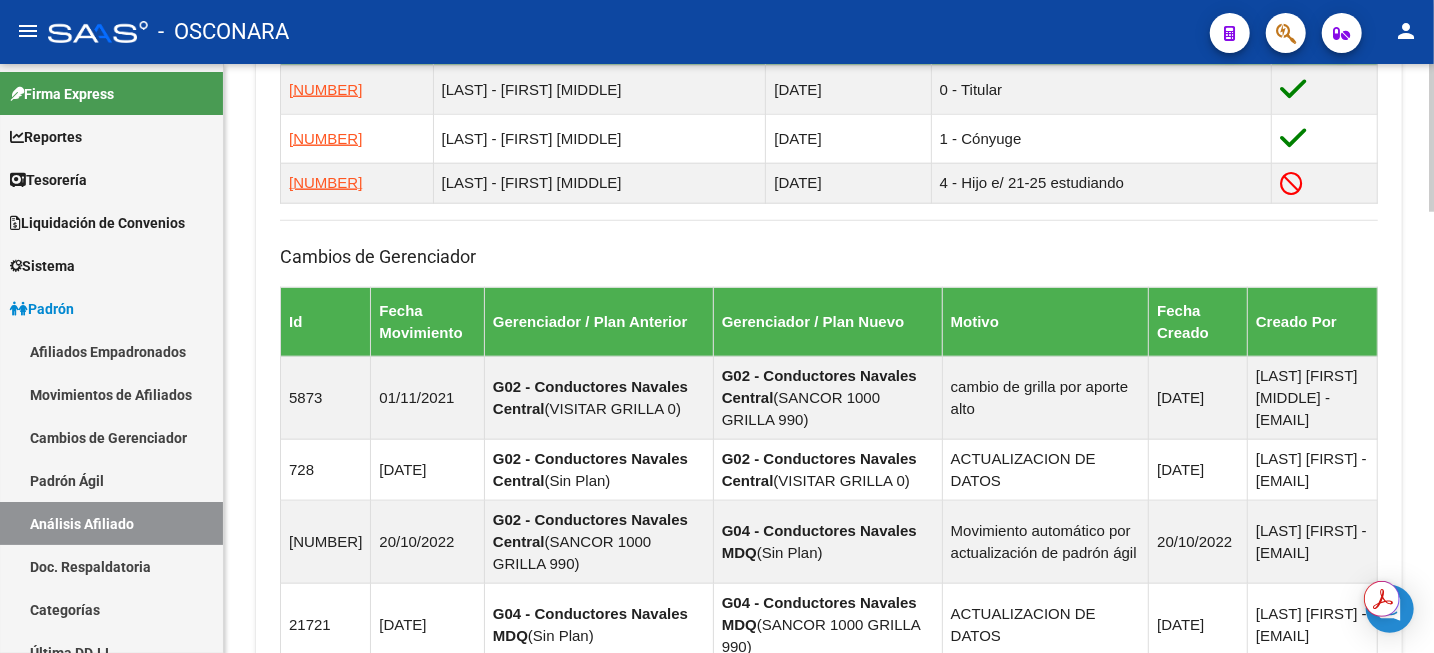 scroll, scrollTop: 1000, scrollLeft: 0, axis: vertical 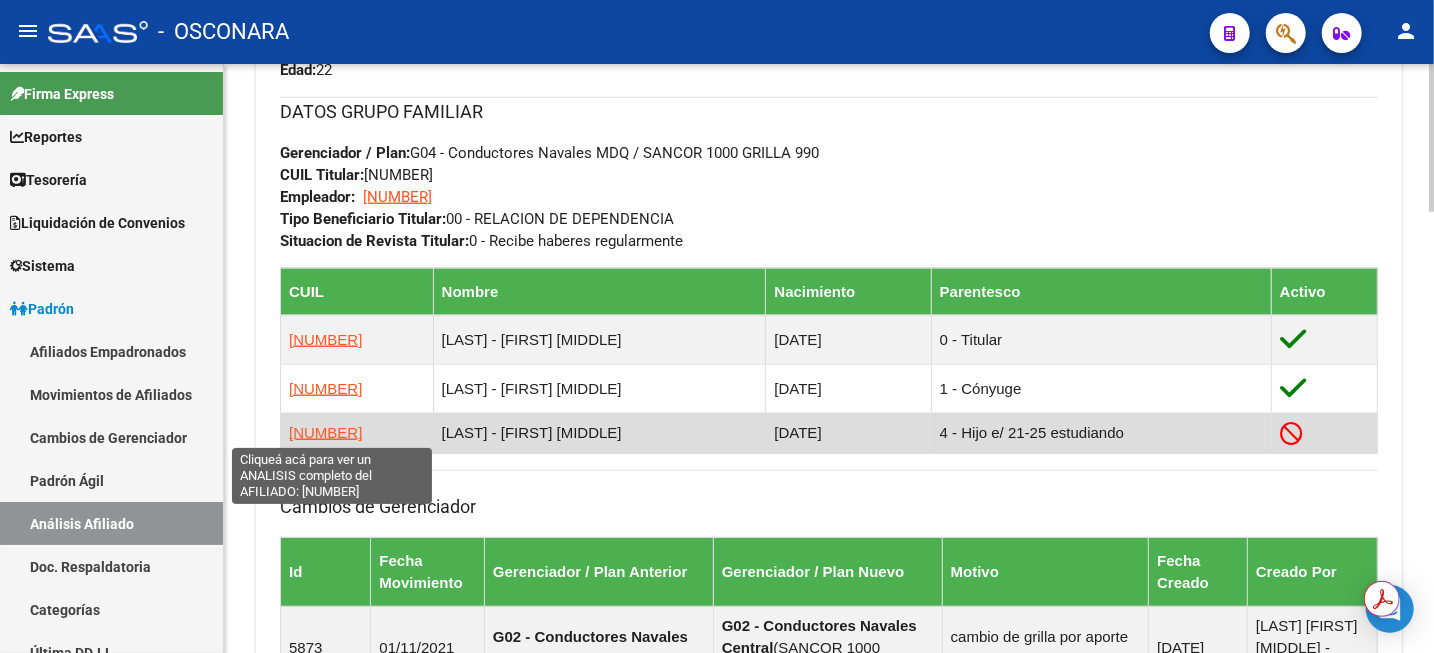 click on "[NUMBER]" at bounding box center [325, 432] 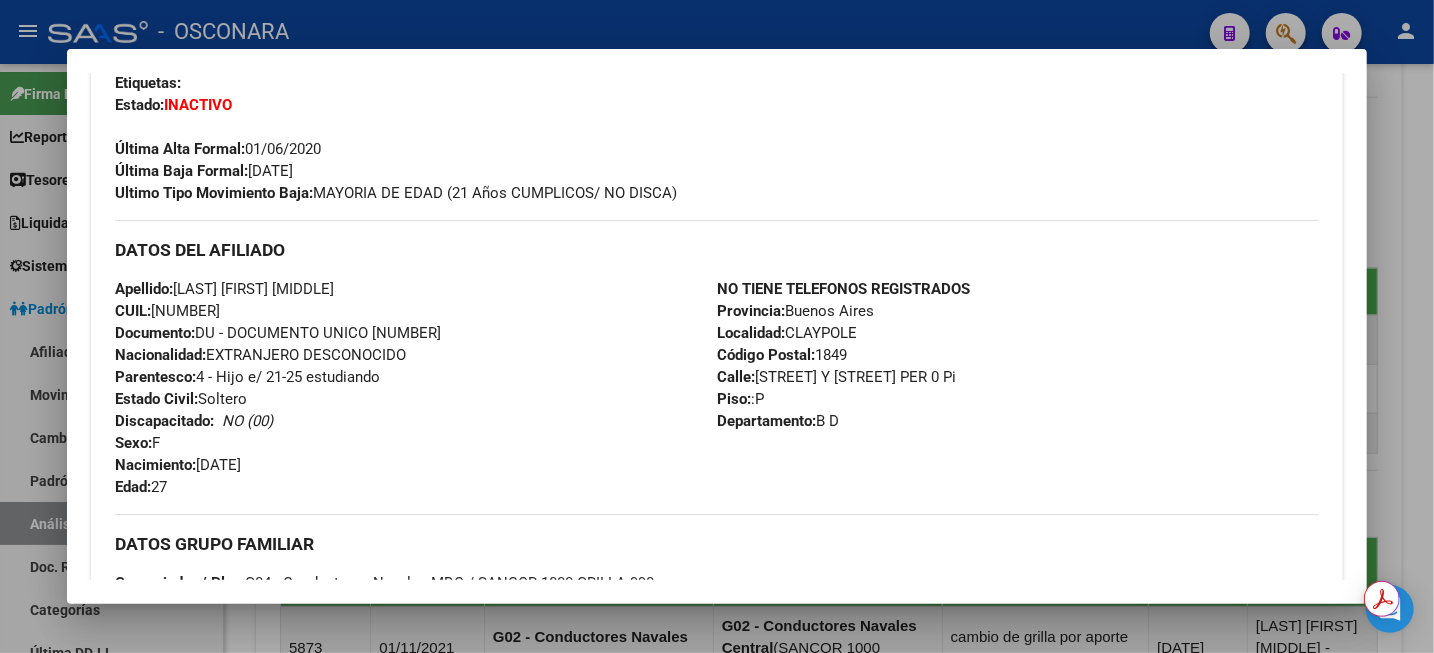 scroll, scrollTop: 375, scrollLeft: 0, axis: vertical 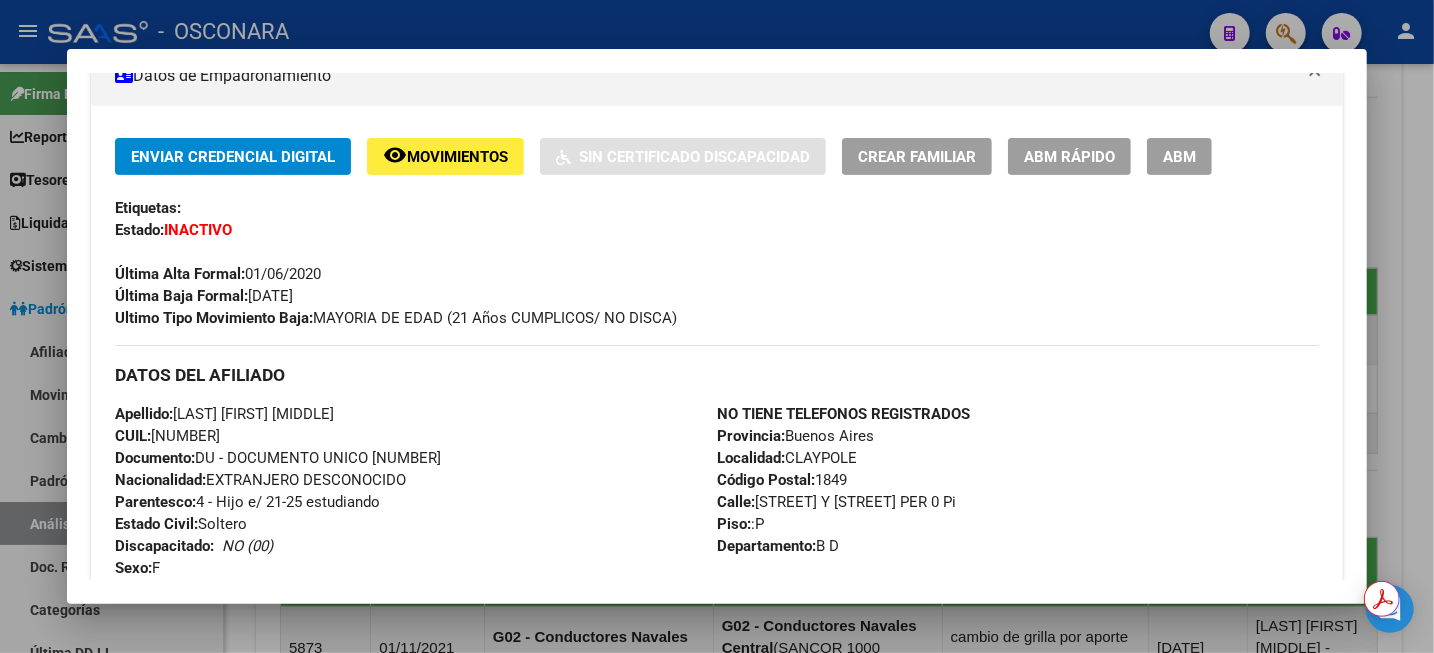 click at bounding box center [717, 326] 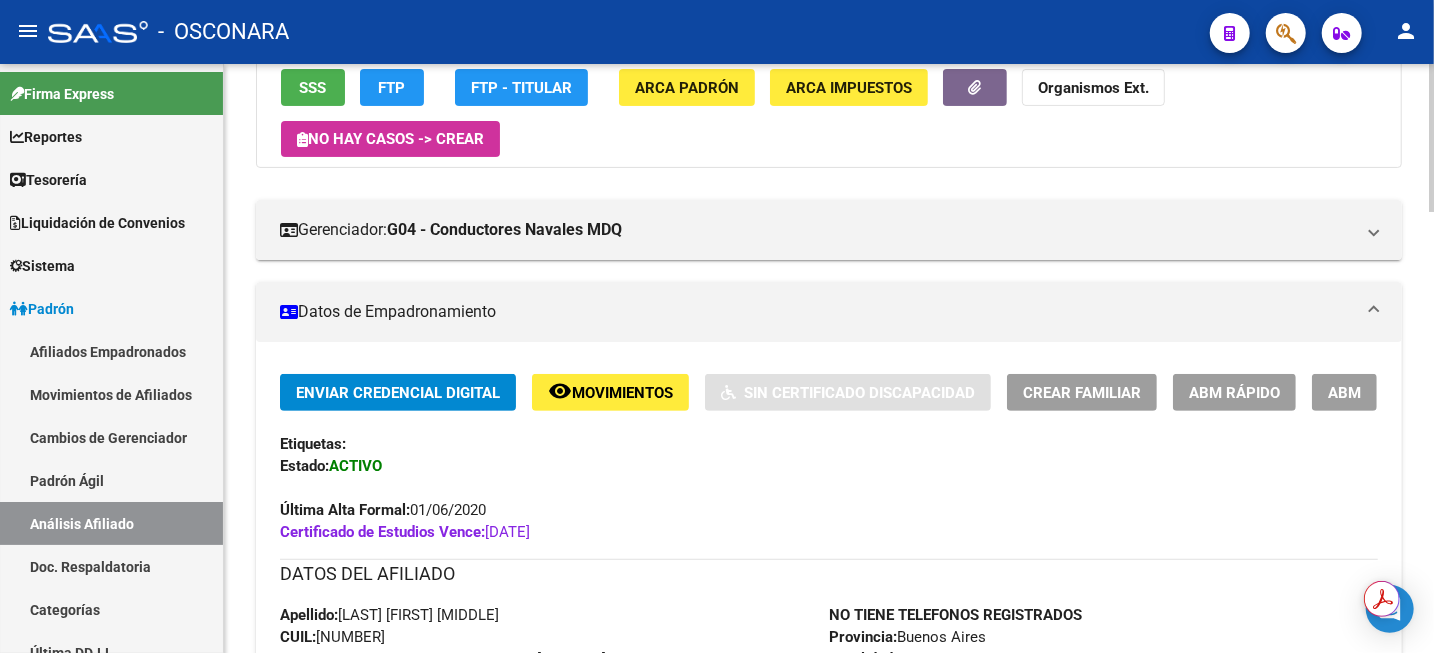 scroll, scrollTop: 0, scrollLeft: 0, axis: both 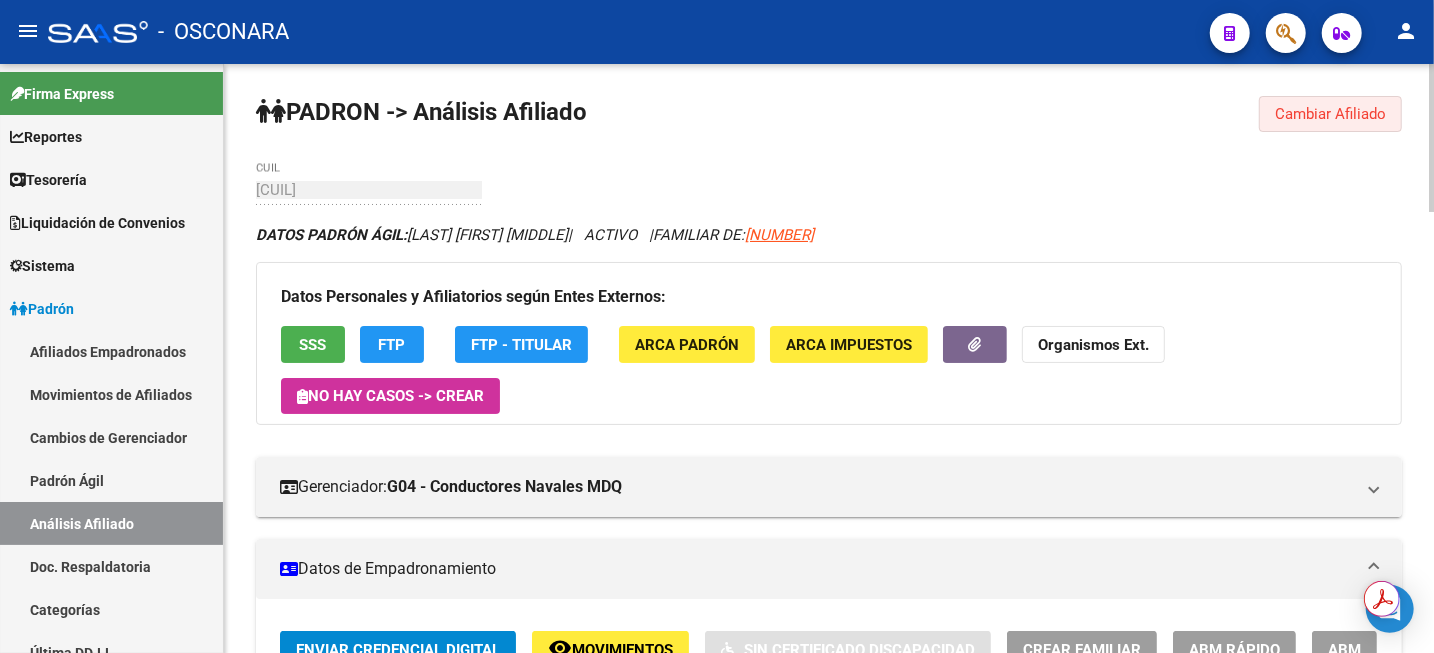 click on "Cambiar Afiliado" 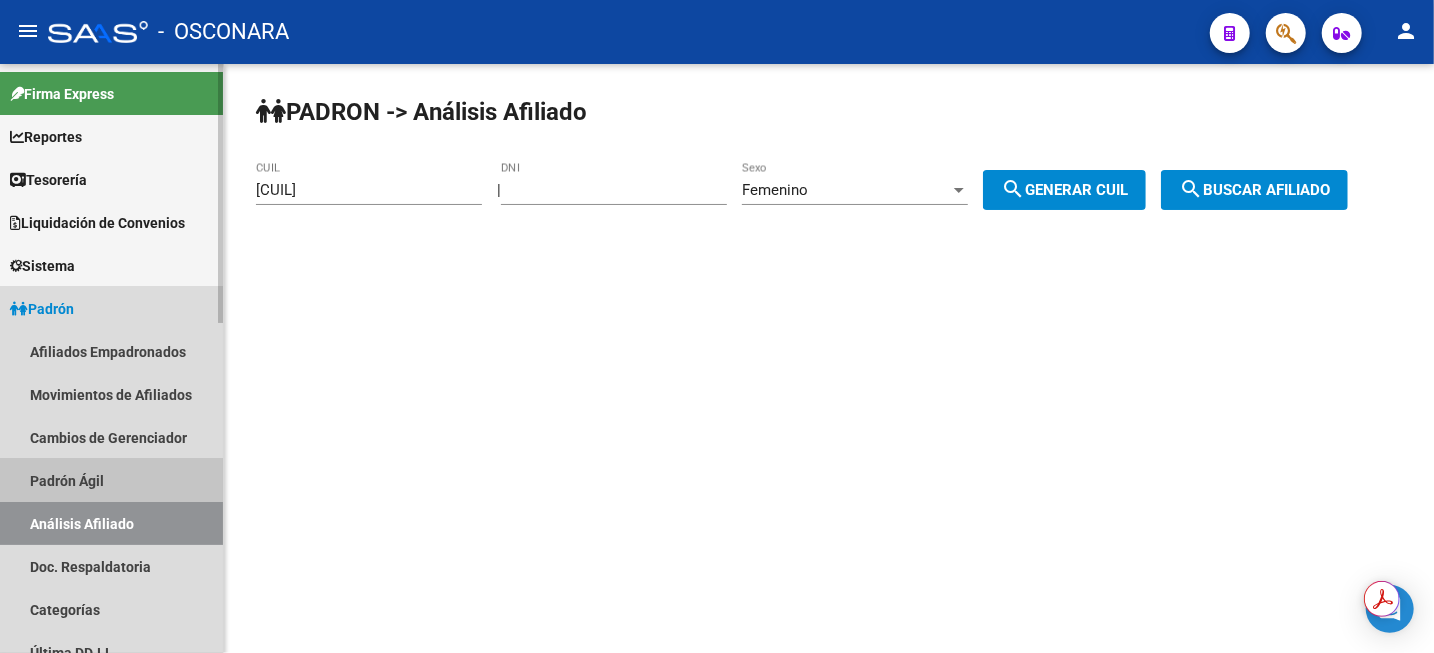 click on "Padrón Ágil" at bounding box center [111, 480] 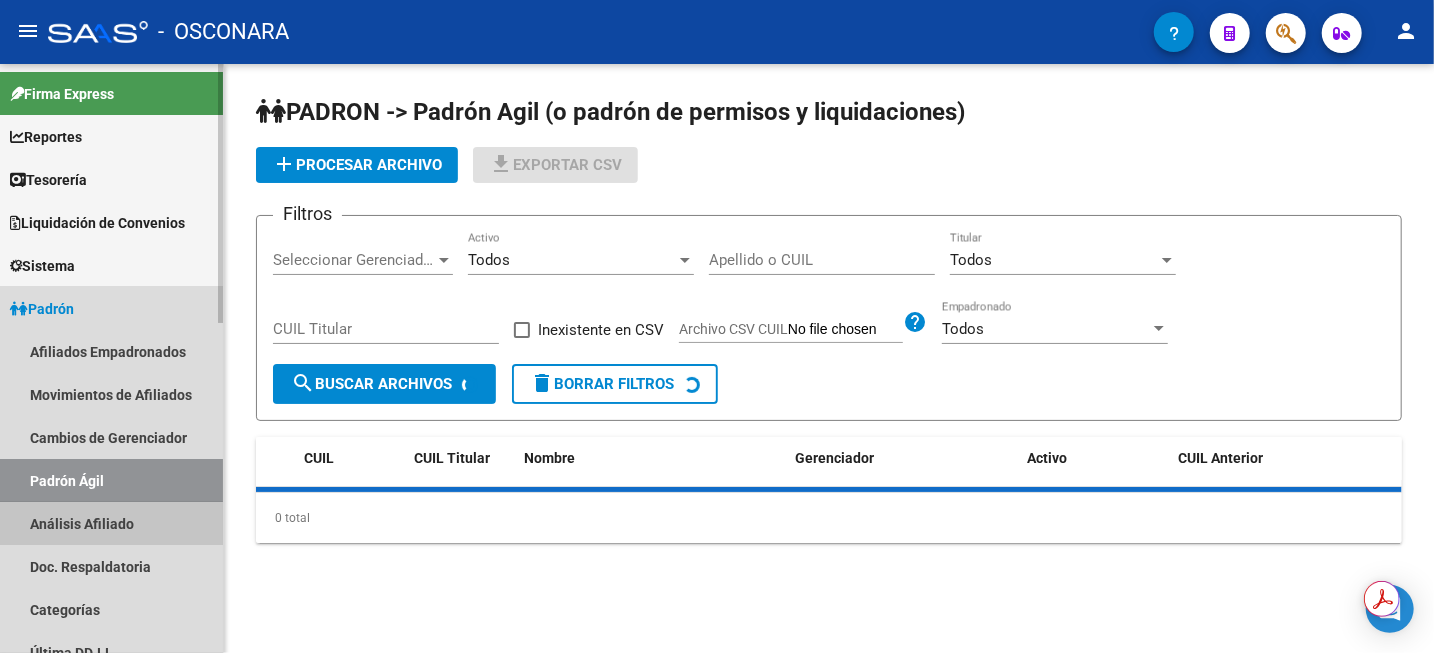 click on "Análisis Afiliado" at bounding box center [111, 523] 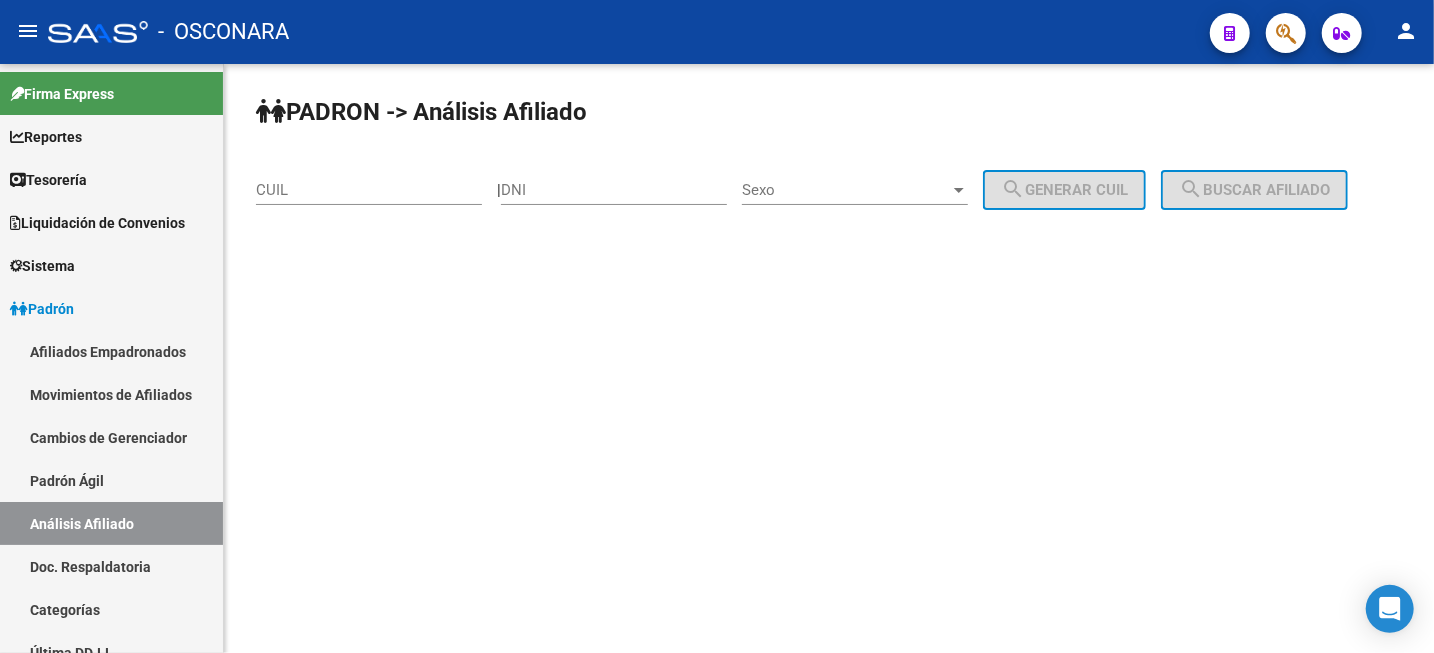 click on "CUIL" at bounding box center [369, 190] 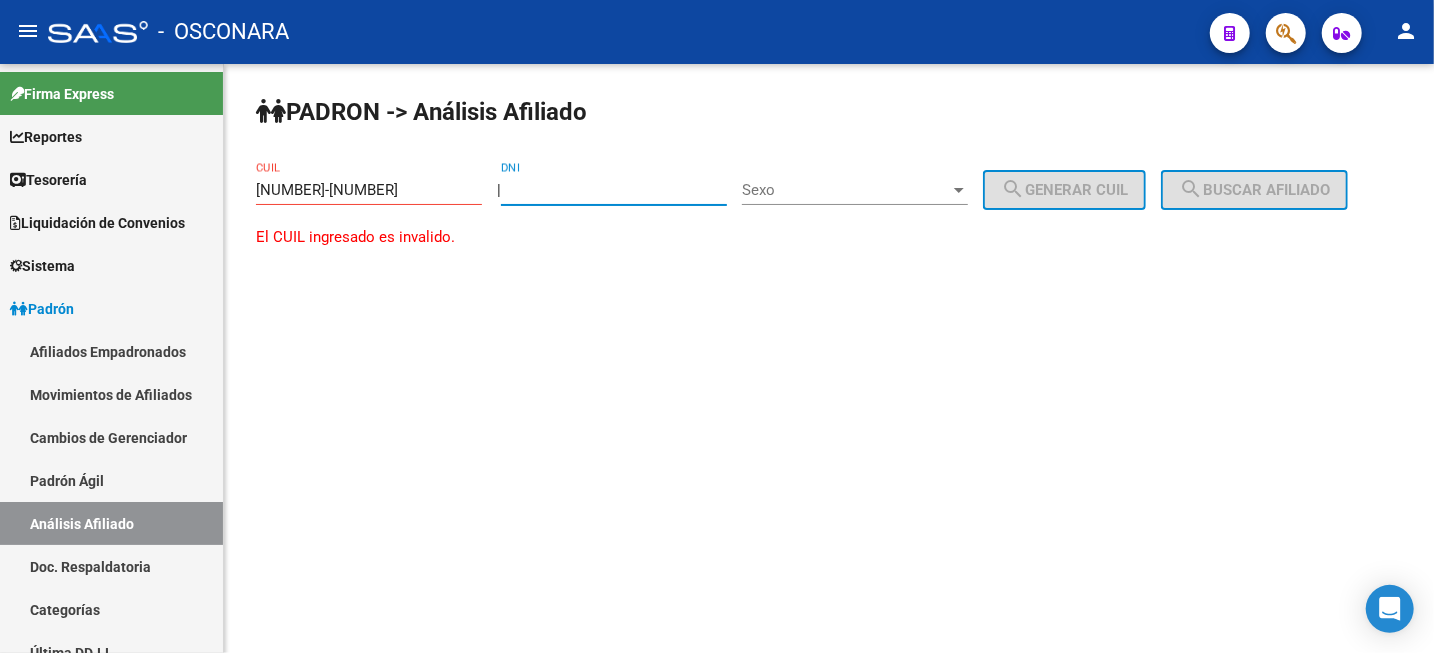 click on "DNI" at bounding box center (614, 190) 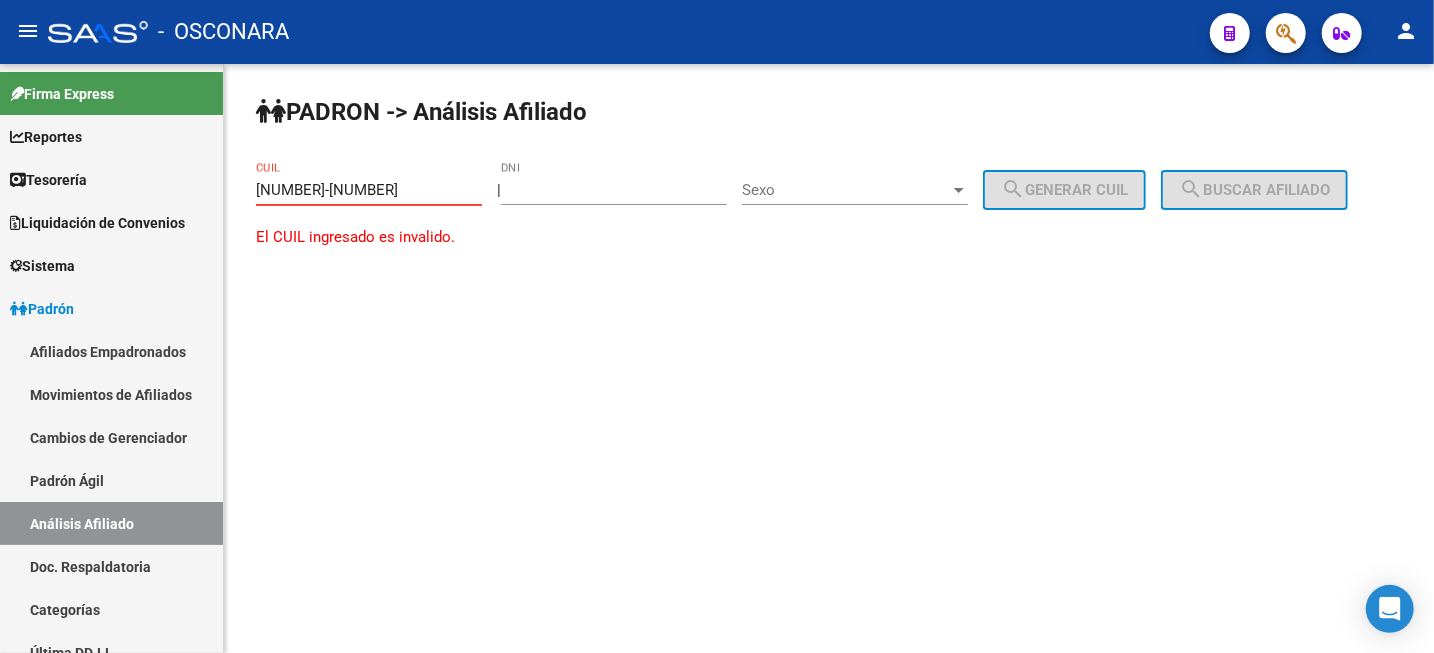 click on "[NUMBER]-[NUMBER]" at bounding box center [369, 190] 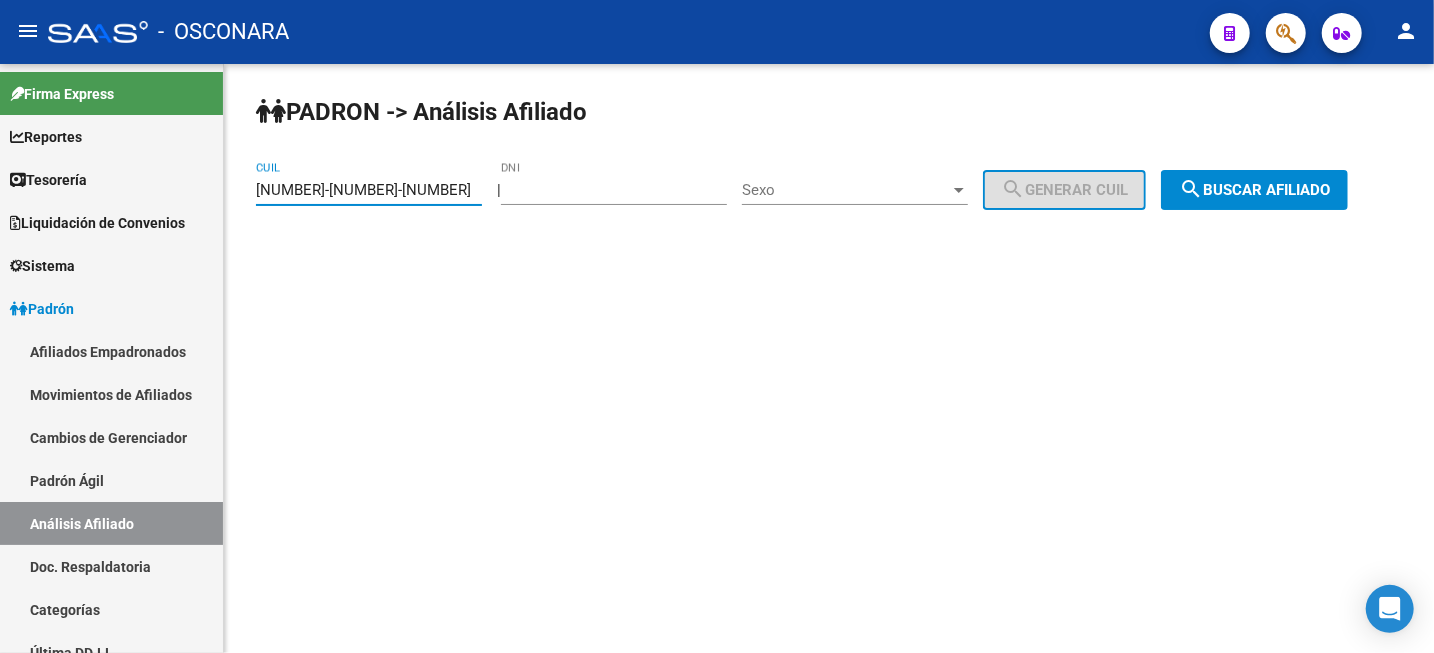 type on "[NUMBER]-[NUMBER]-[NUMBER]" 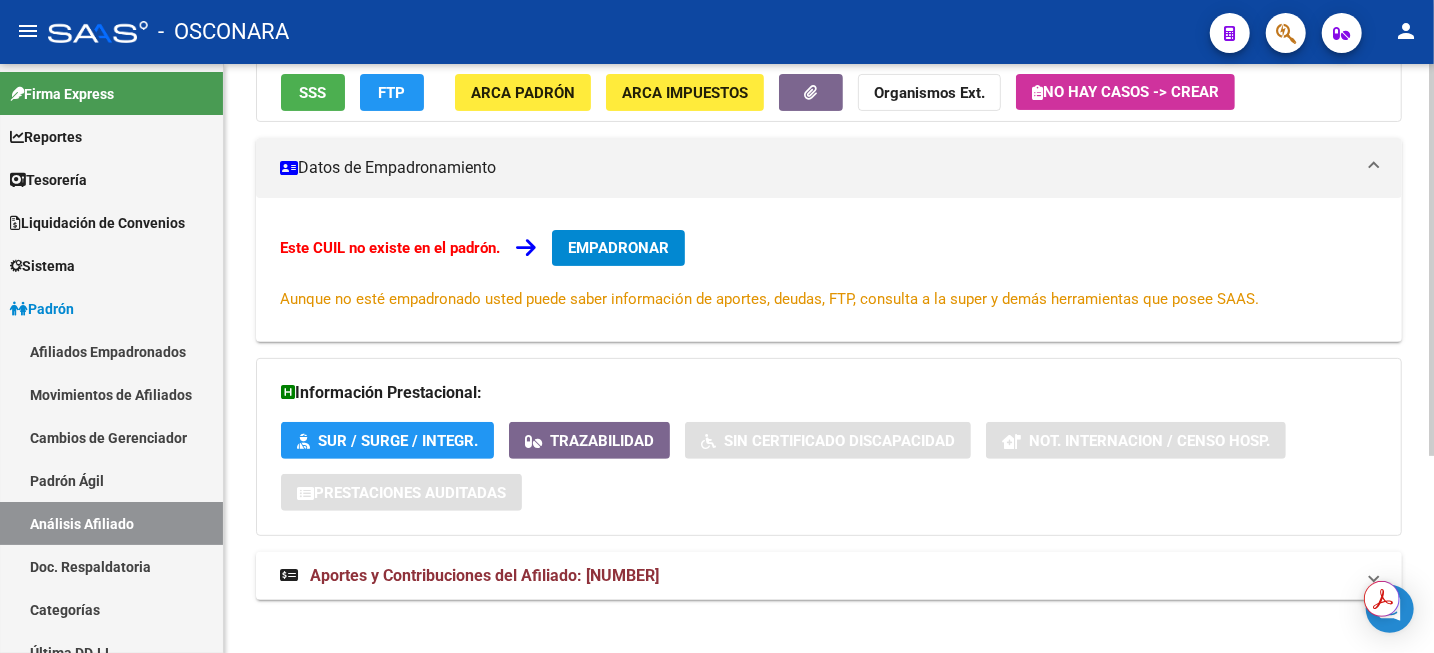 scroll, scrollTop: 295, scrollLeft: 0, axis: vertical 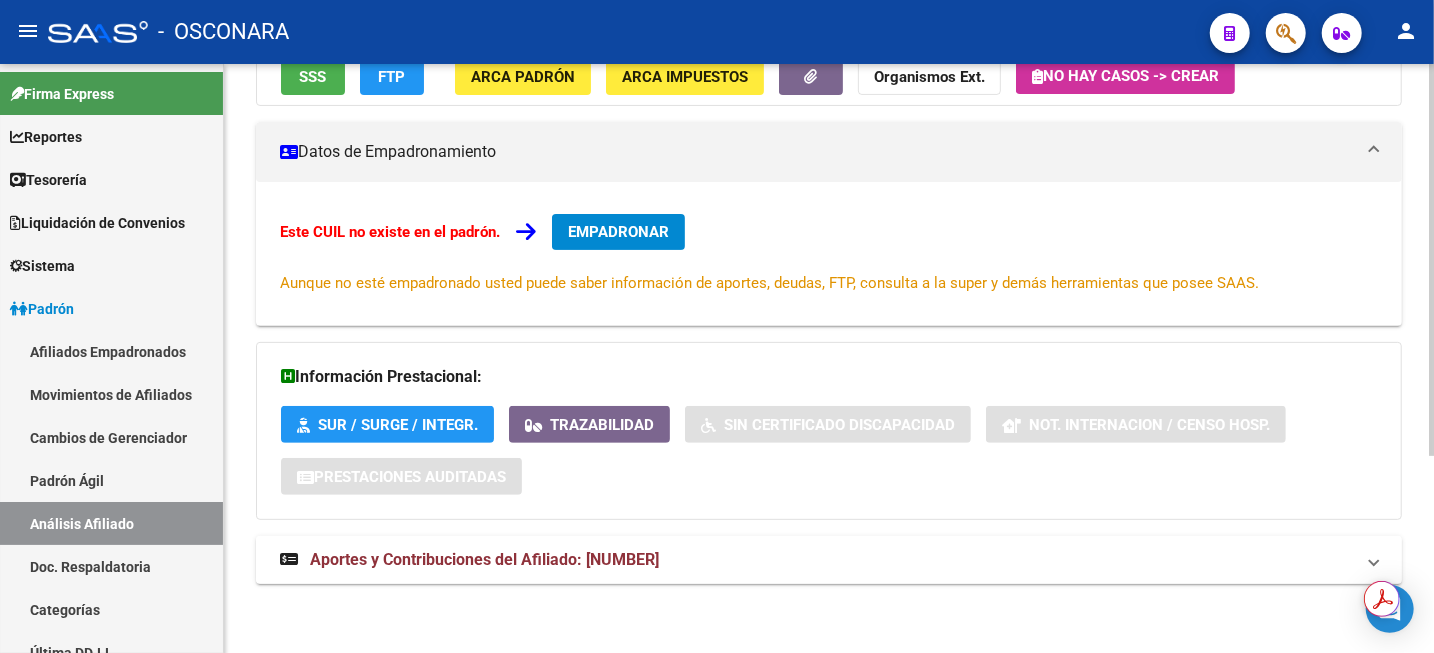drag, startPoint x: 697, startPoint y: 565, endPoint x: 586, endPoint y: 558, distance: 111.220505 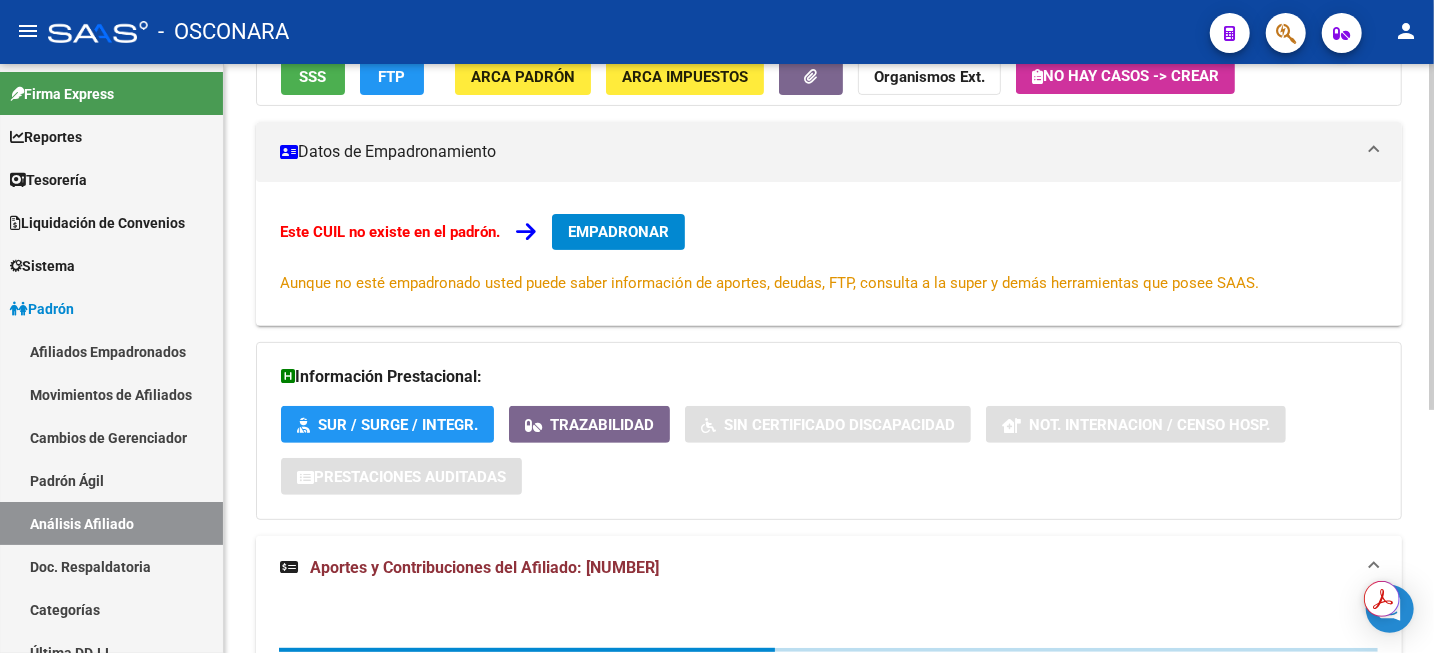 copy on "20227153114" 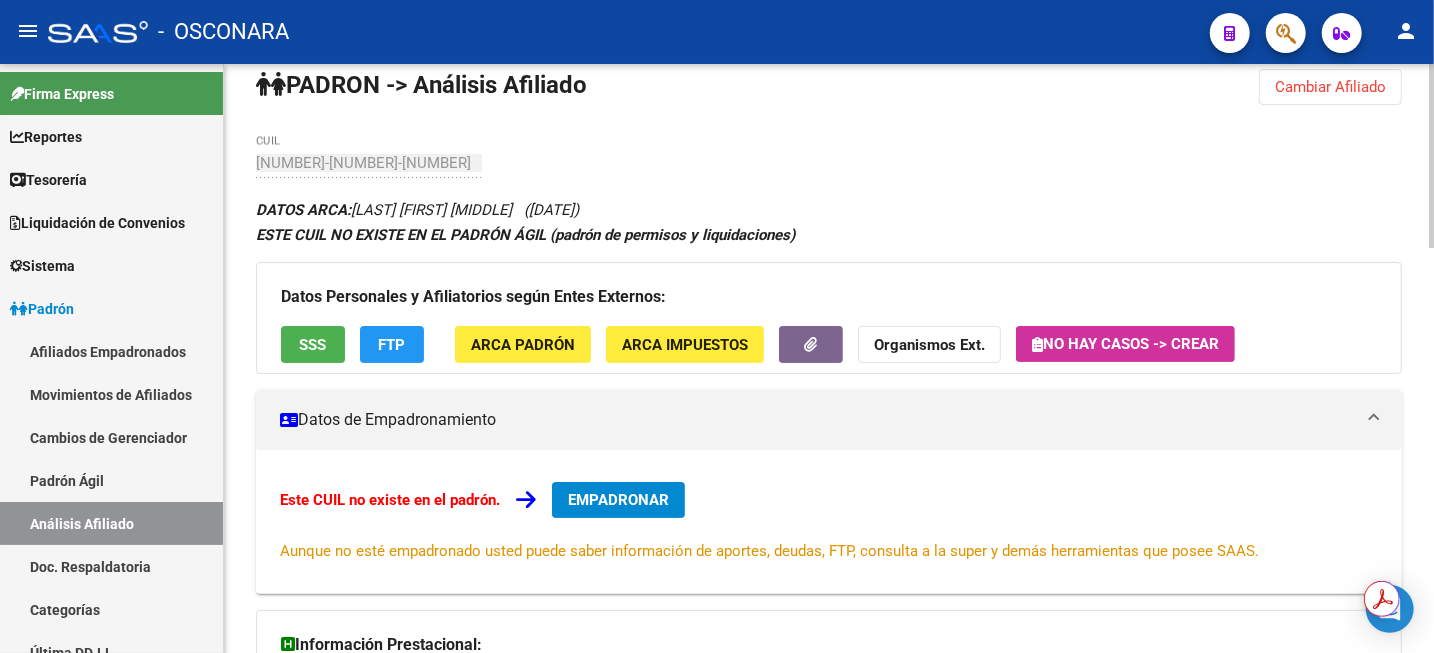 scroll, scrollTop: 0, scrollLeft: 0, axis: both 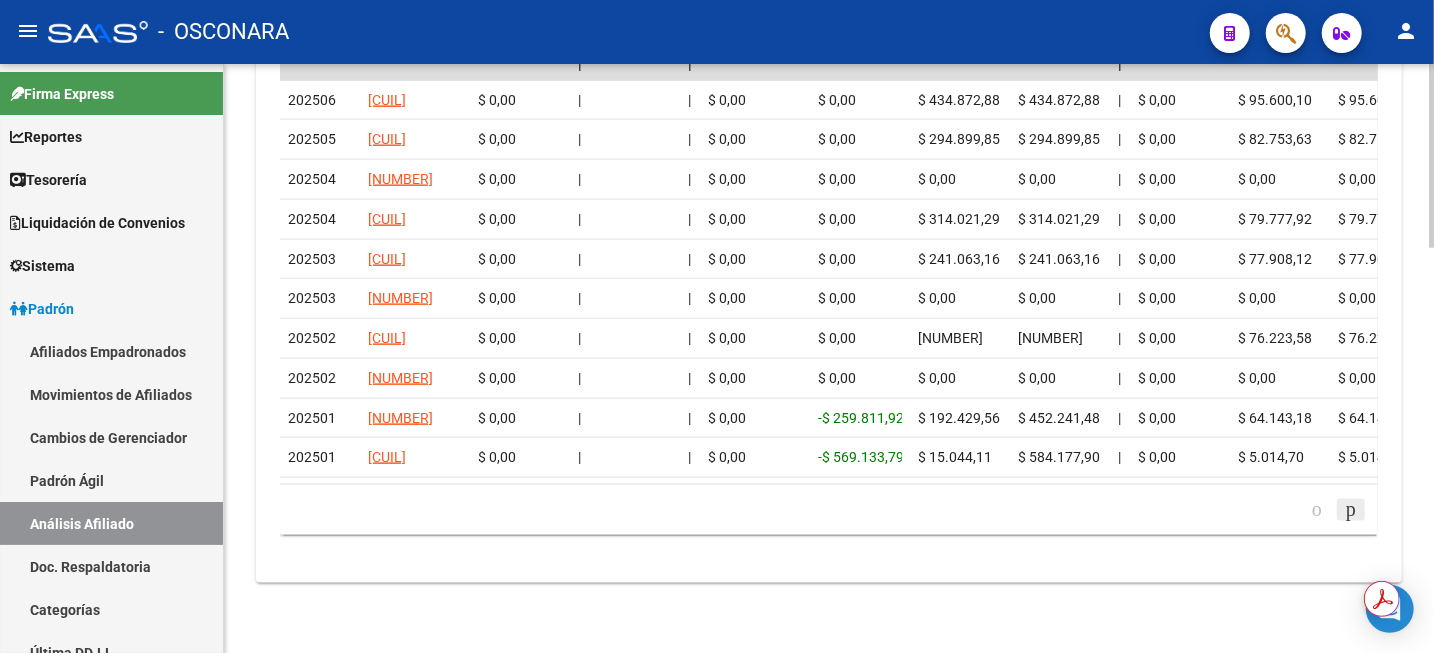 click 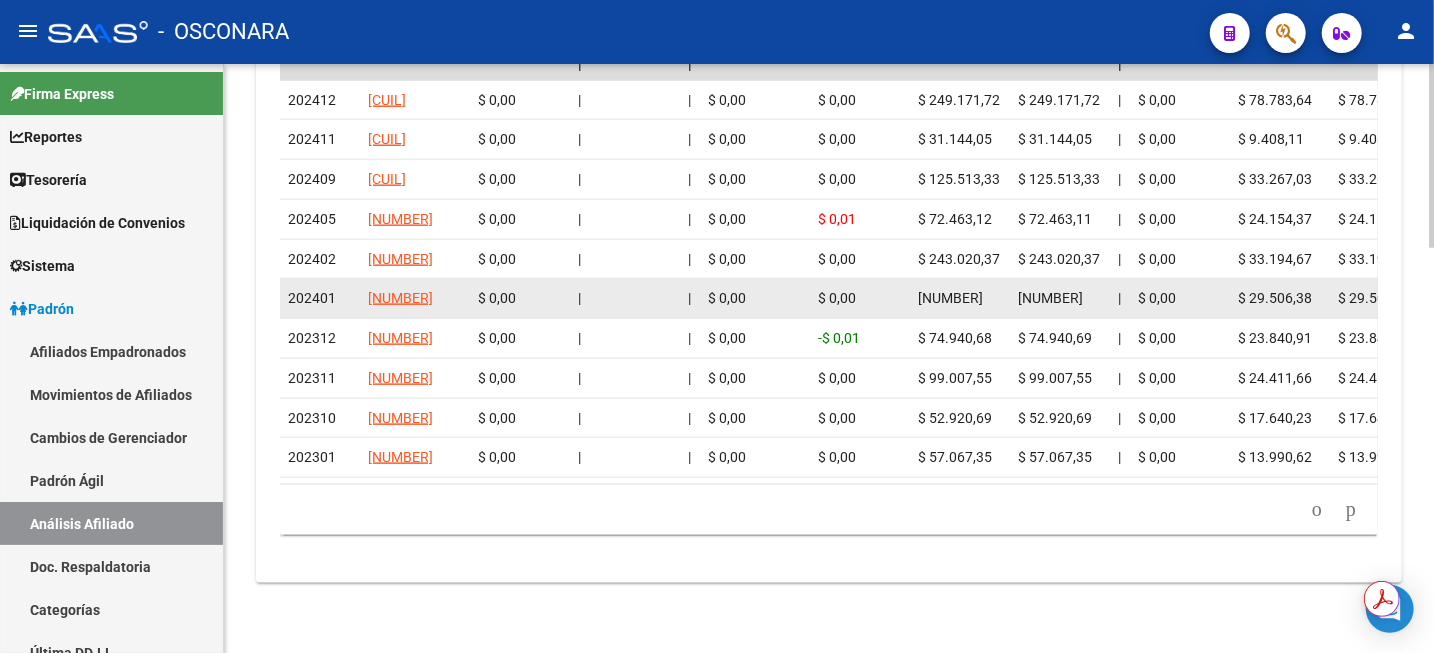 scroll, scrollTop: 1172, scrollLeft: 0, axis: vertical 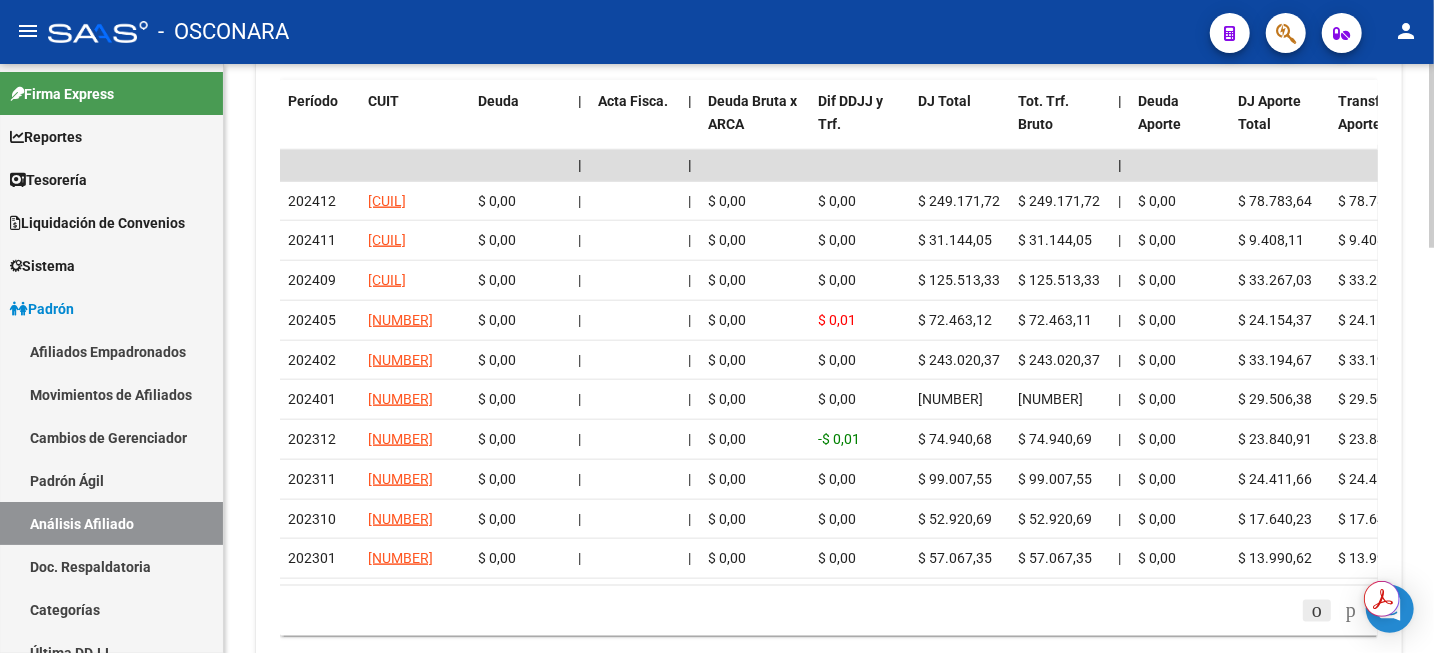 click 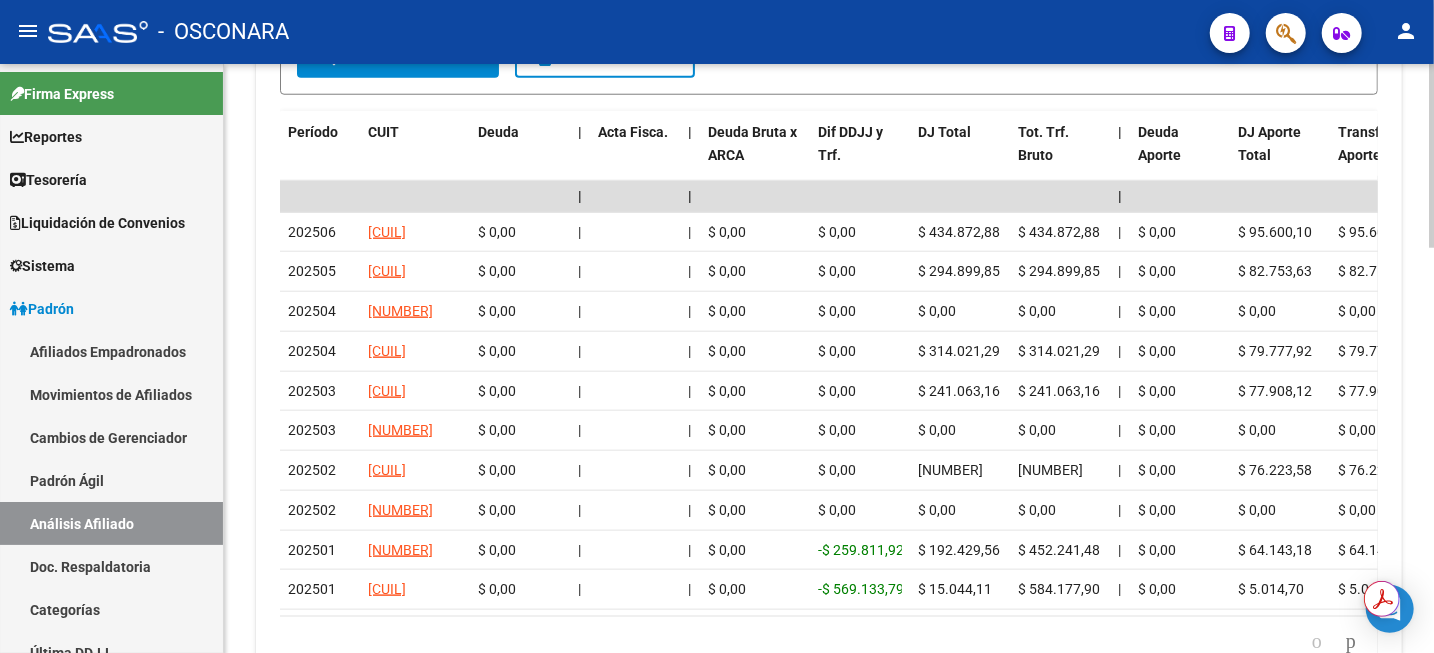 scroll, scrollTop: 1172, scrollLeft: 0, axis: vertical 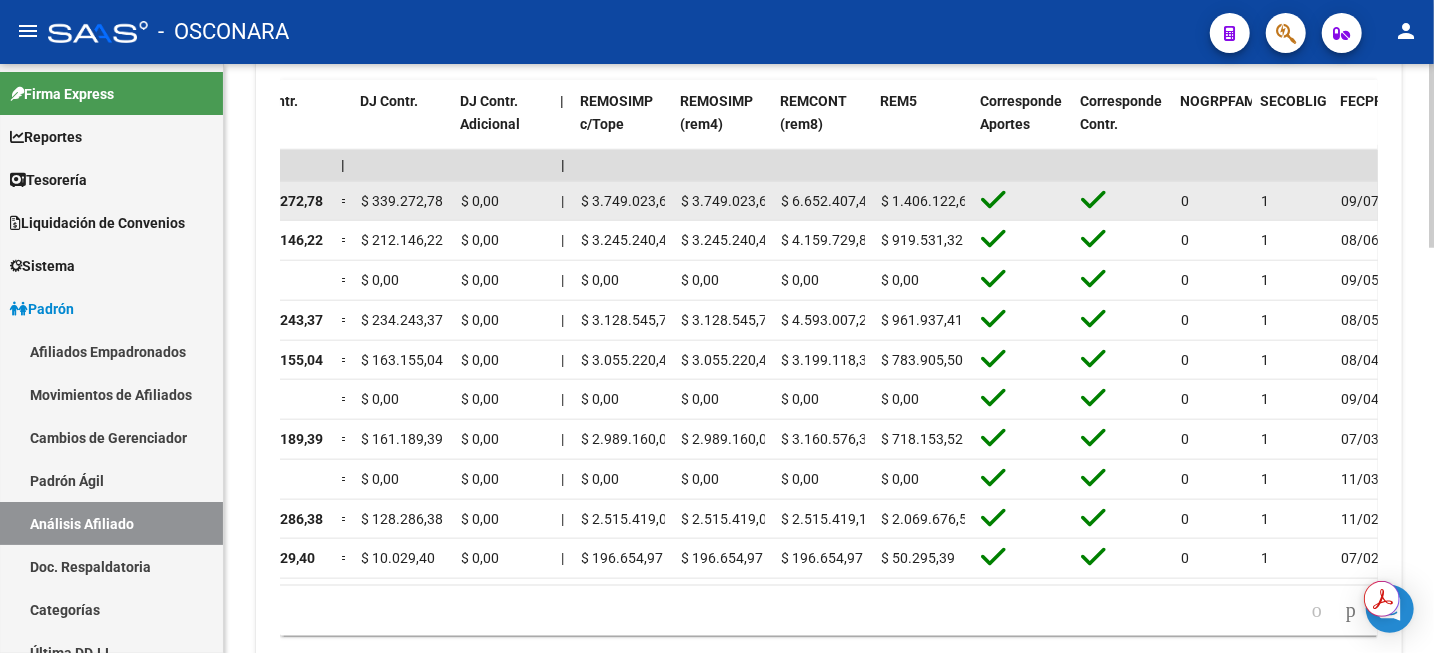 click on "$ 6.652.407,44" 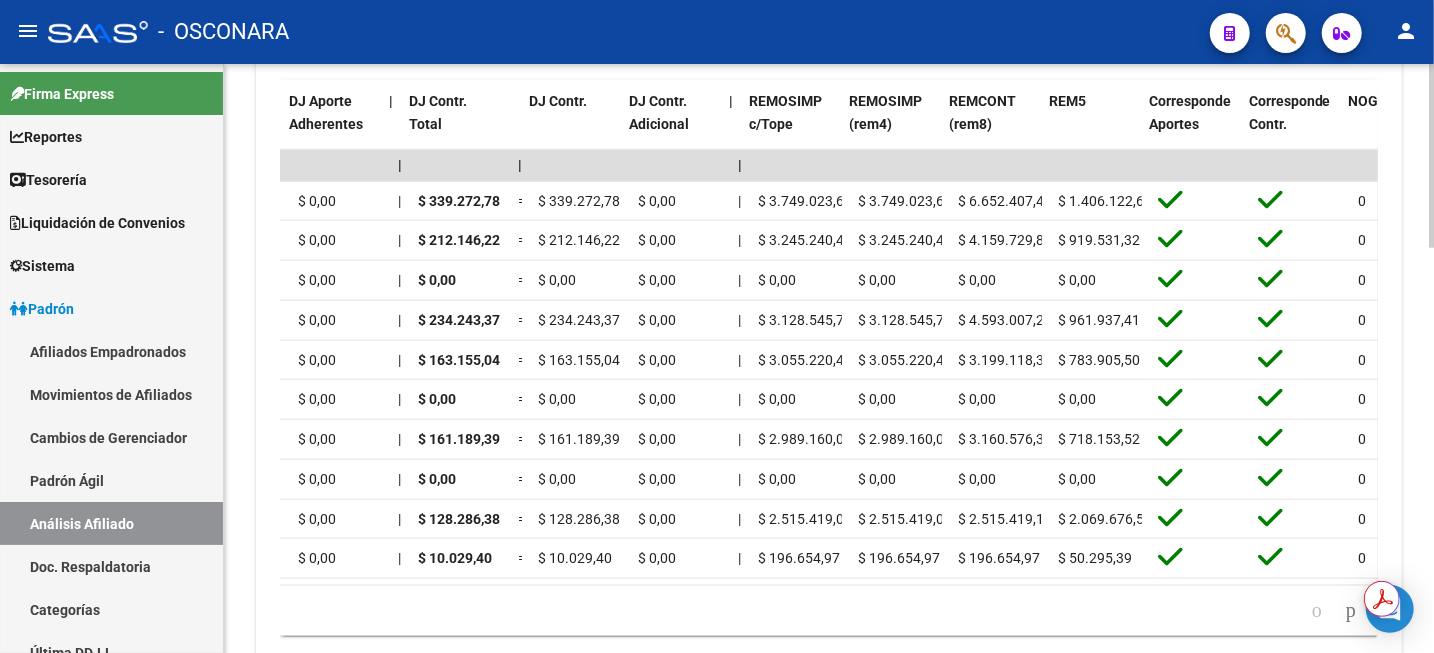 scroll, scrollTop: 0, scrollLeft: 2349, axis: horizontal 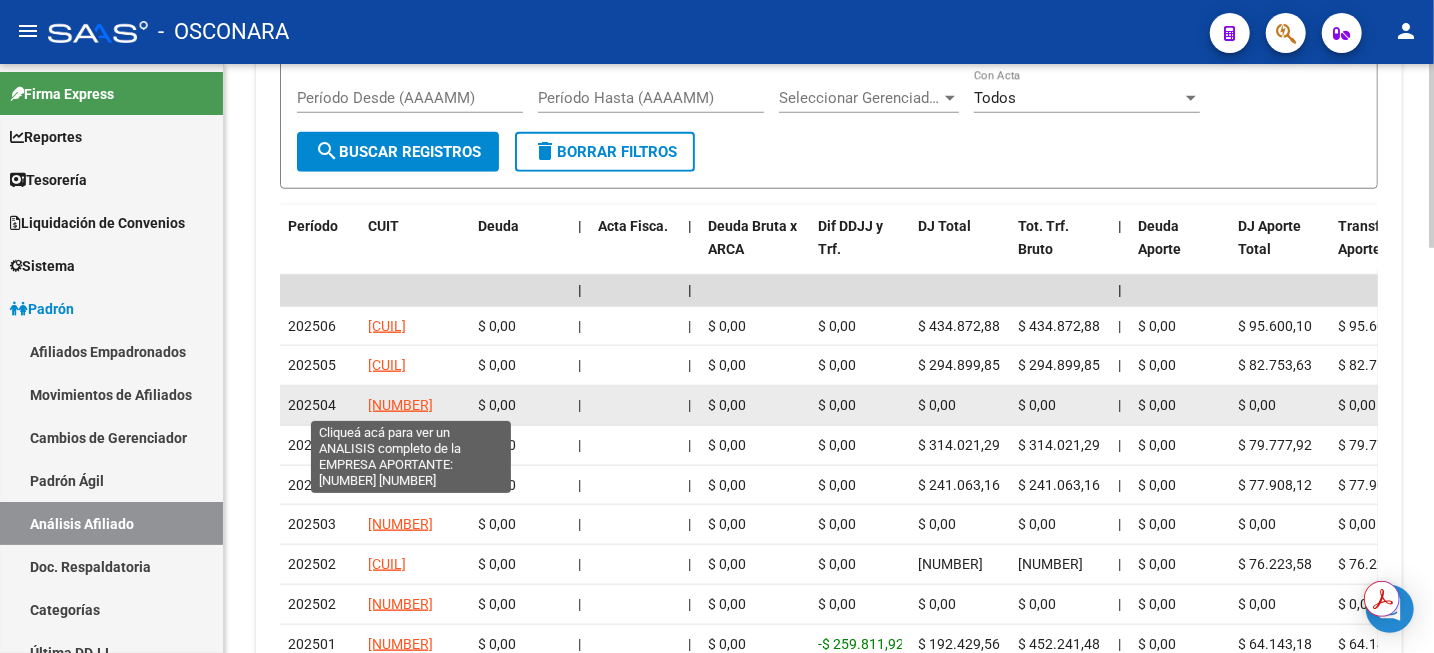 click on "[NUMBER]" 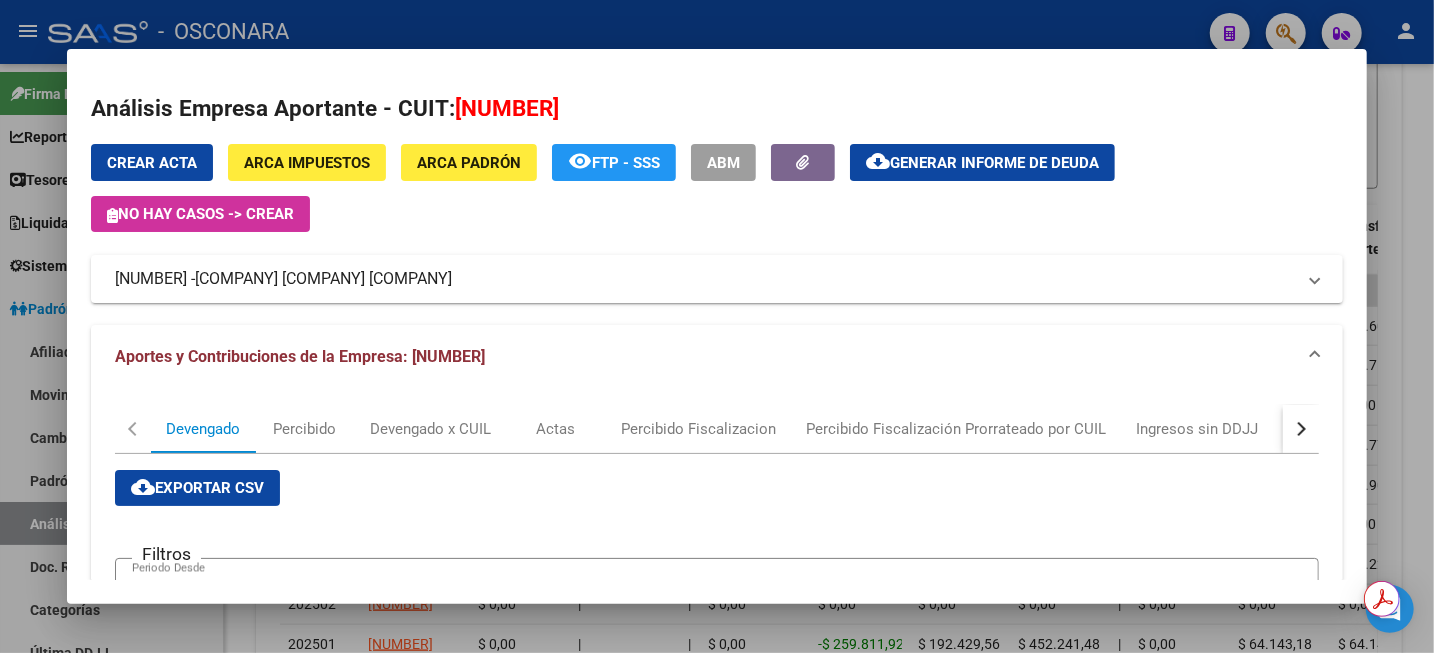 click at bounding box center [717, 326] 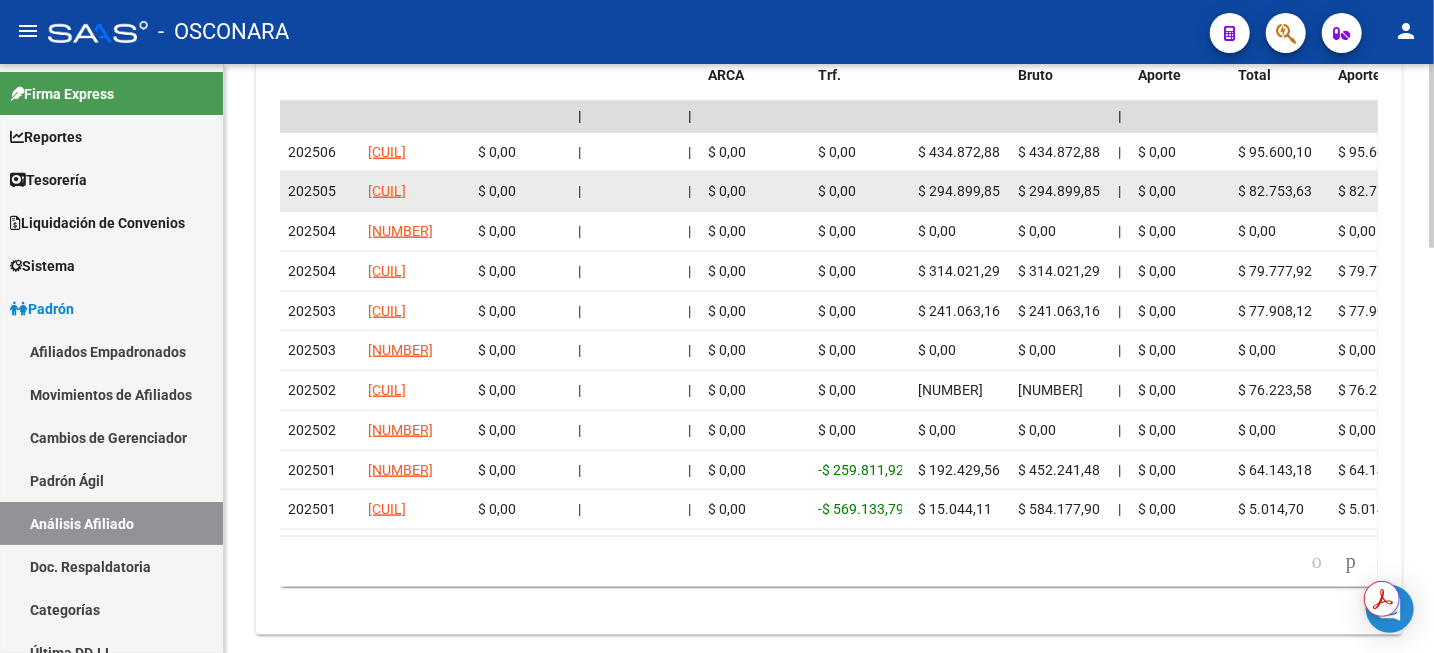 scroll, scrollTop: 1297, scrollLeft: 0, axis: vertical 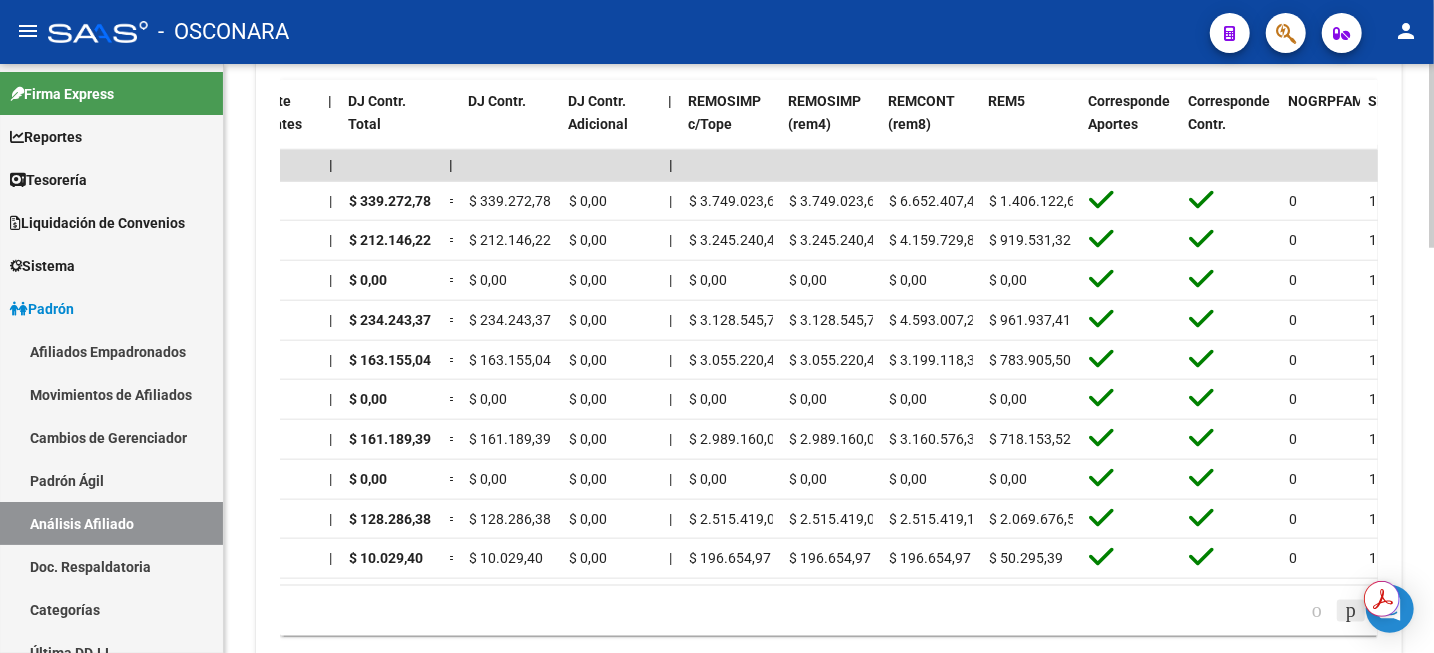 click 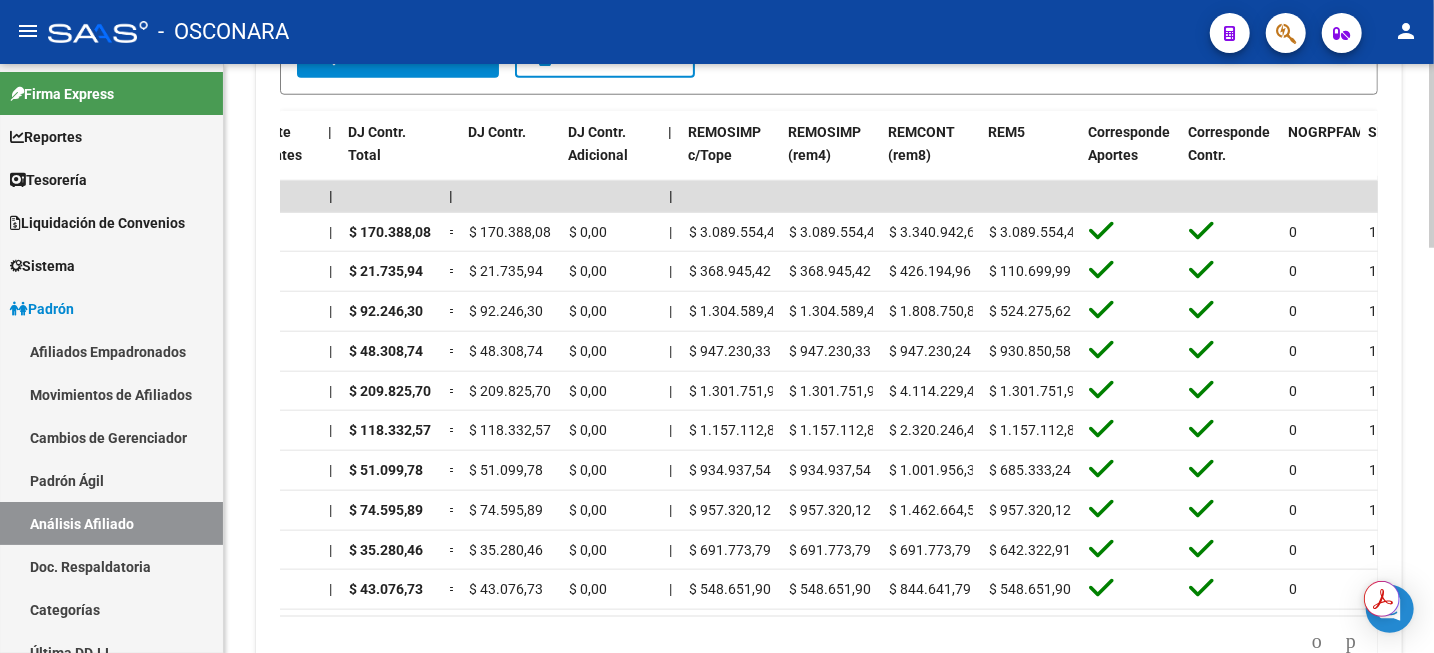 scroll, scrollTop: 1172, scrollLeft: 0, axis: vertical 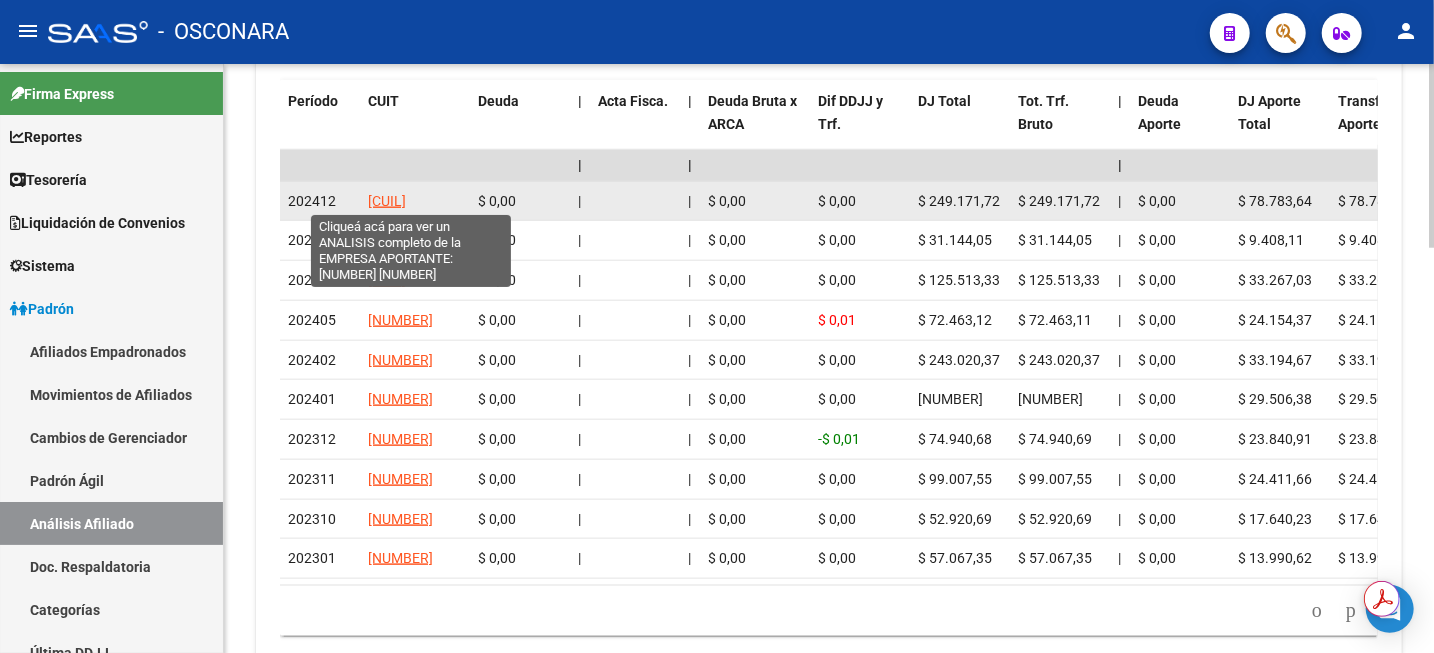 click on "[CUIL]" 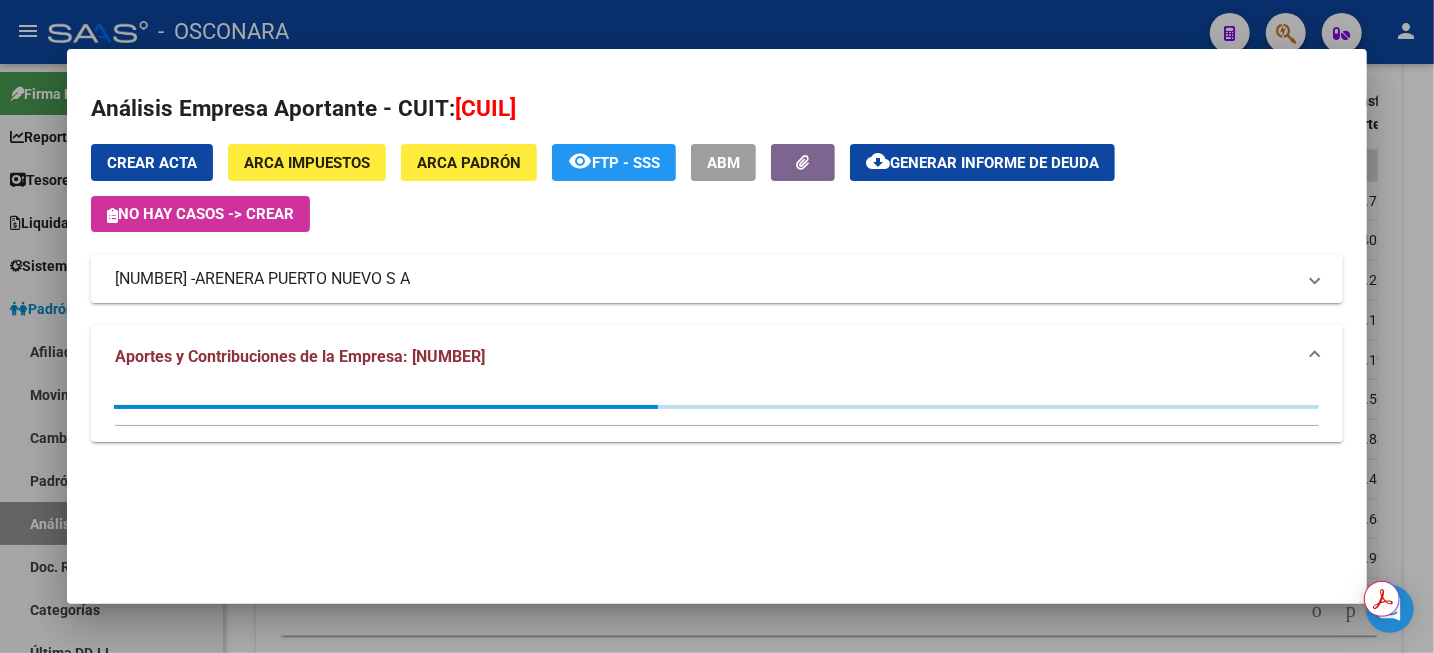 click at bounding box center [717, 326] 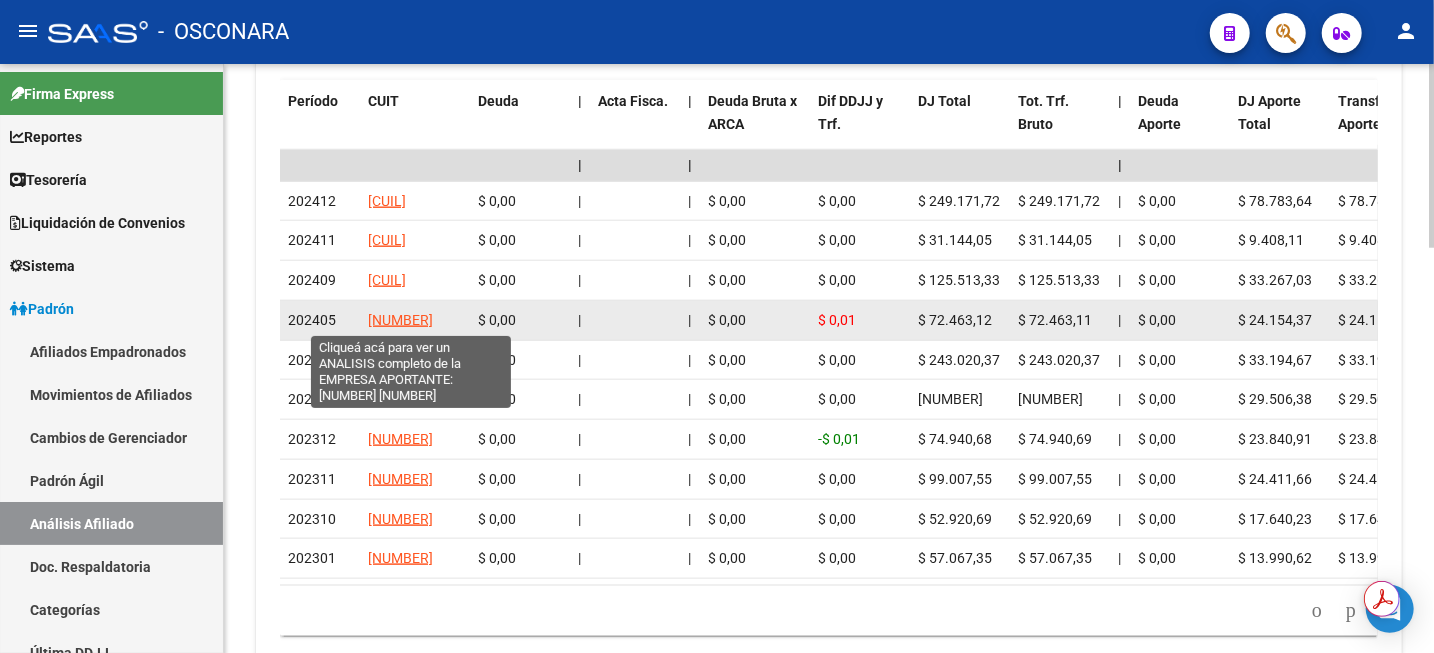 click on "[NUMBER]" 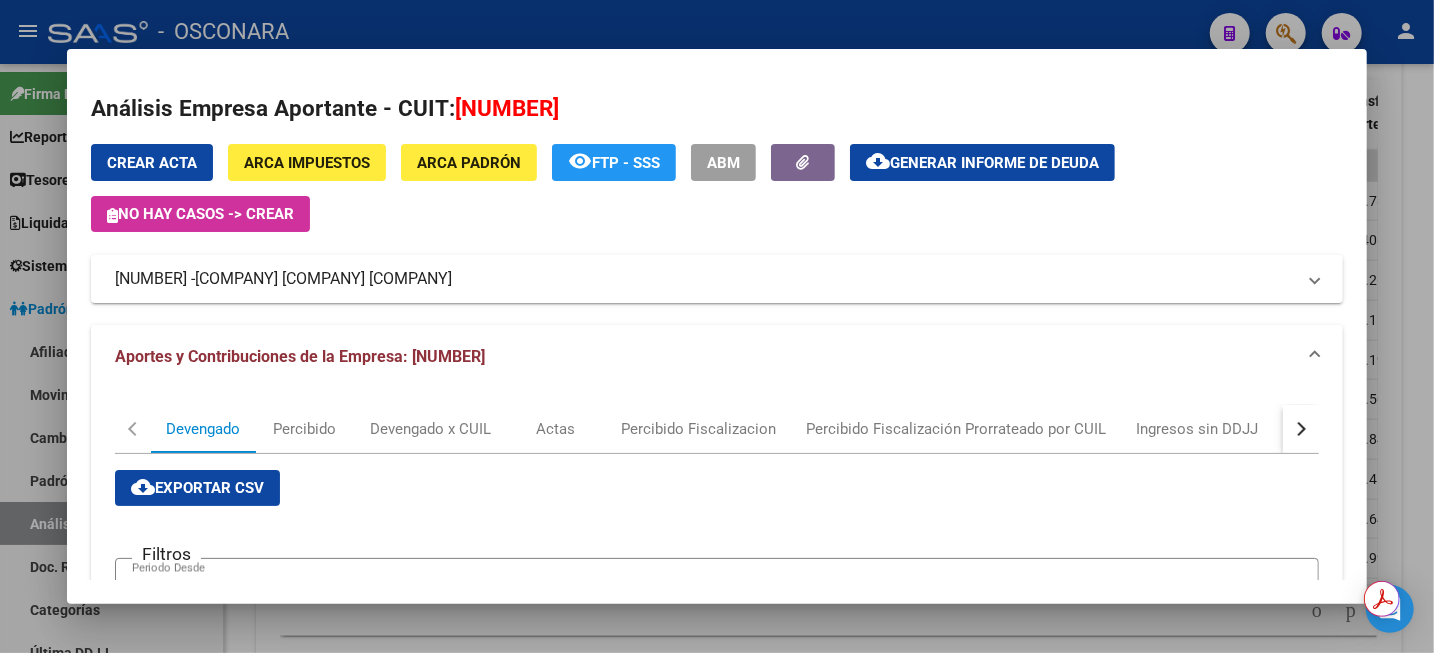 click at bounding box center (717, 326) 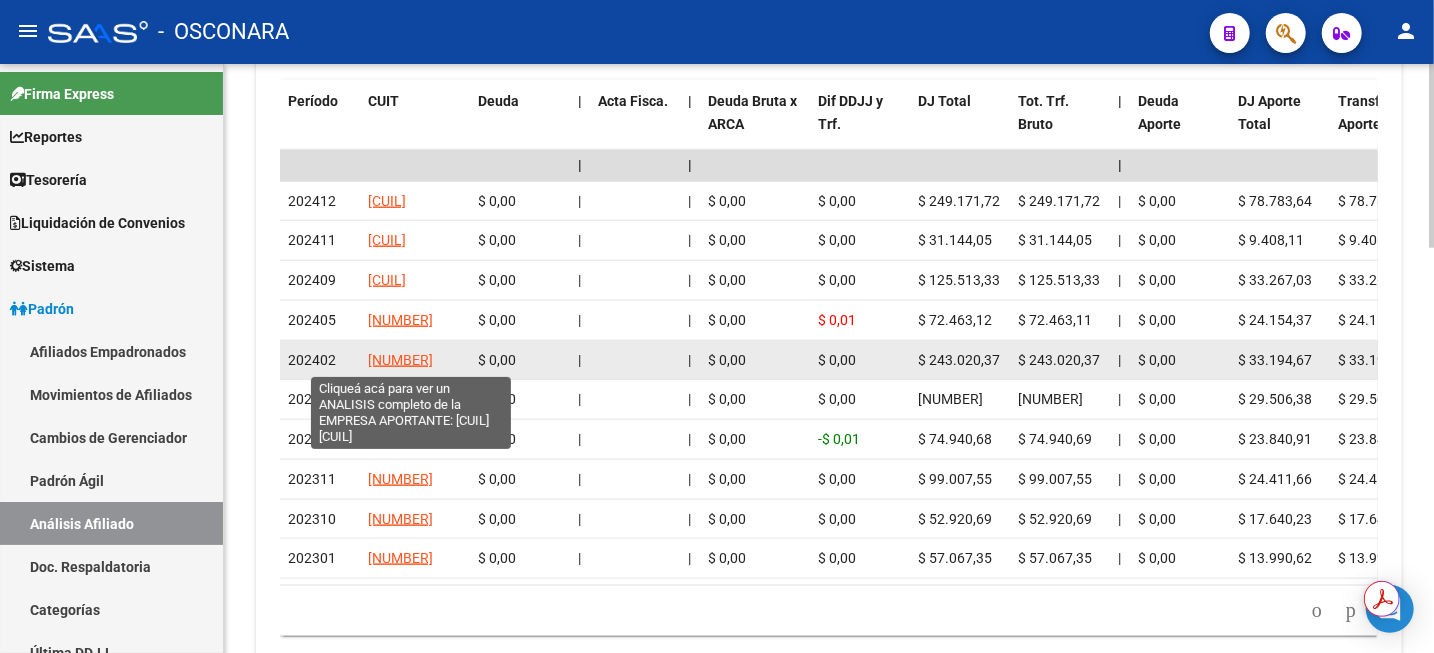 click on "[NUMBER]" 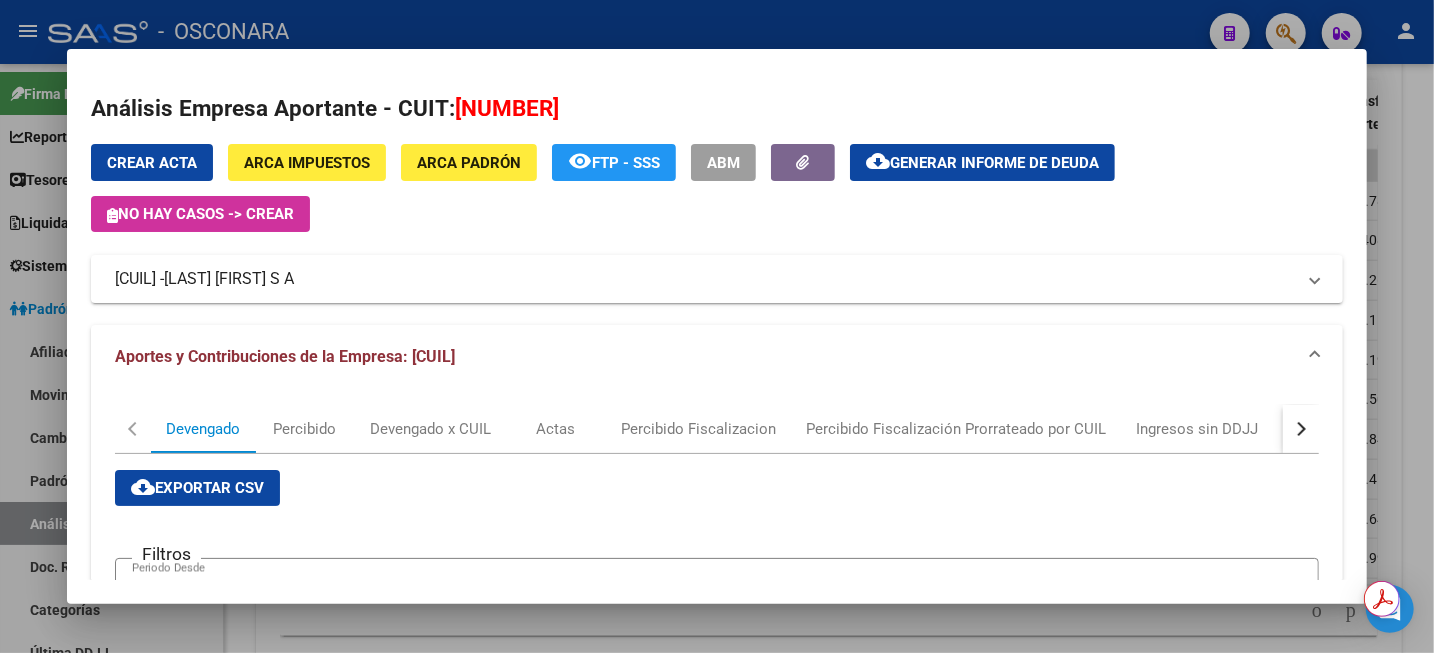 click at bounding box center (717, 326) 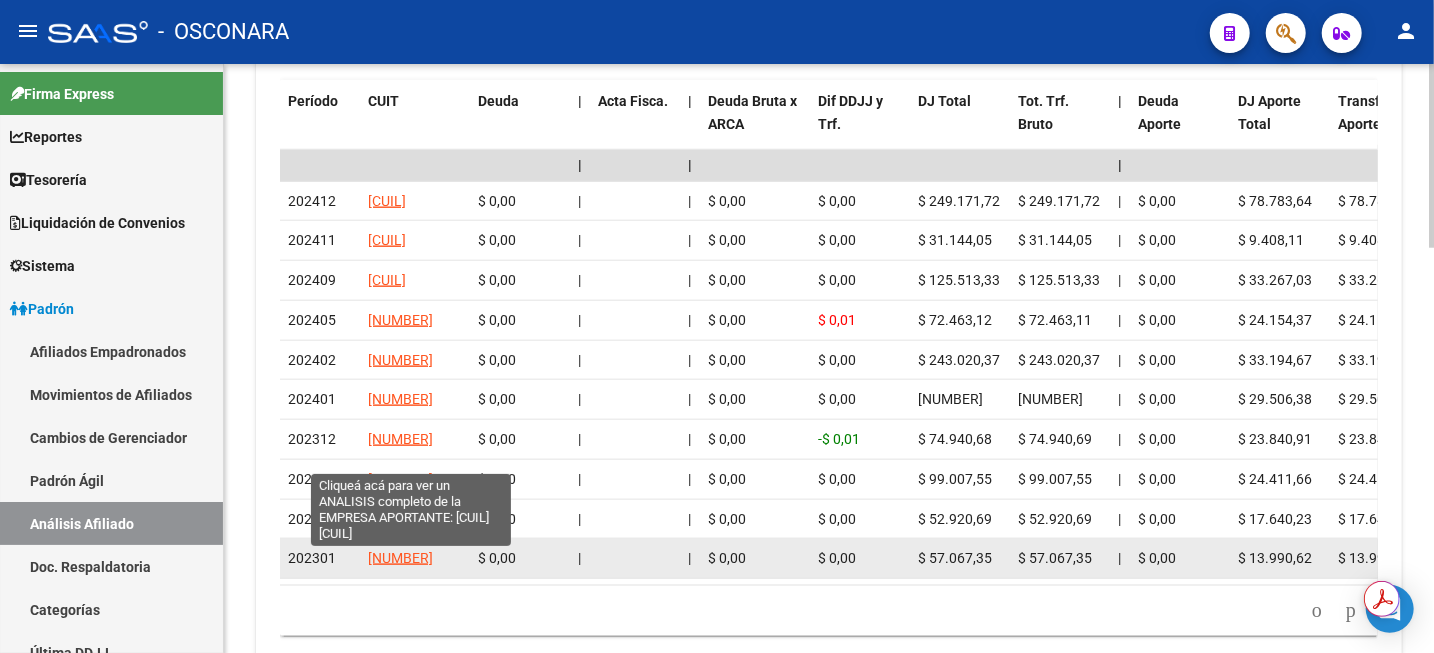 click on "[NUMBER]" 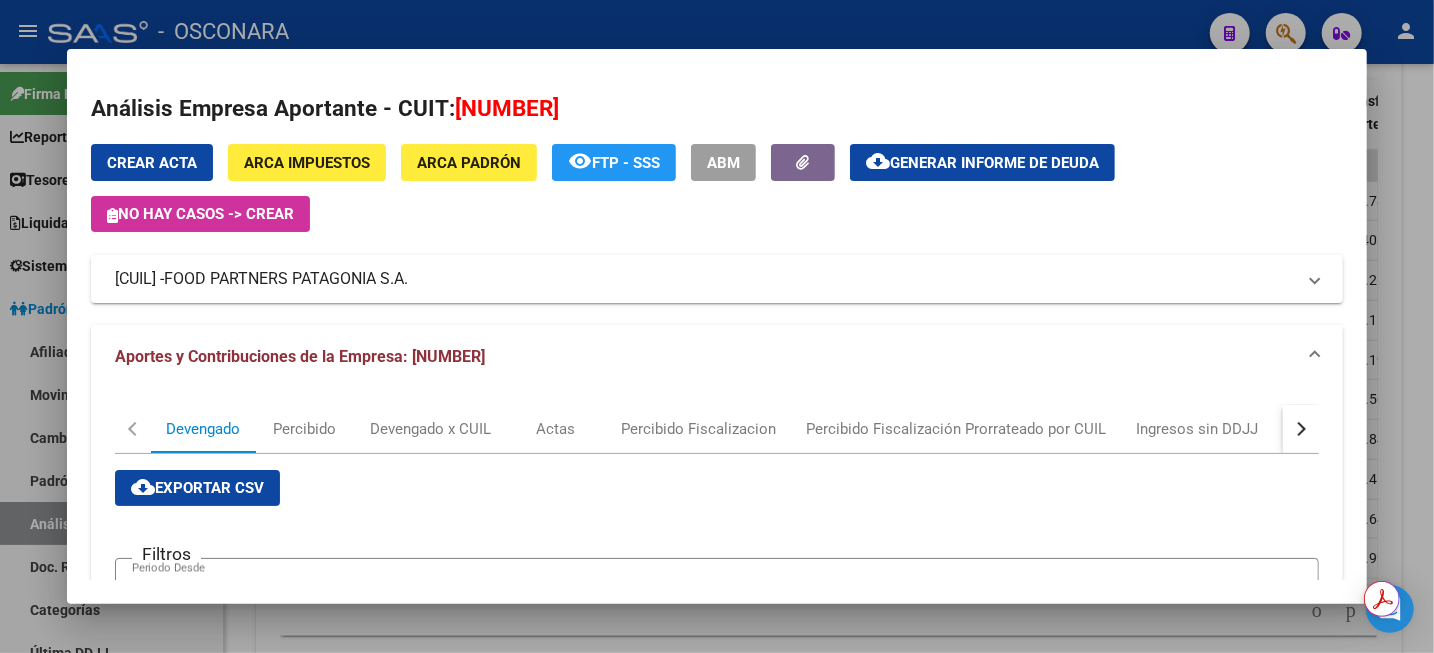 click at bounding box center (717, 326) 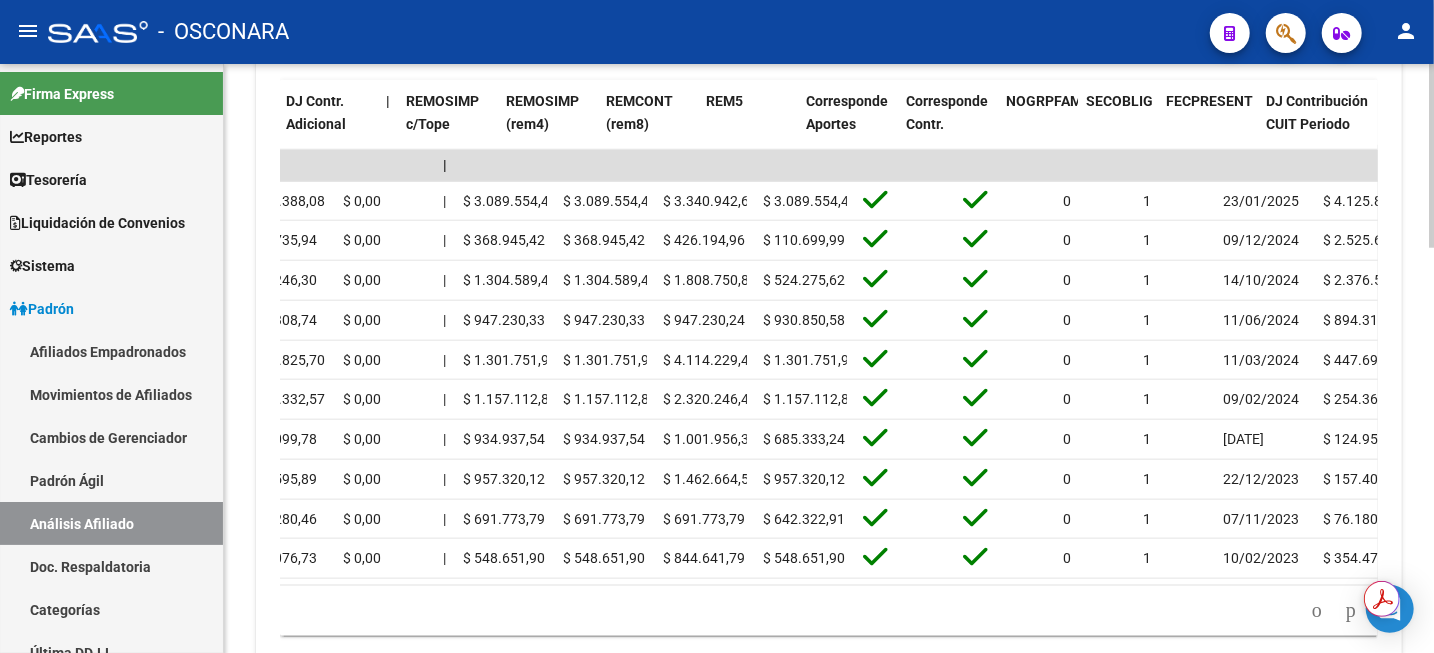 scroll, scrollTop: 0, scrollLeft: 2691, axis: horizontal 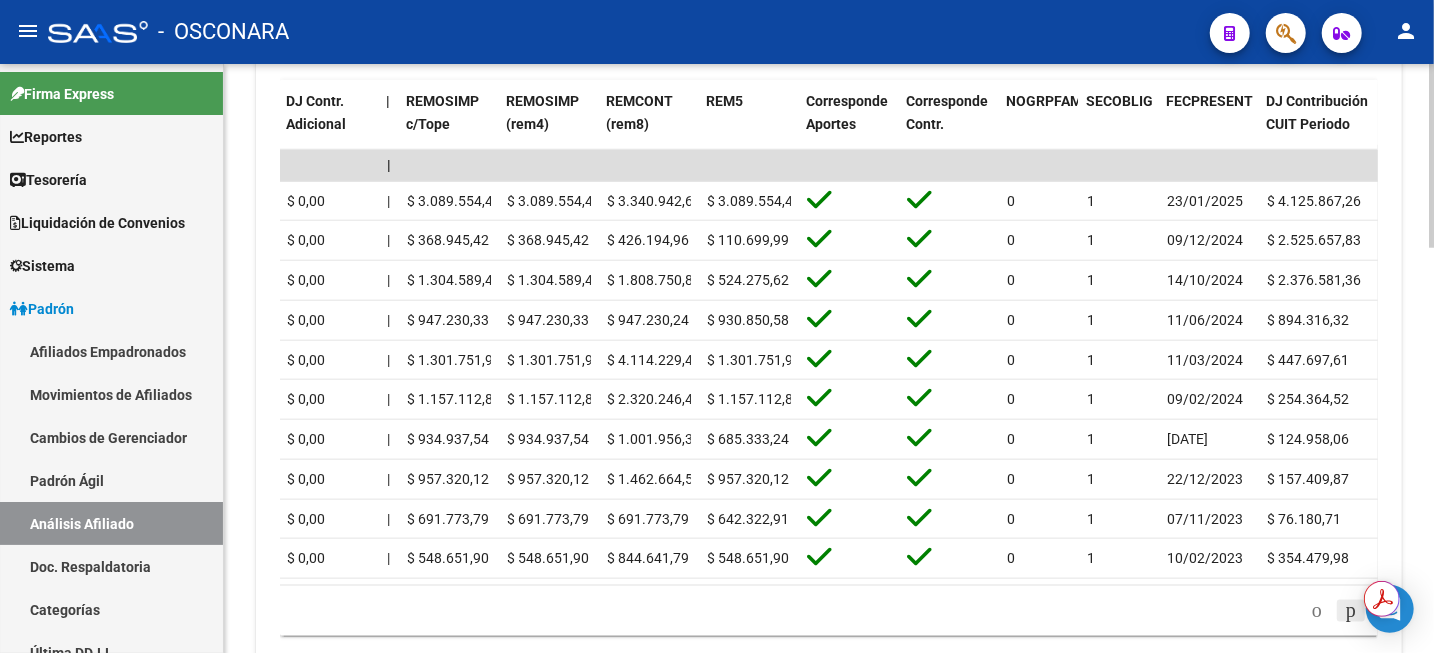 click 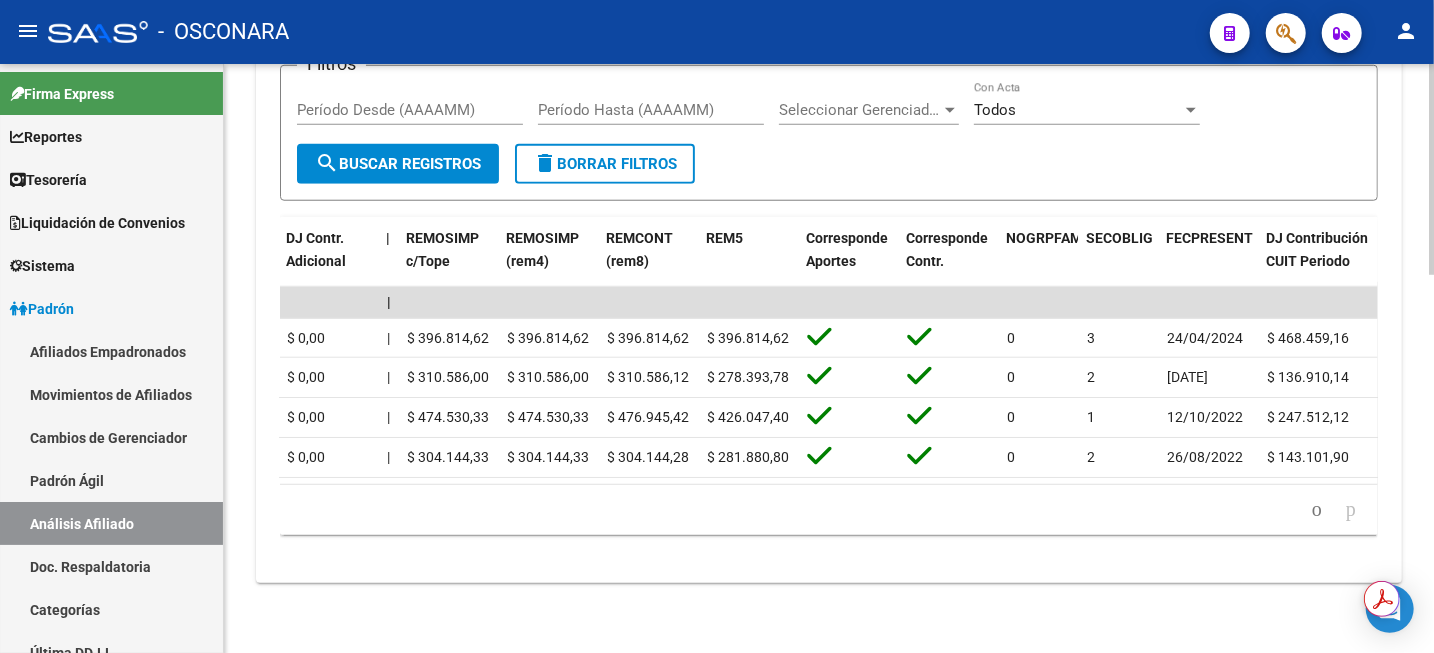 scroll, scrollTop: 1054, scrollLeft: 0, axis: vertical 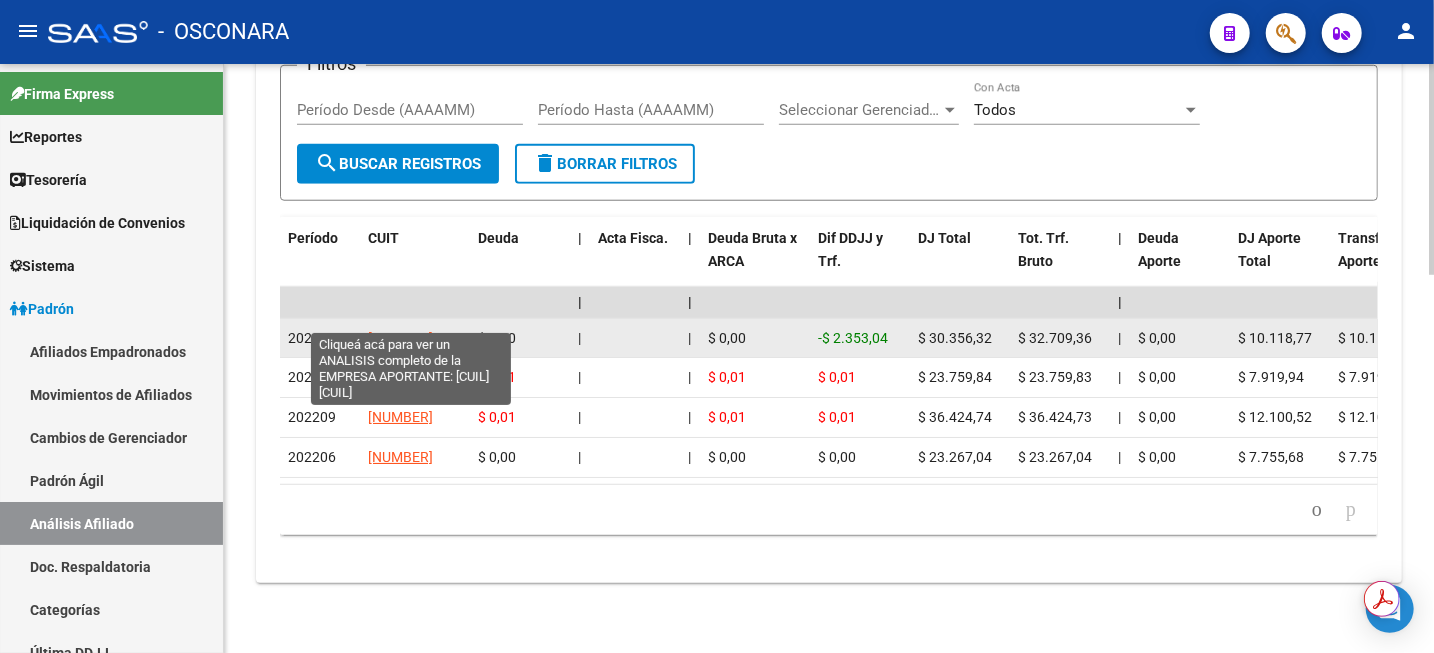 click on "[NUMBER]" 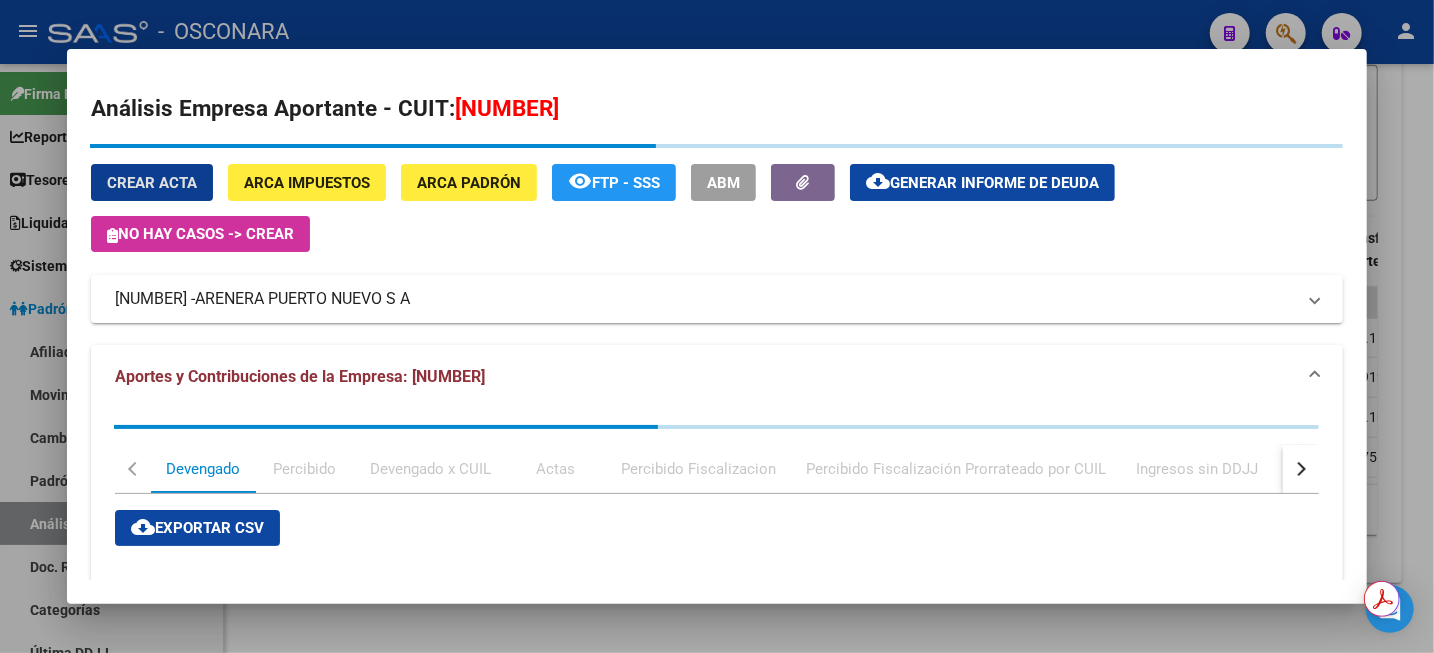 click at bounding box center (717, 326) 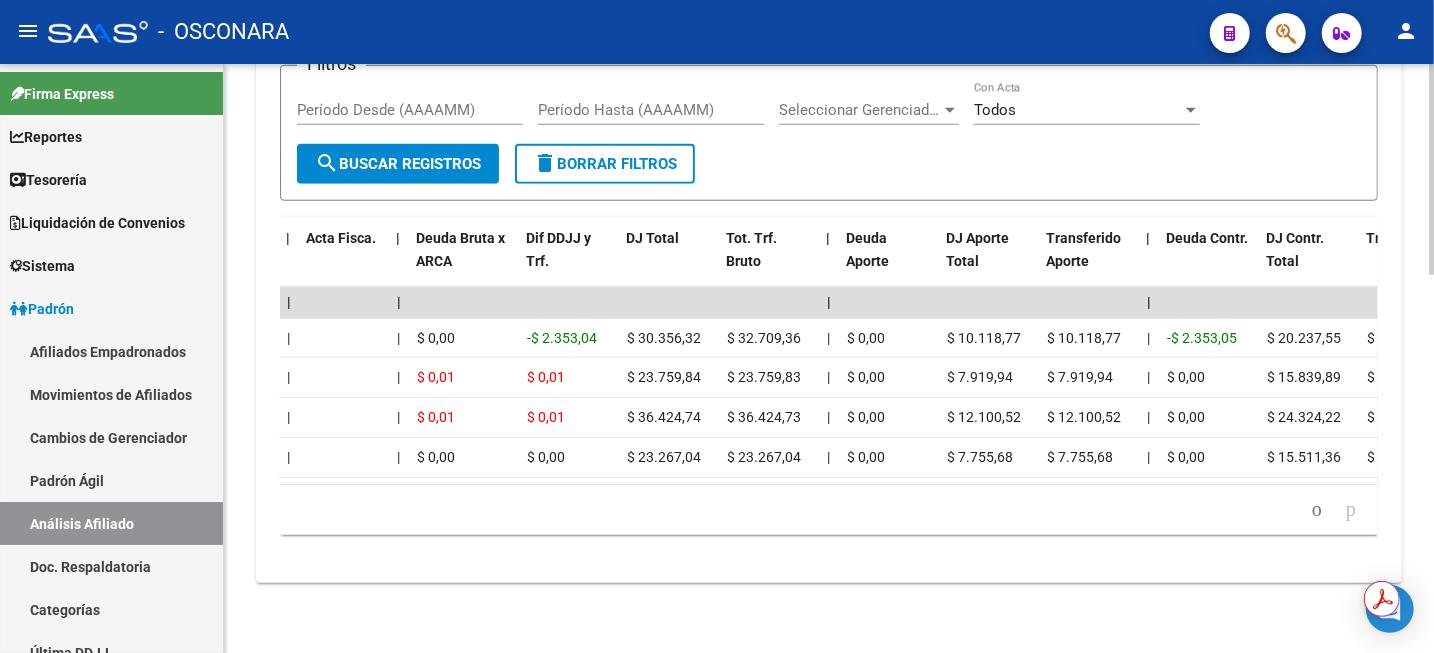 scroll, scrollTop: 0, scrollLeft: 0, axis: both 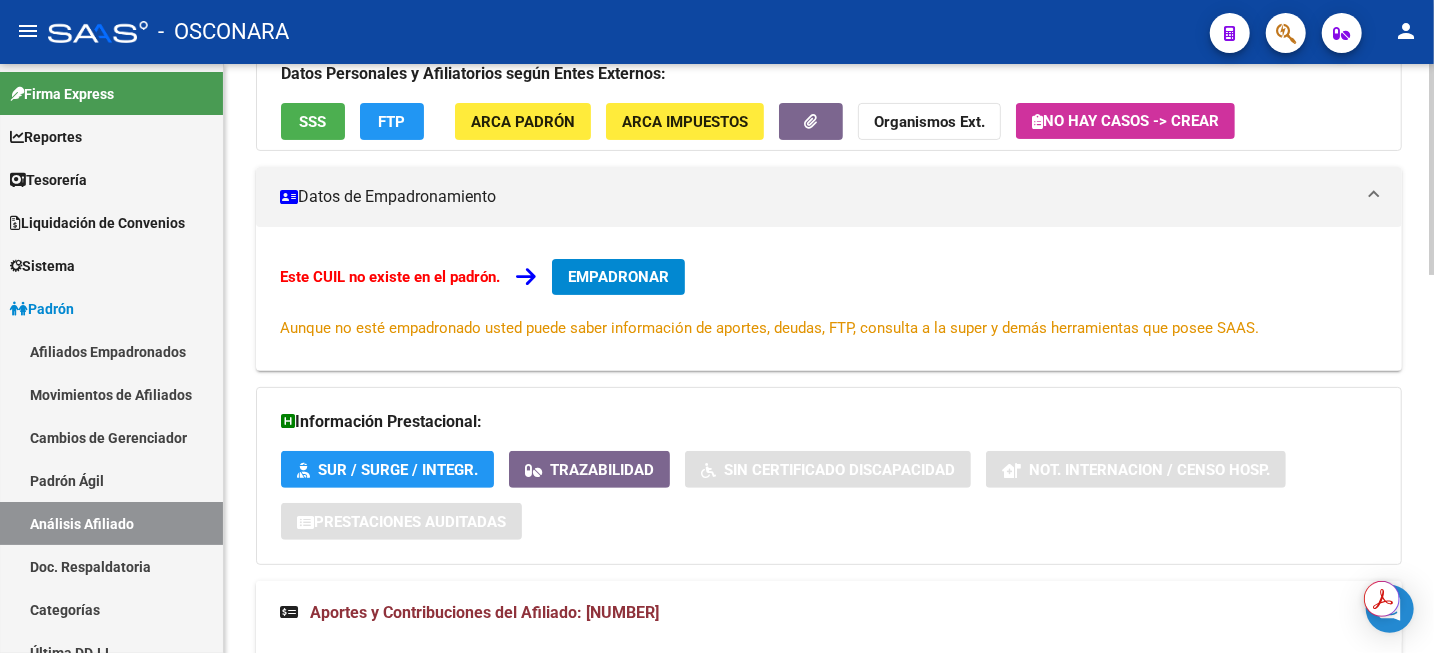 drag, startPoint x: 693, startPoint y: 607, endPoint x: 588, endPoint y: 602, distance: 105.11898 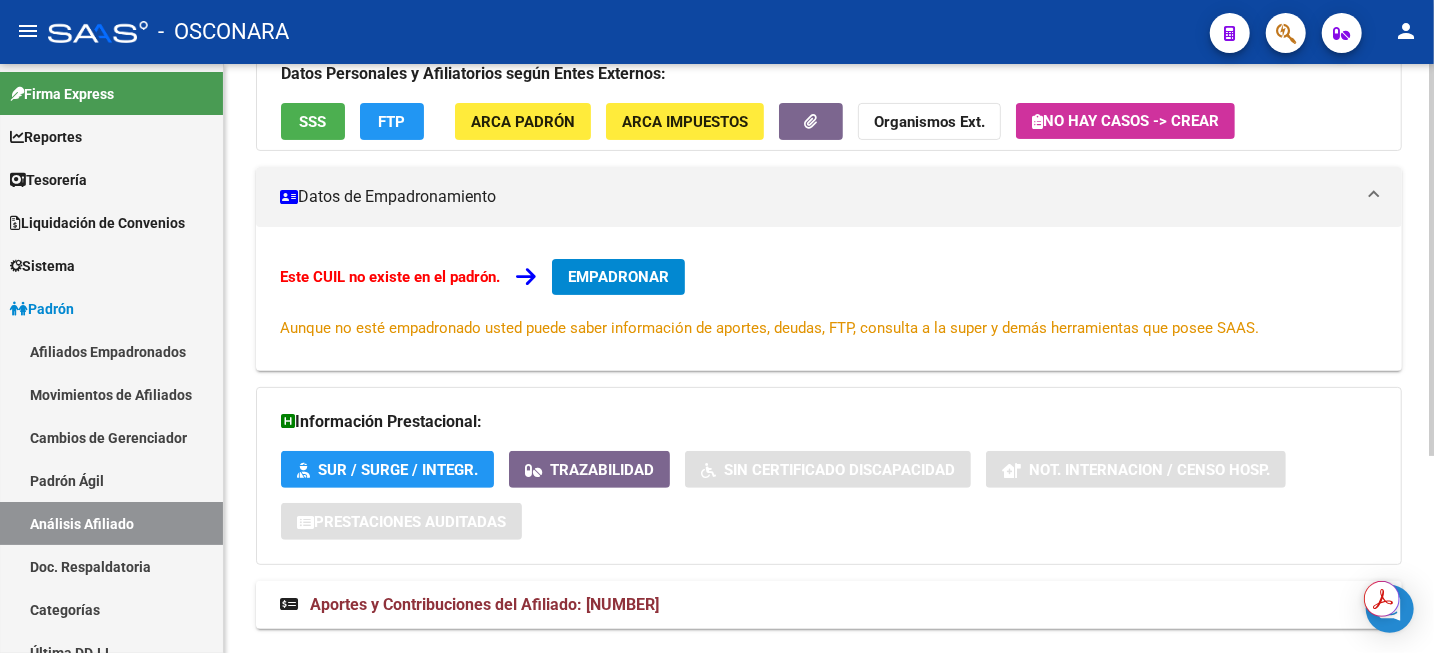 copy on "20227153114" 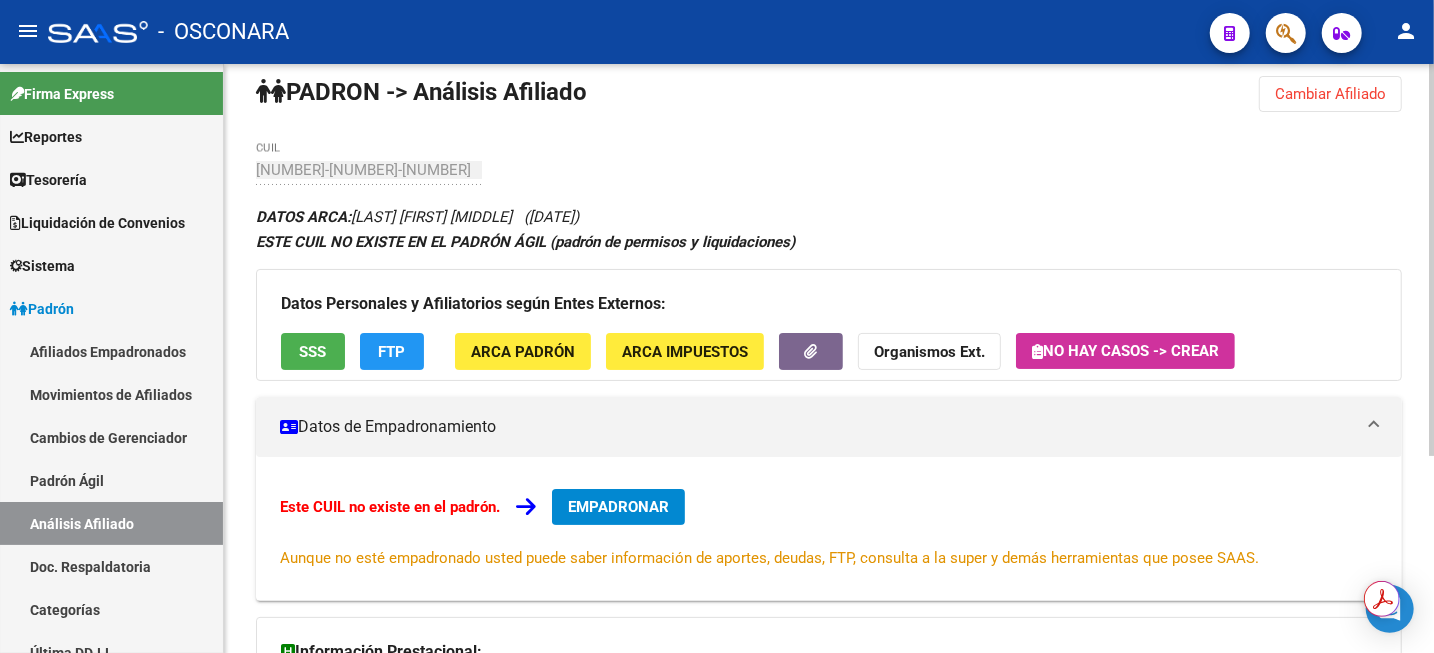 scroll, scrollTop: 0, scrollLeft: 0, axis: both 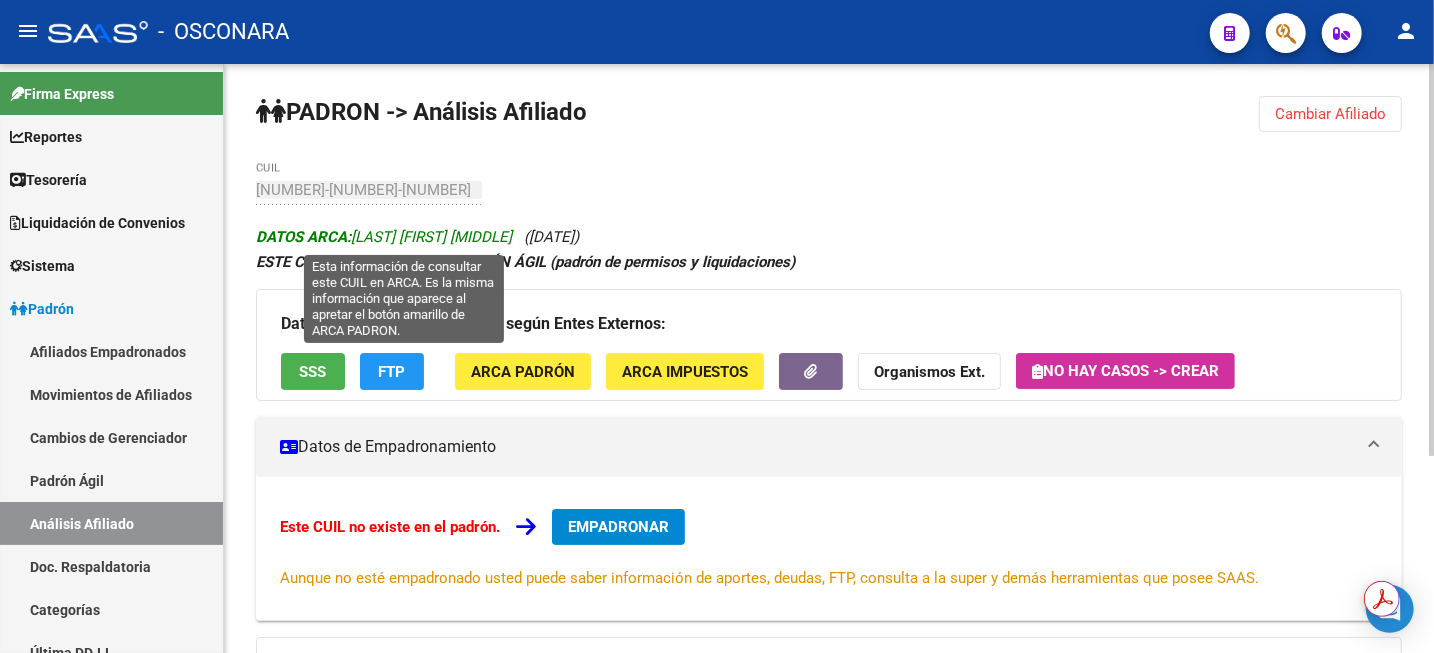 click on "DATOS ARCA:  [LAST] [FIRST] [MIDDLE]" 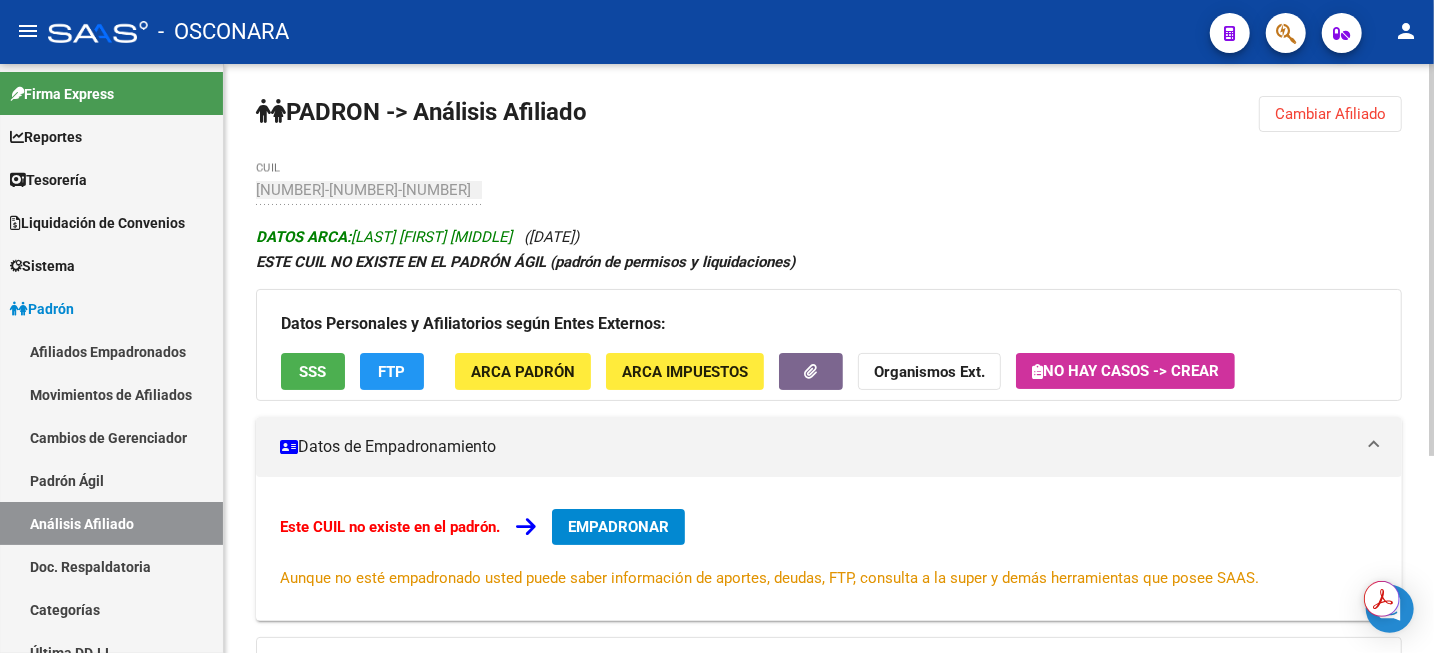 click on "DATOS ARCA:  [LAST] [FIRST] [MIDDLE]" 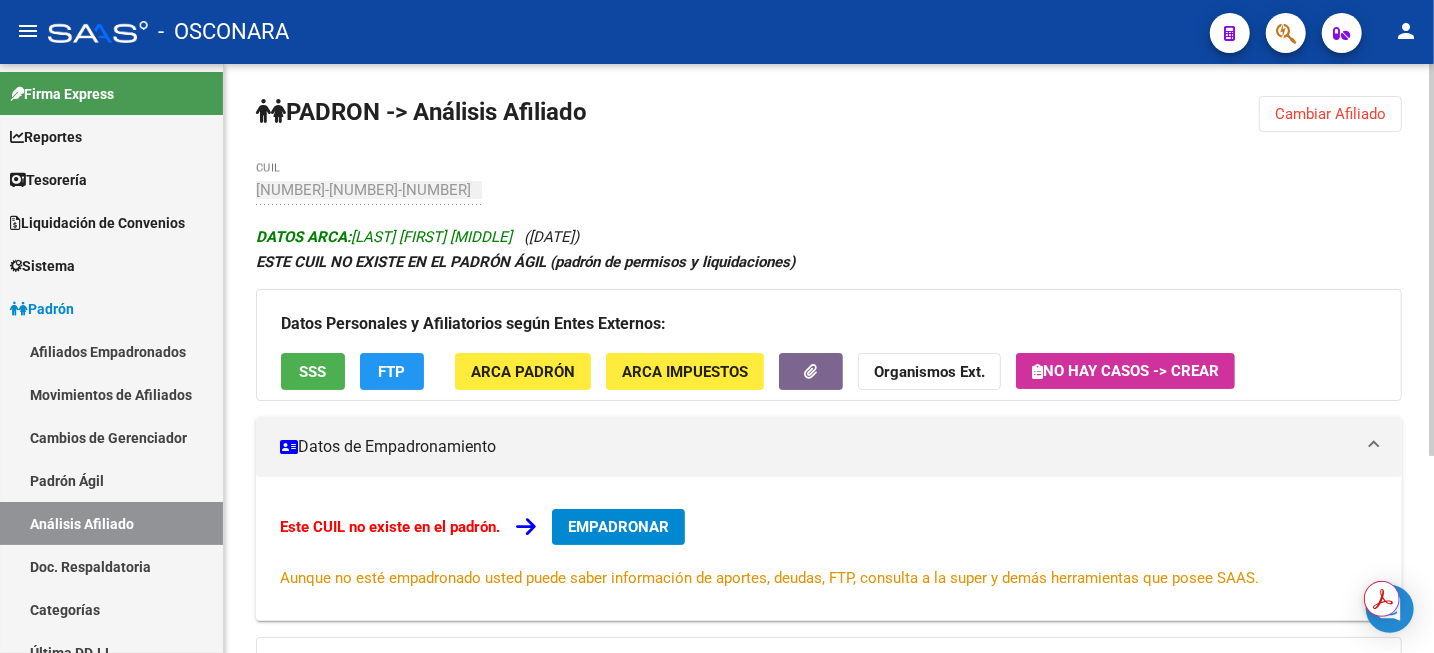 drag, startPoint x: 355, startPoint y: 236, endPoint x: 547, endPoint y: 237, distance: 192.00261 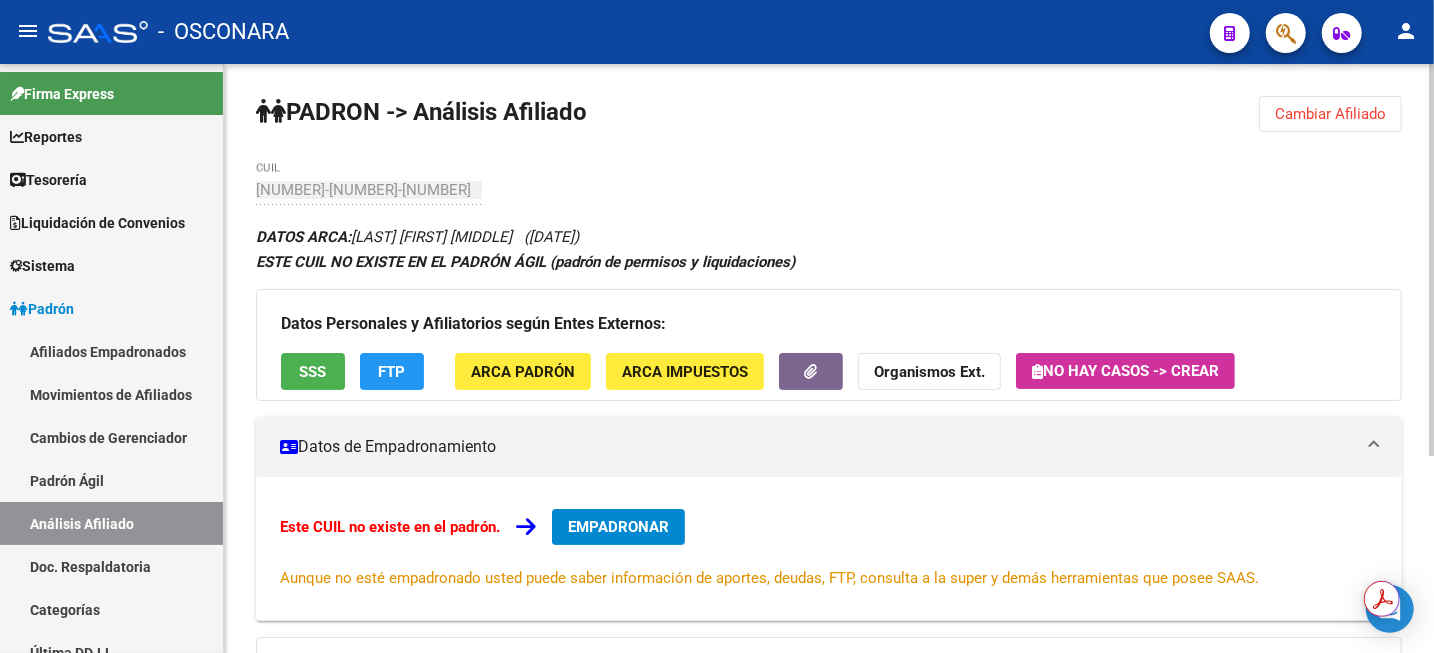 copy on "[LAST] [FIRST] [MIDDLE]" 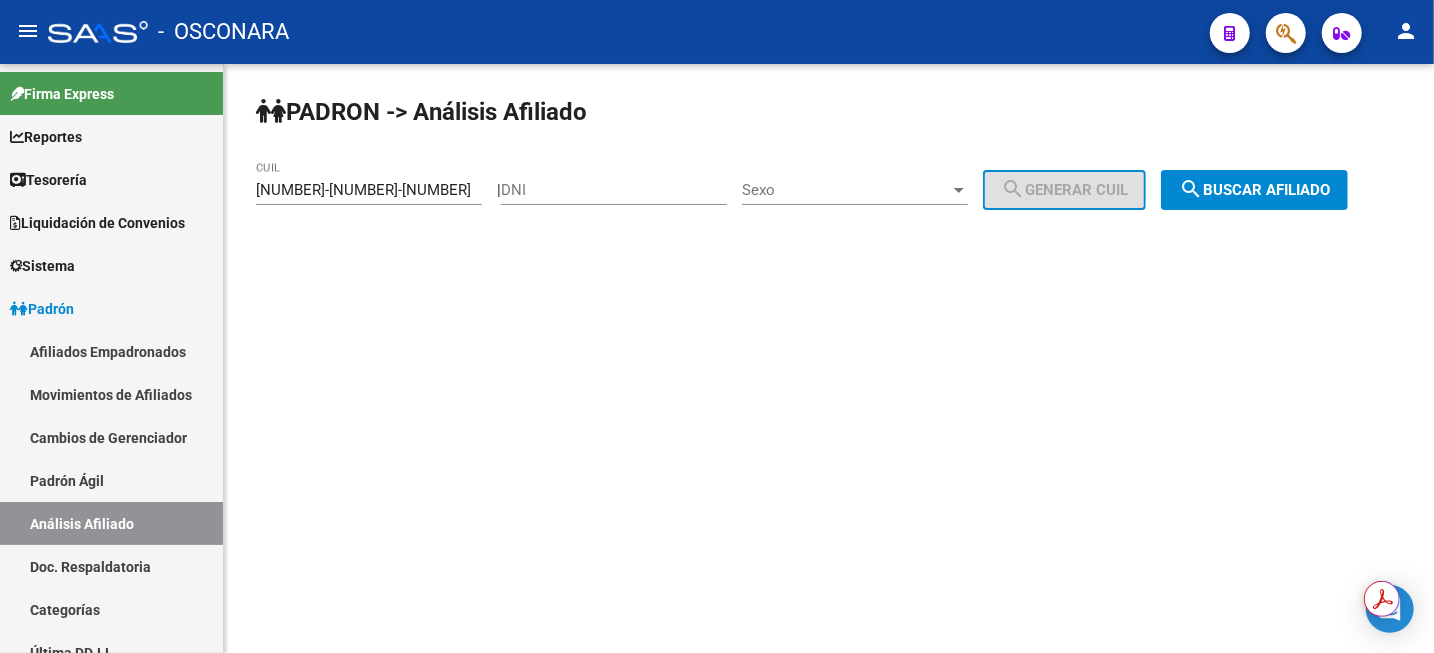 click on "DNI" at bounding box center [614, 190] 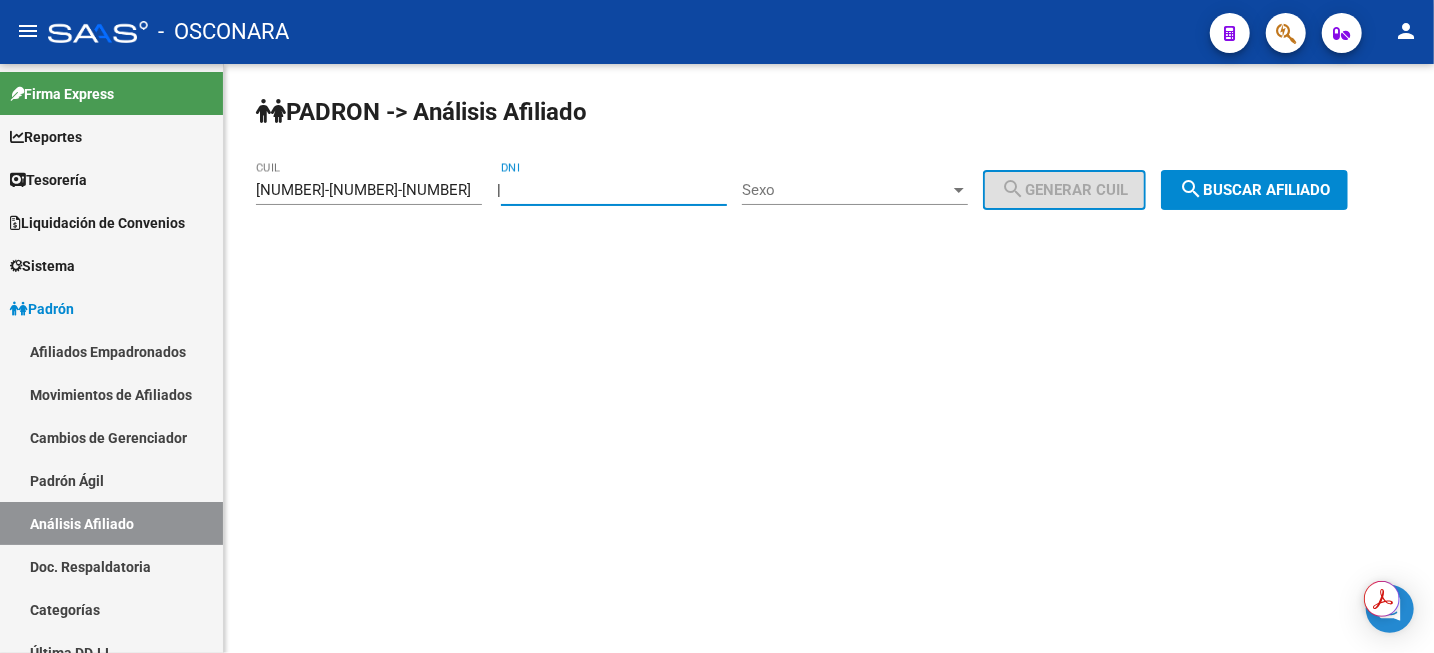 paste on "[NUMBER]" 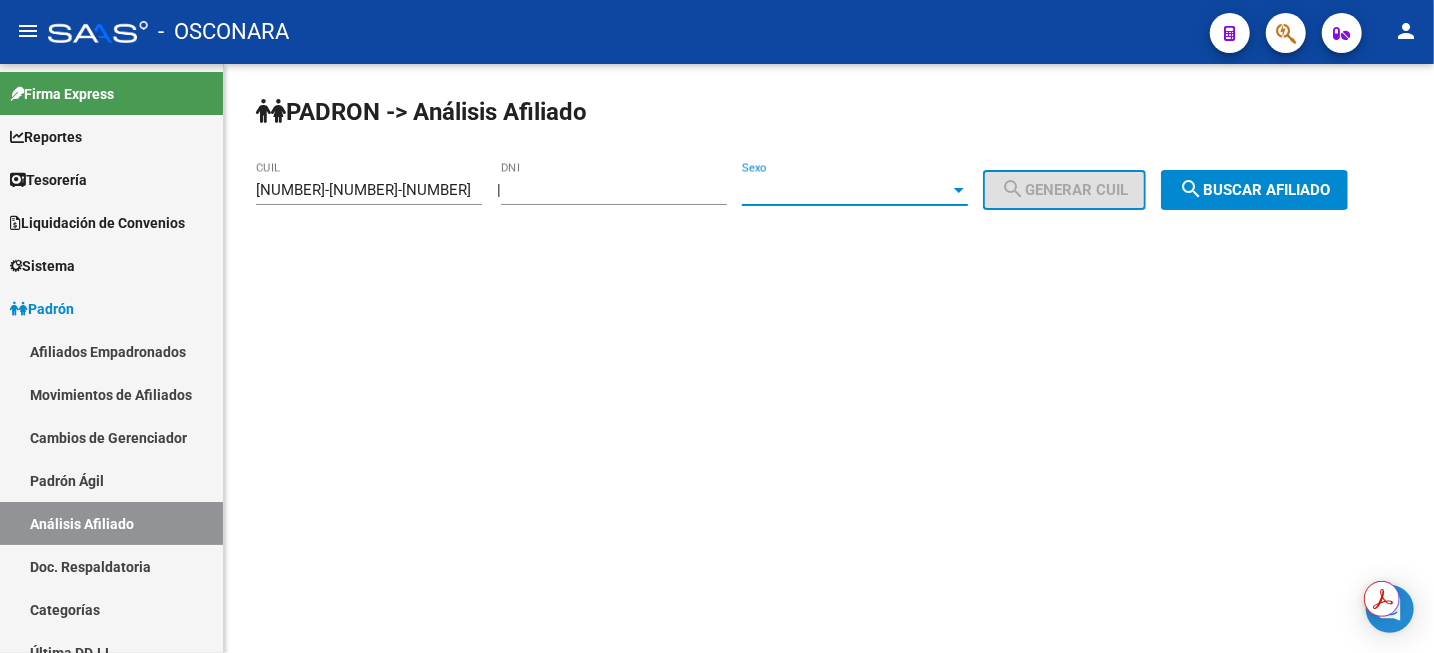 click on "Sexo" at bounding box center (846, 190) 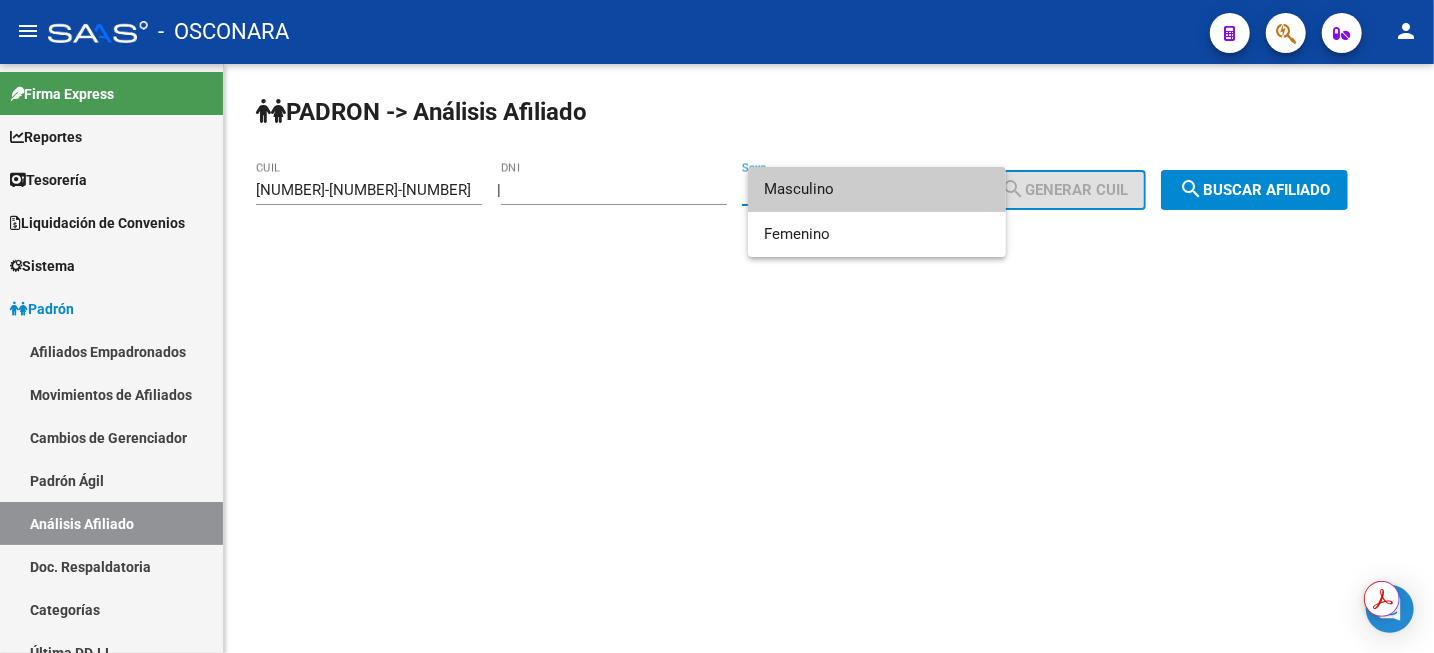 click on "Masculino" at bounding box center [877, 189] 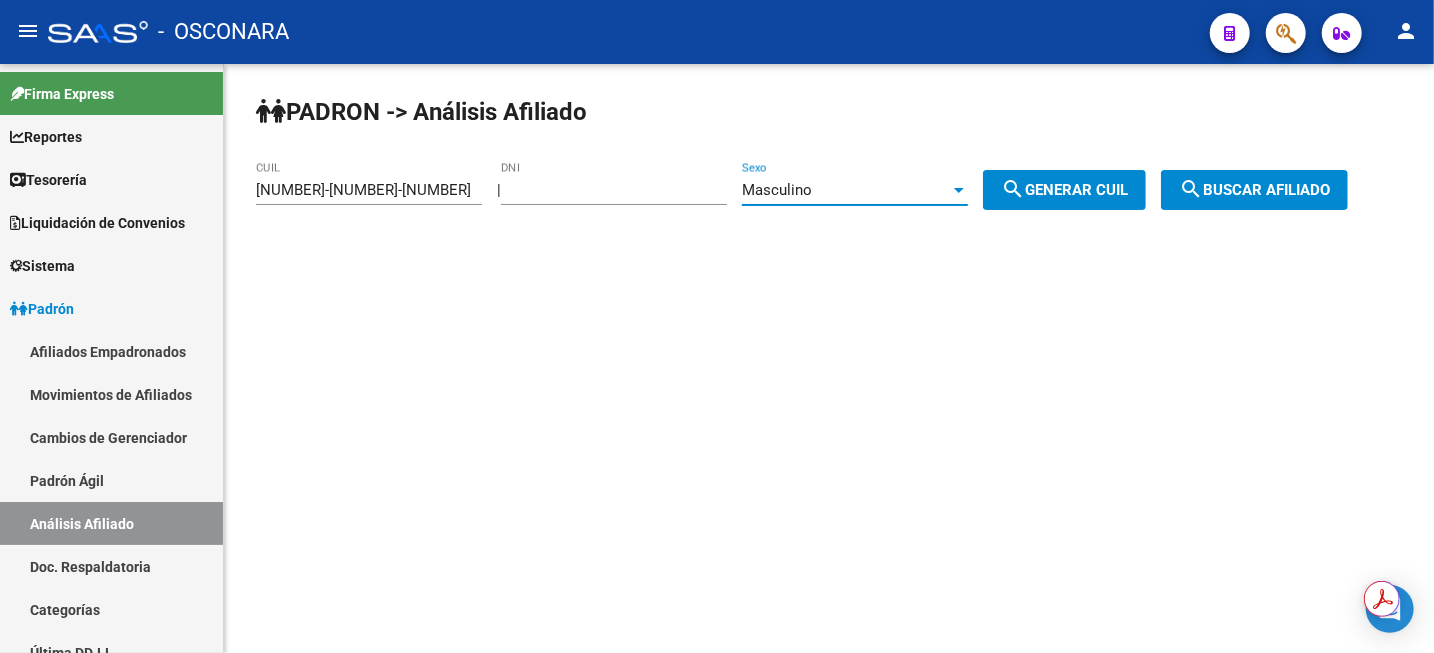 click on "search  Generar CUIL" 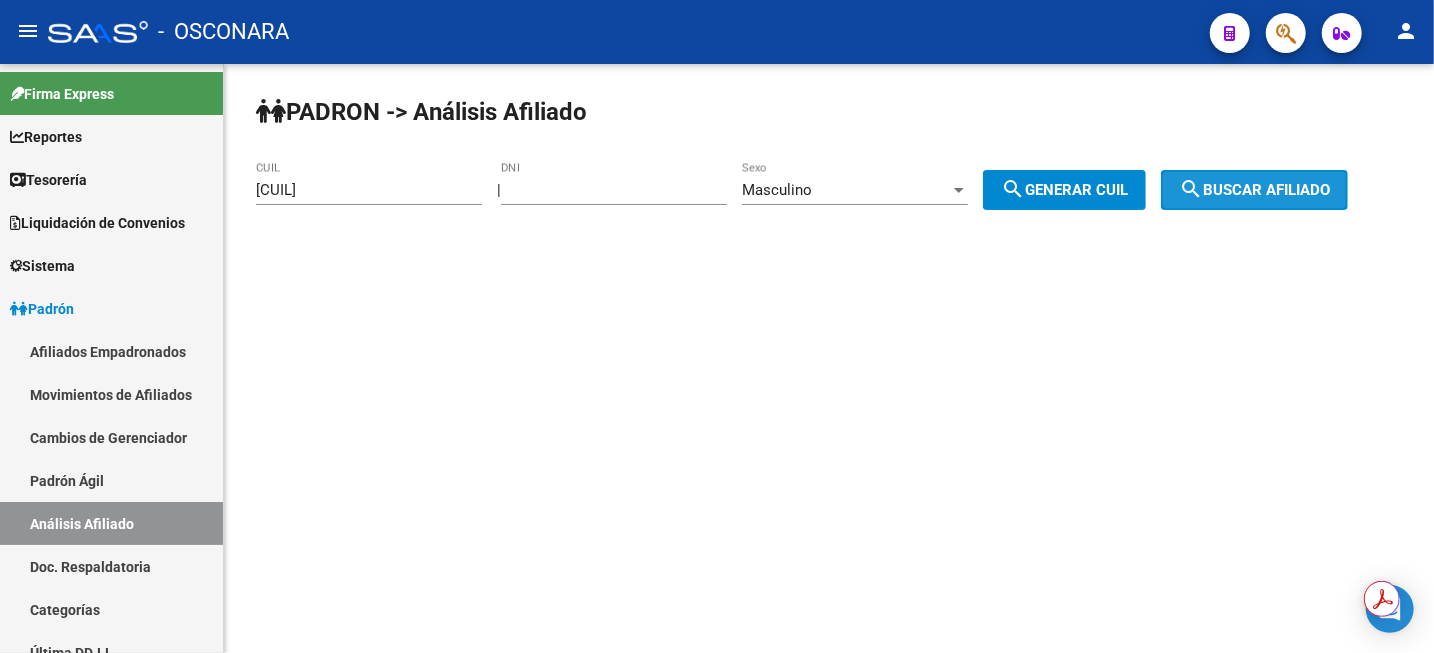click on "search" 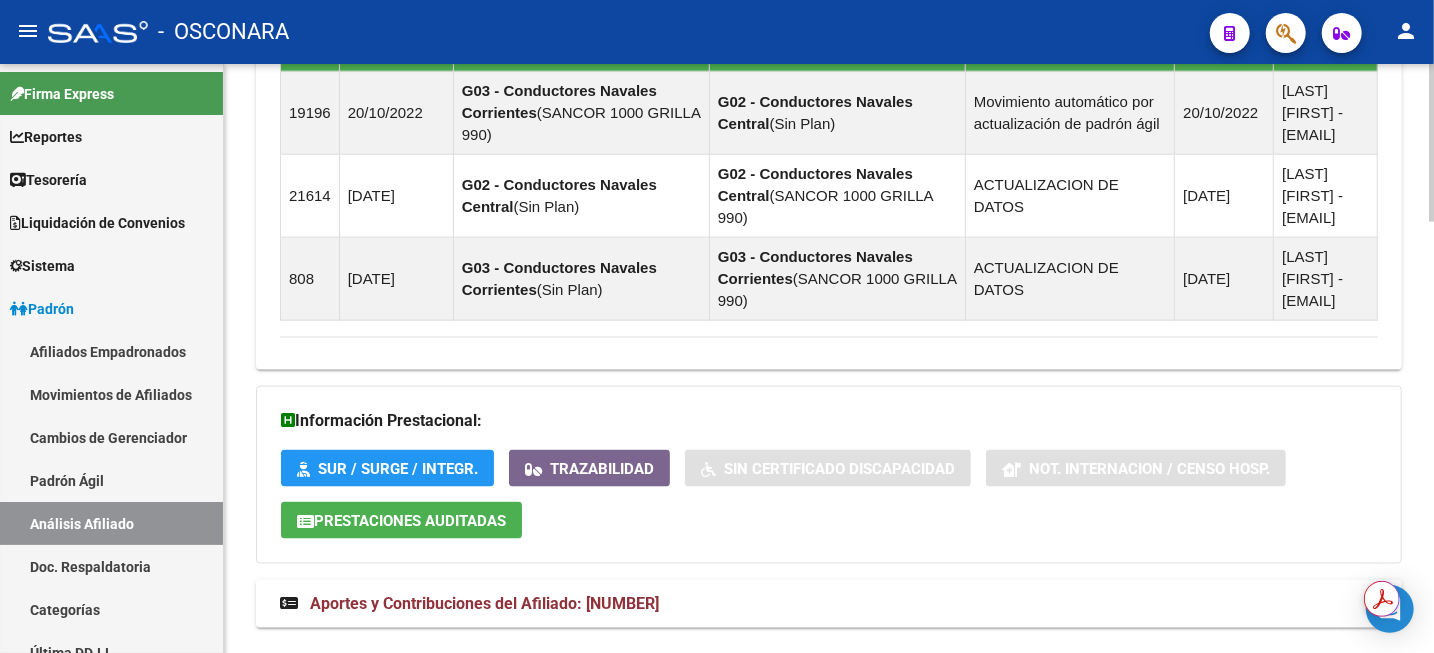 scroll, scrollTop: 1606, scrollLeft: 0, axis: vertical 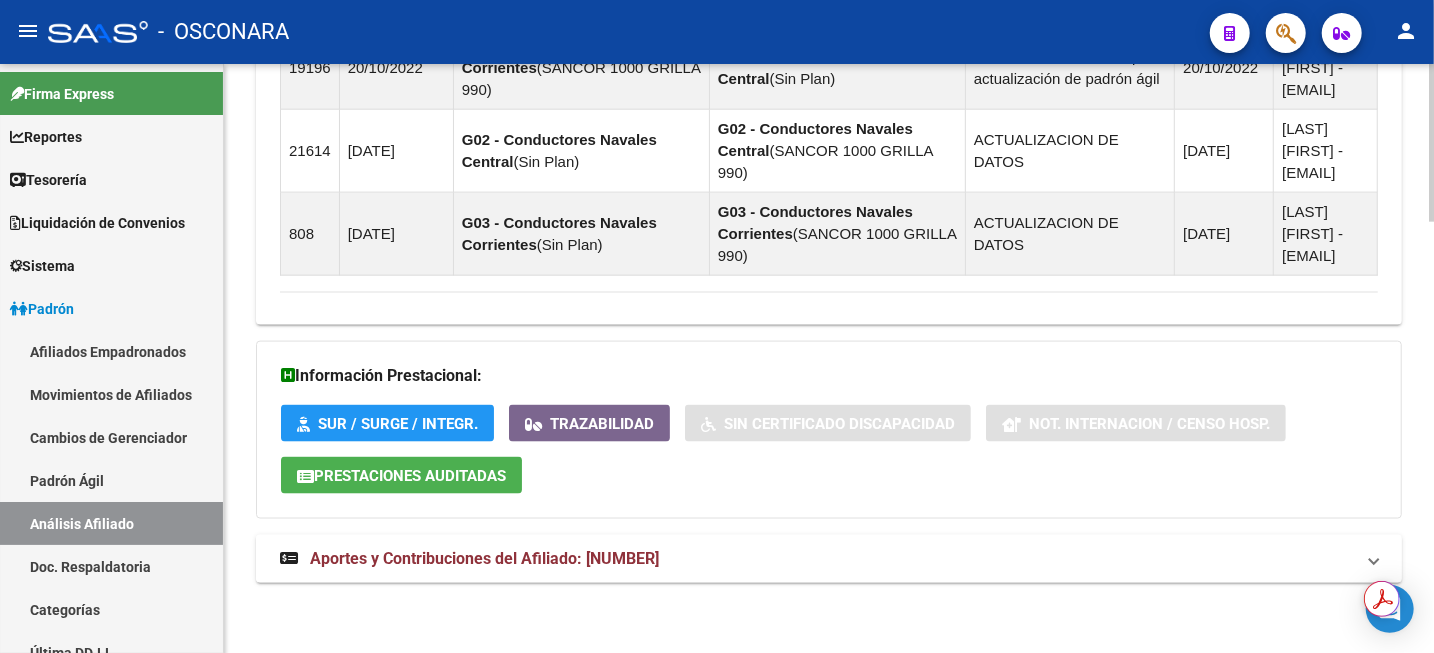 click on "Aportes y Contribuciones del Afiliado: [NUMBER]" at bounding box center [484, 558] 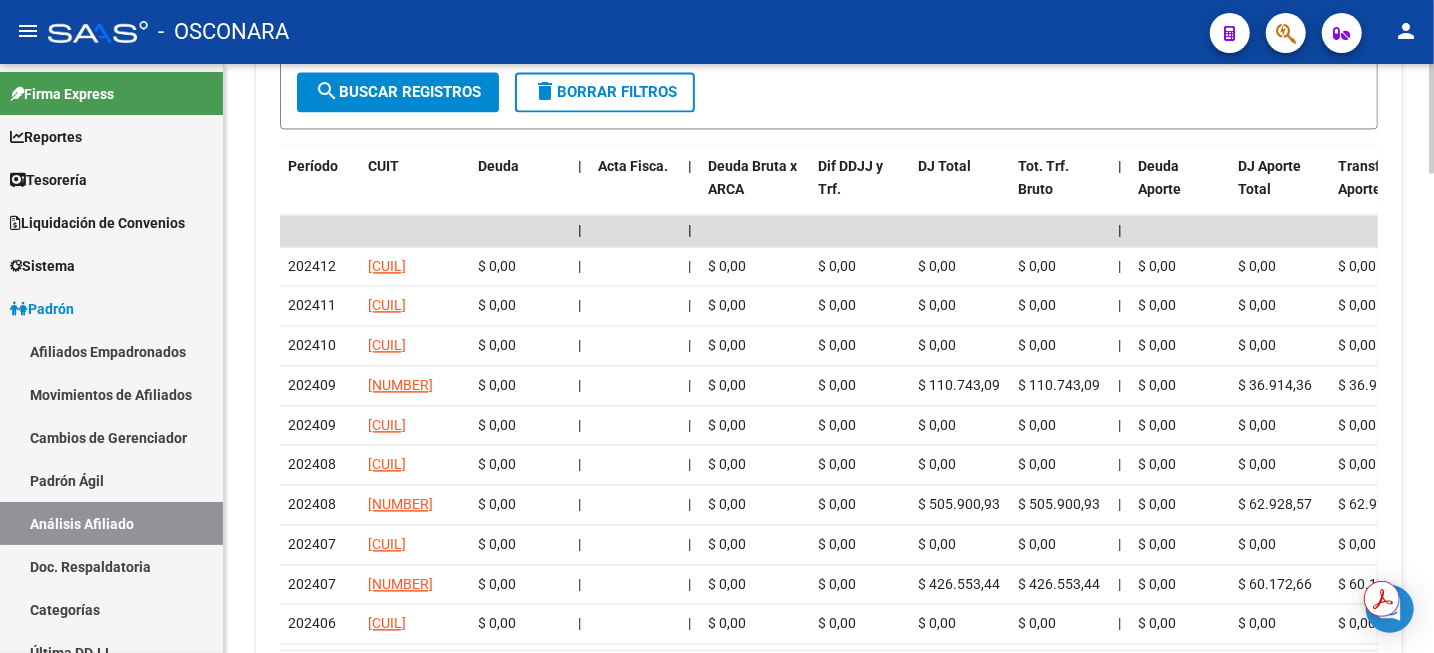 scroll, scrollTop: 2482, scrollLeft: 0, axis: vertical 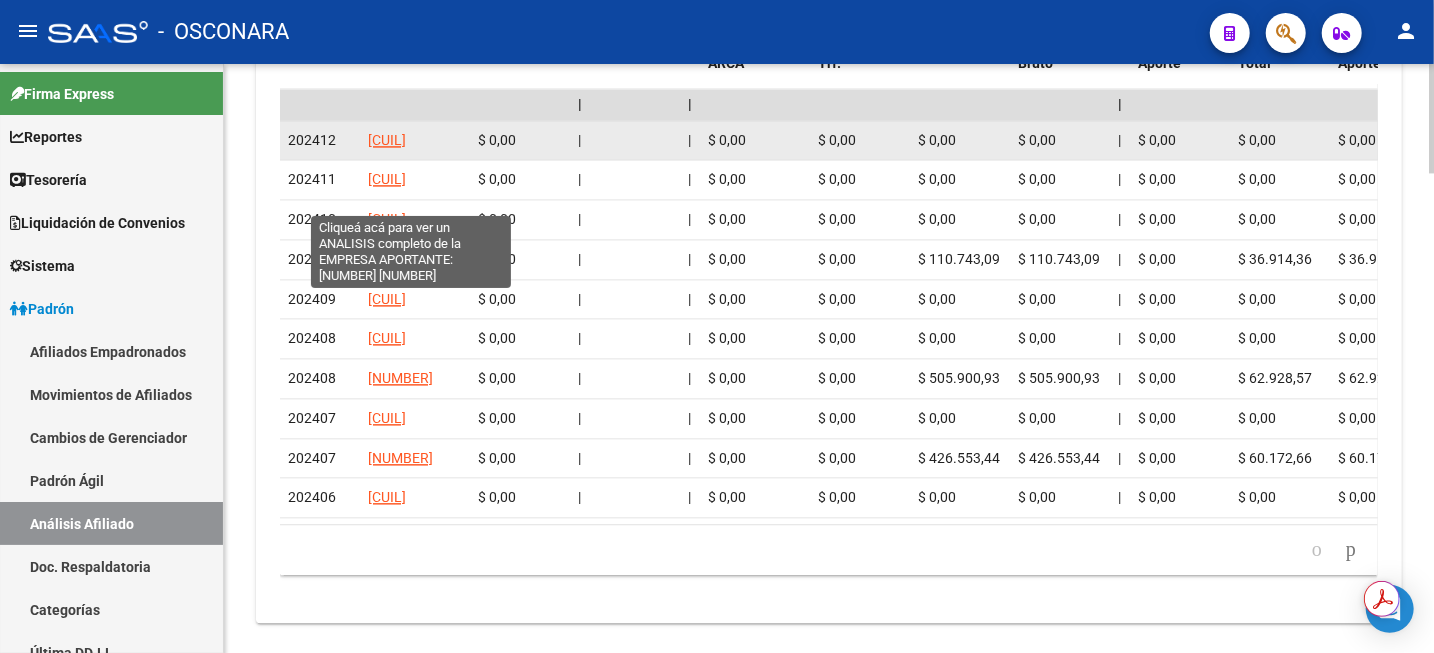 click on "[CUIL]" 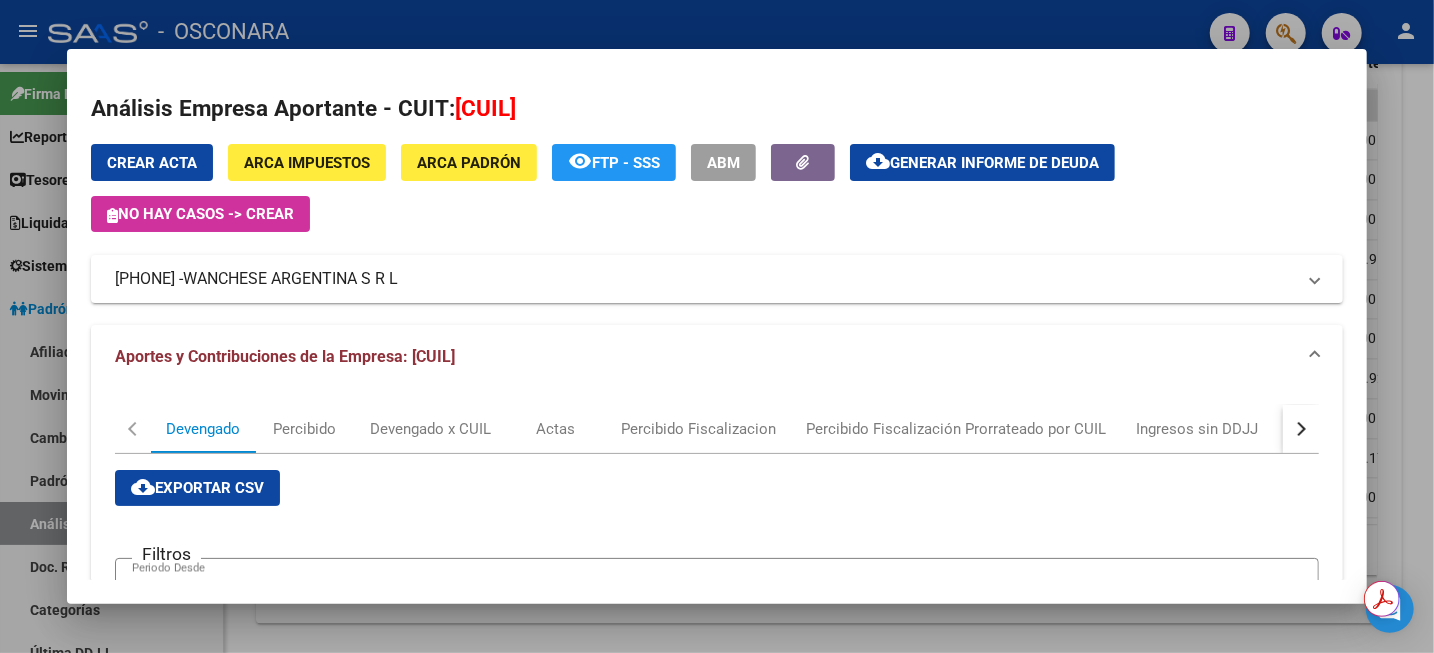 click at bounding box center (717, 326) 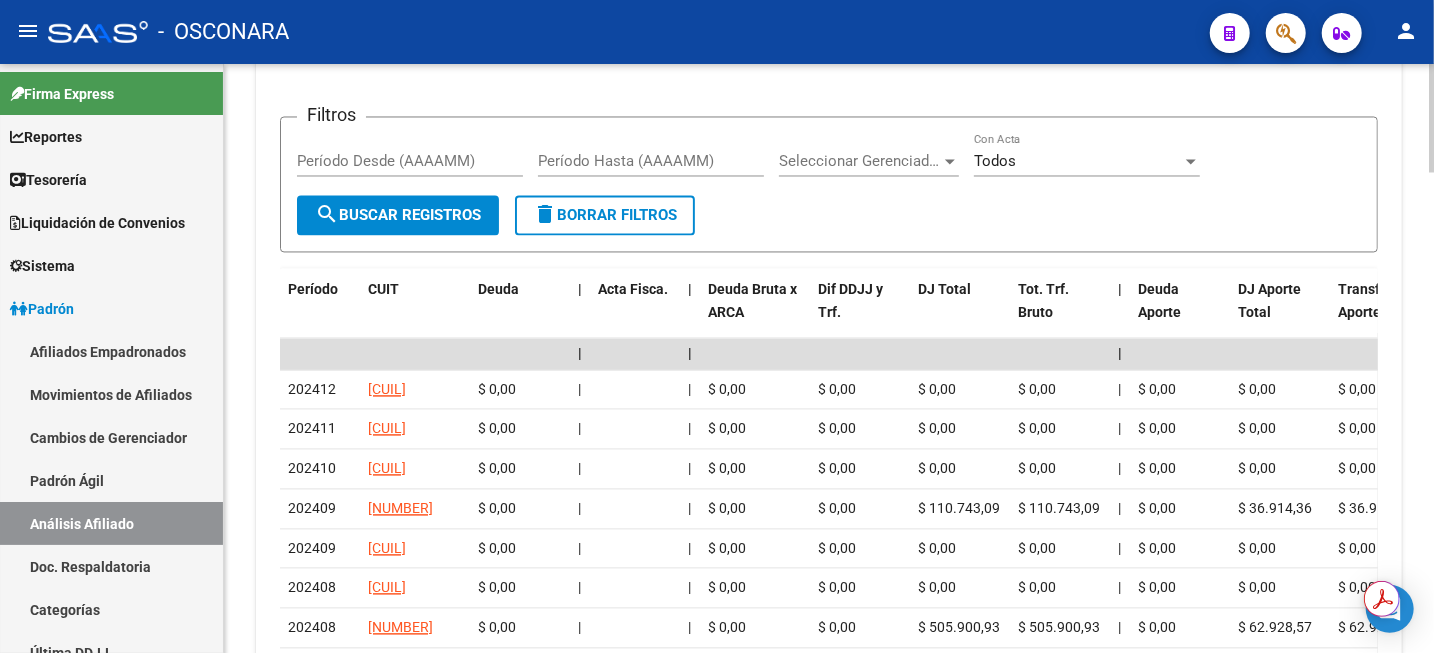 scroll, scrollTop: 1982, scrollLeft: 0, axis: vertical 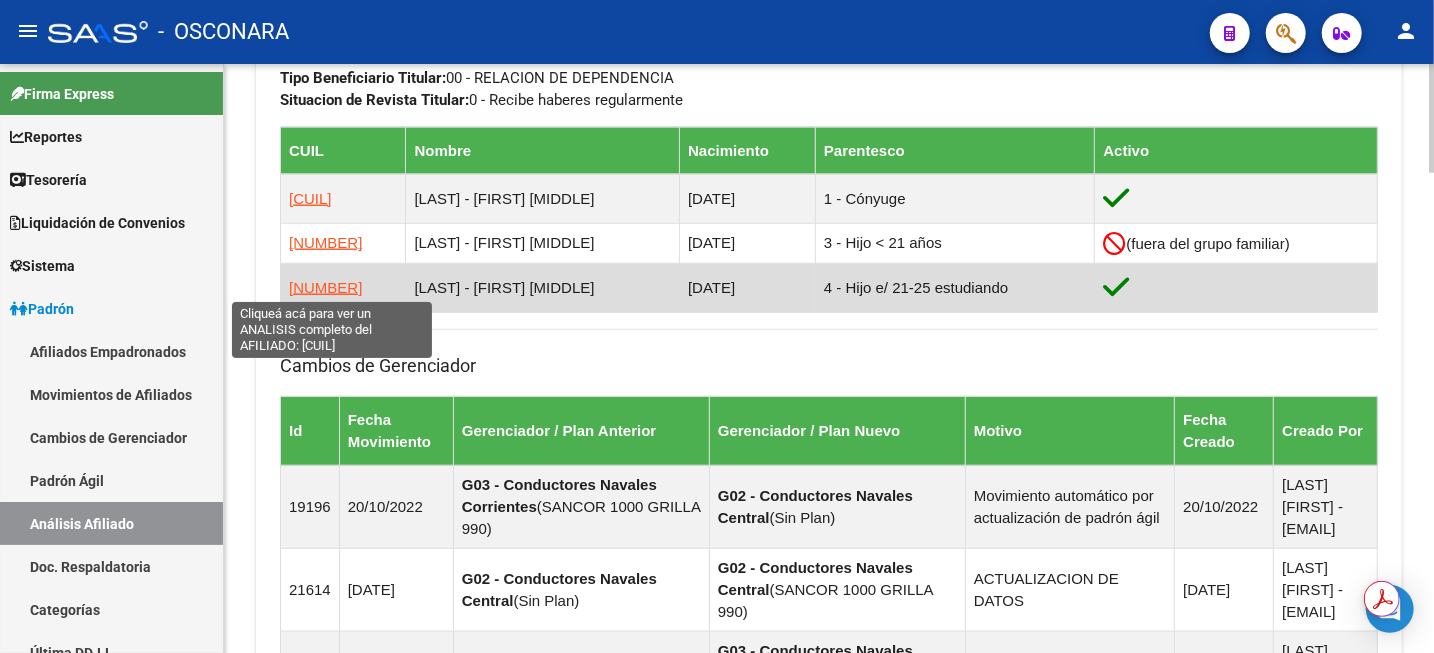 click on "[NUMBER]" at bounding box center [325, 287] 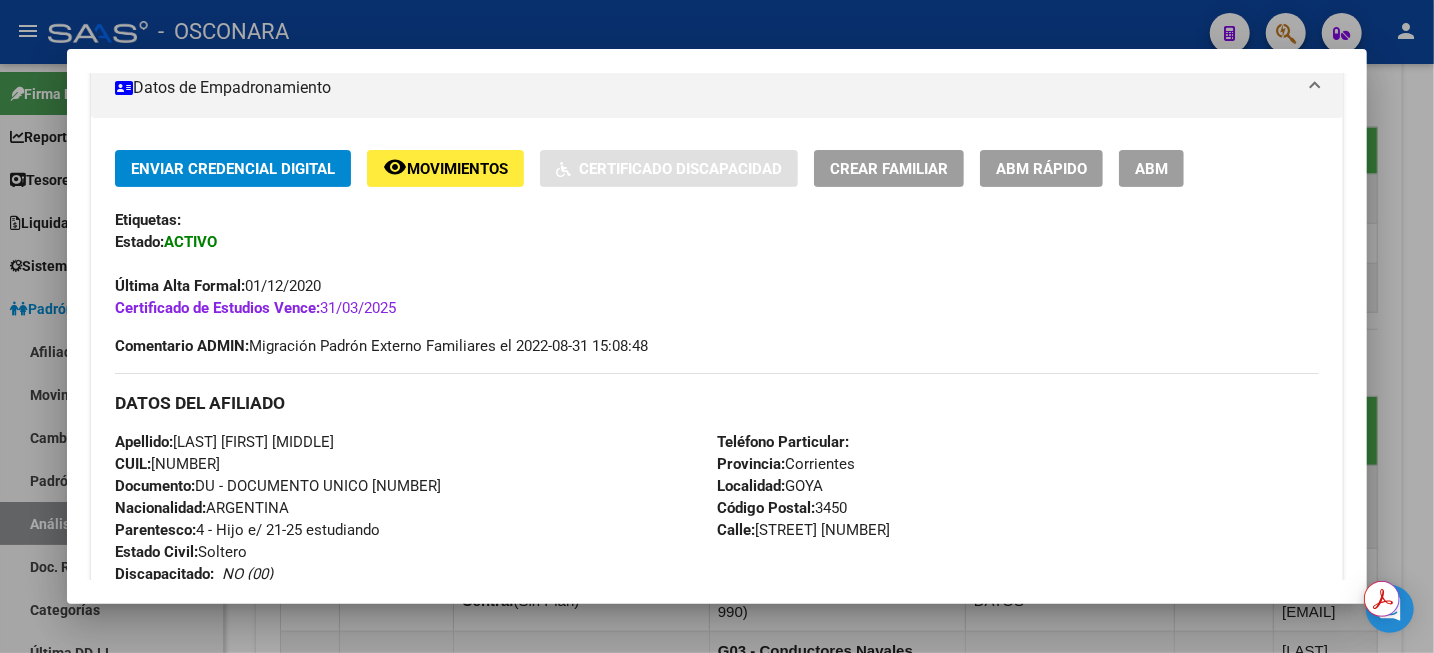 scroll, scrollTop: 488, scrollLeft: 0, axis: vertical 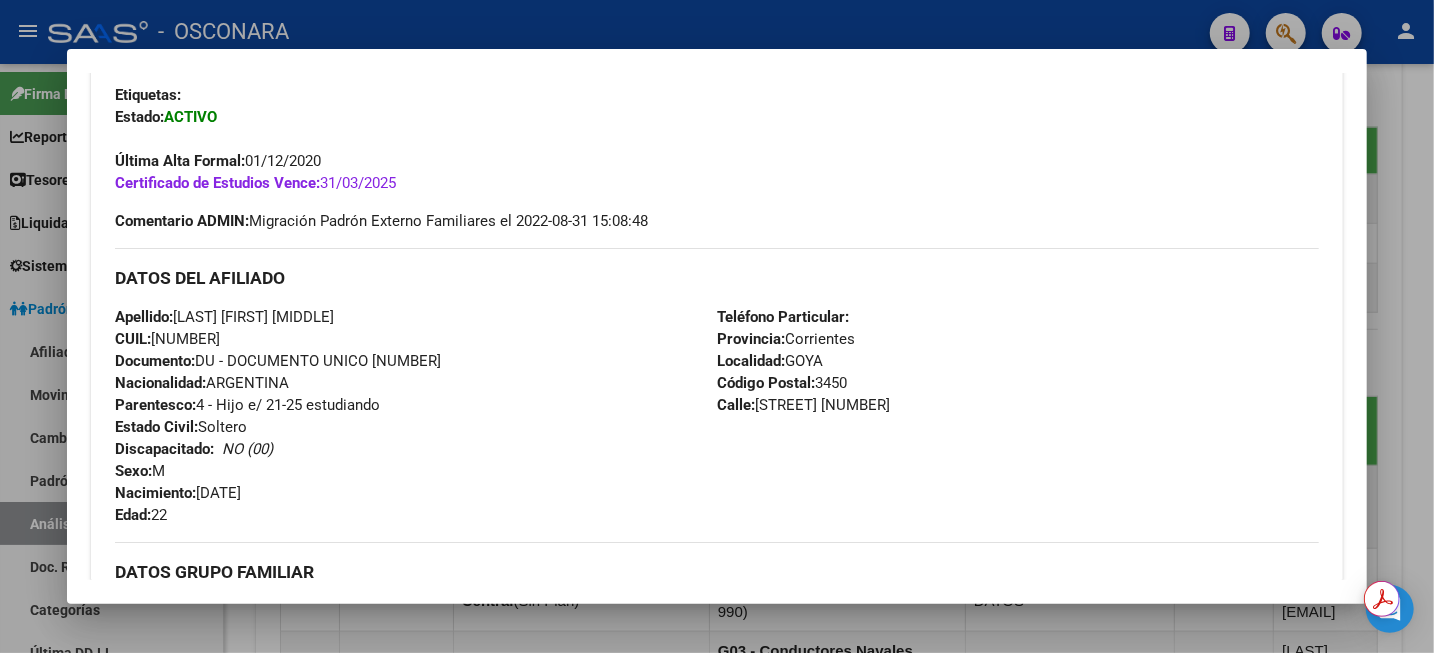 click at bounding box center (717, 326) 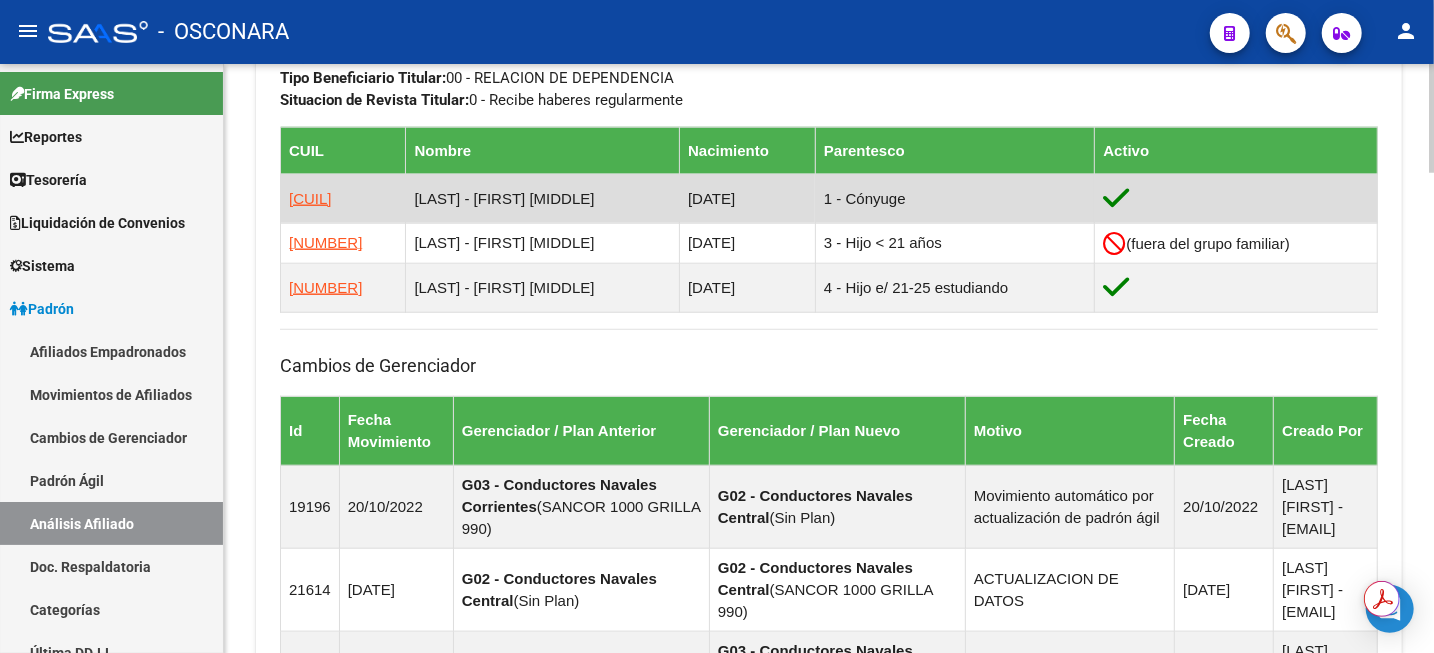 scroll, scrollTop: 606, scrollLeft: 0, axis: vertical 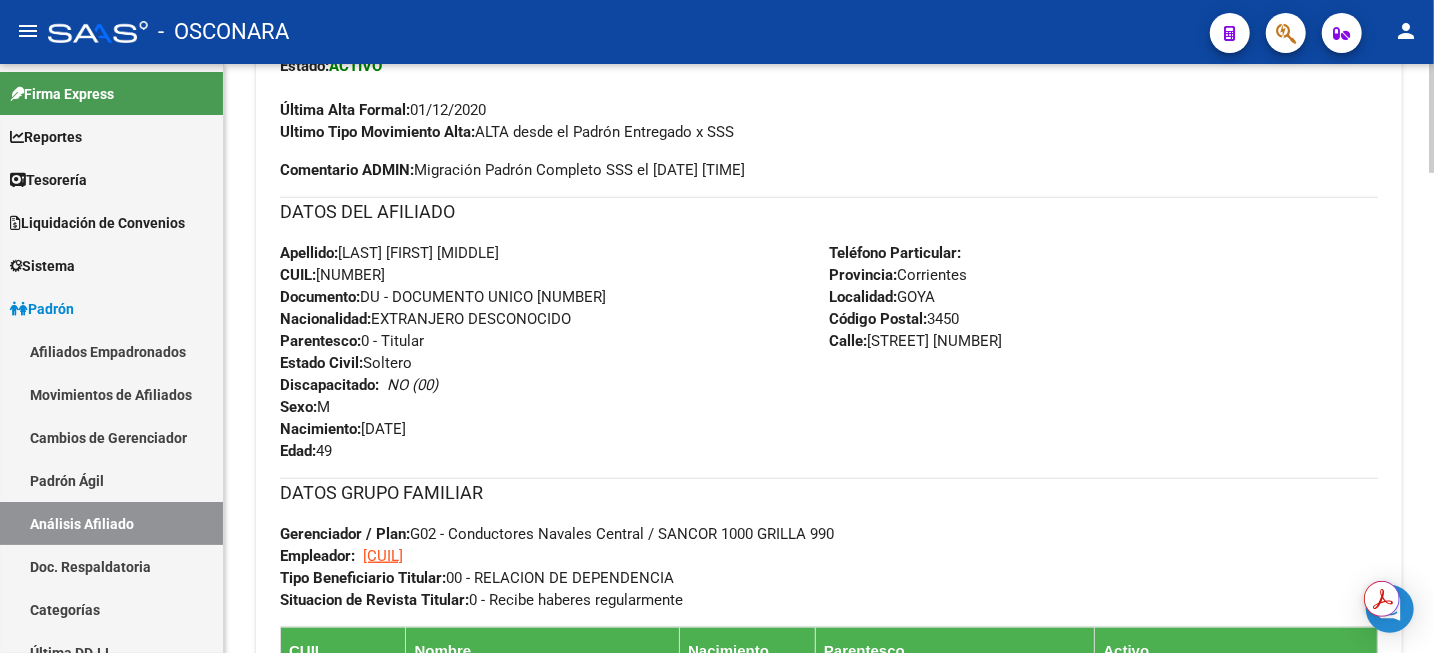 click on "CUIL:  [CUIL]" at bounding box center (332, 275) 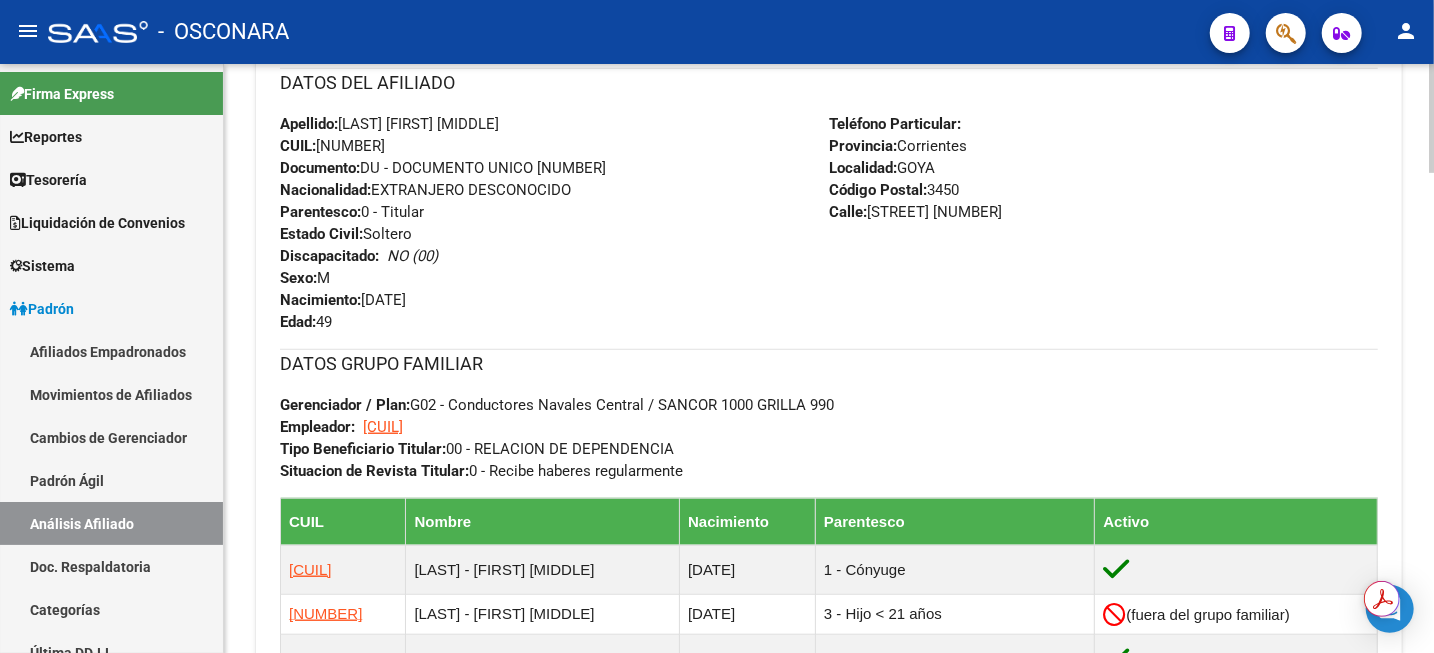 scroll, scrollTop: 982, scrollLeft: 0, axis: vertical 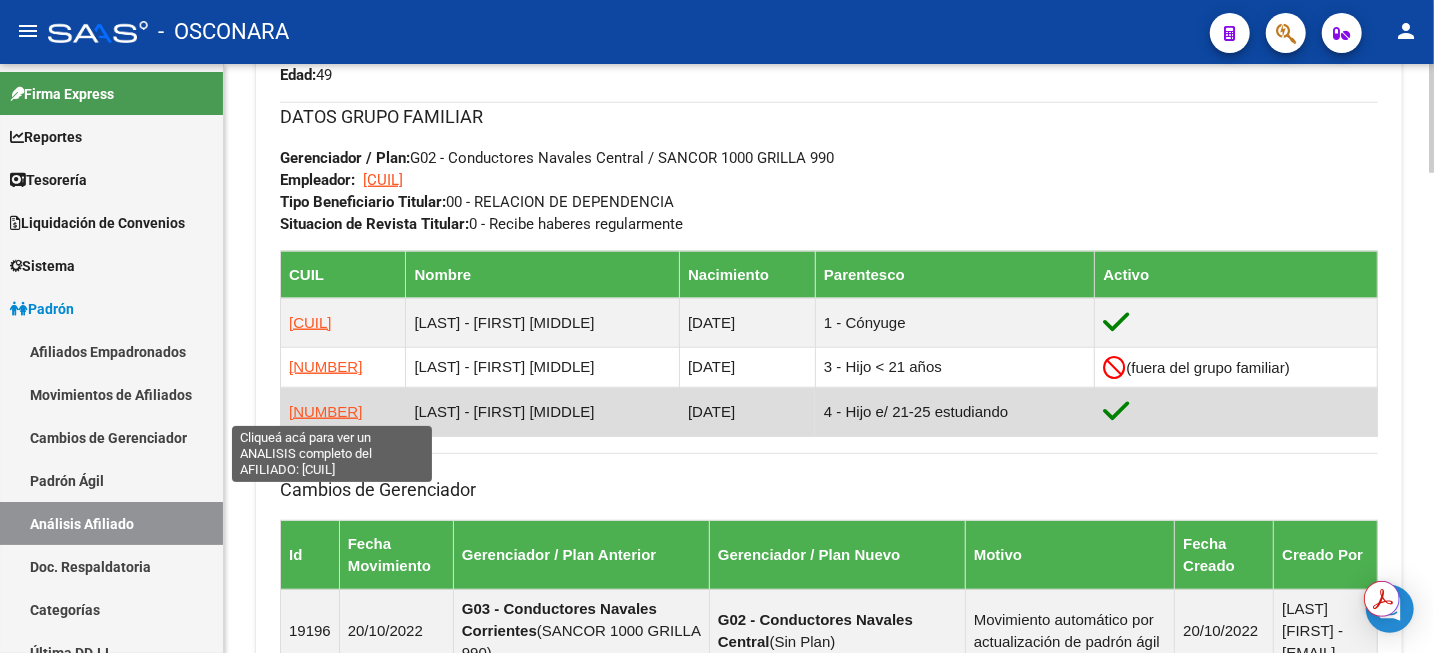 click on "[NUMBER]" at bounding box center [325, 411] 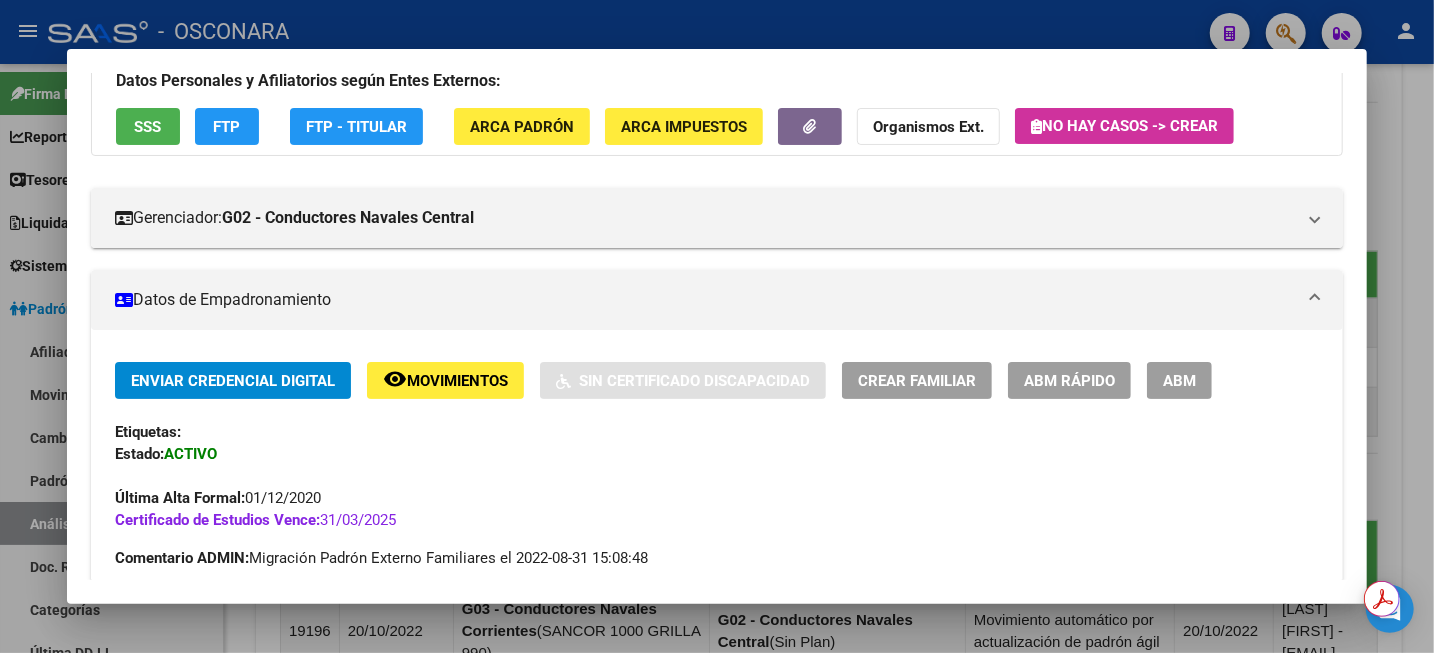 scroll, scrollTop: 125, scrollLeft: 0, axis: vertical 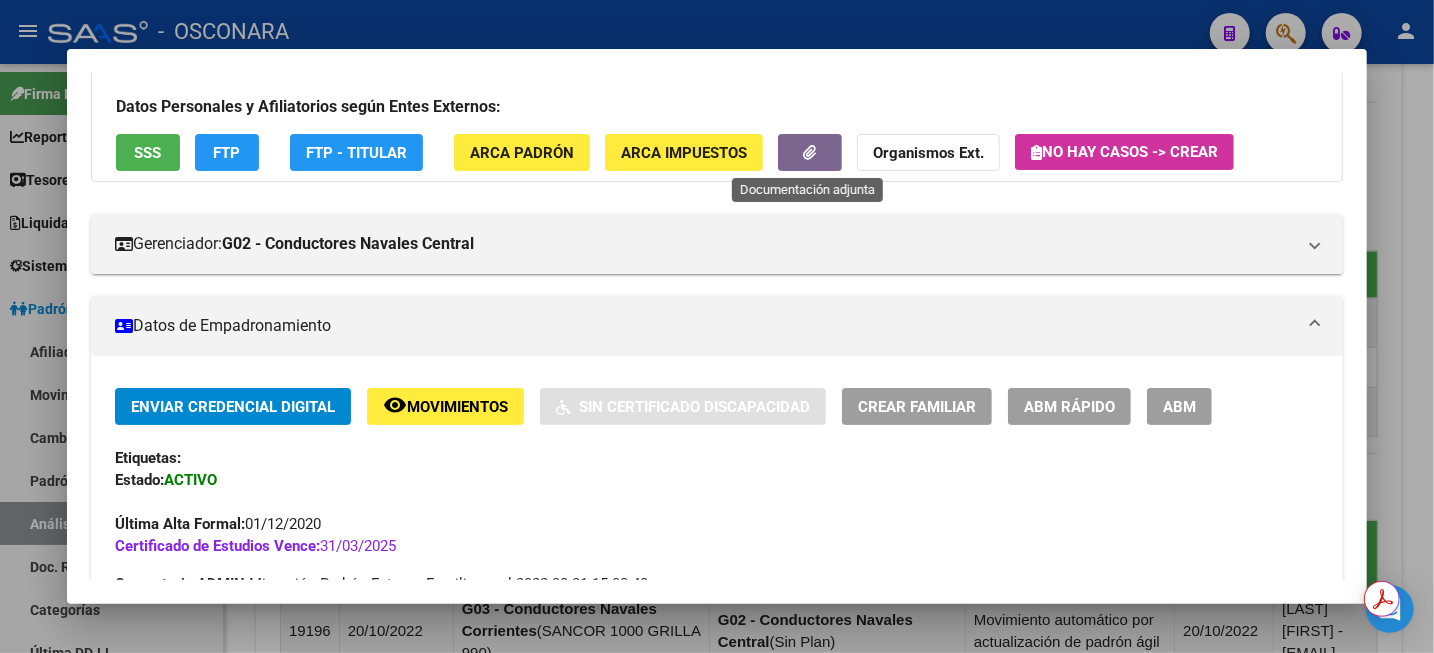 click 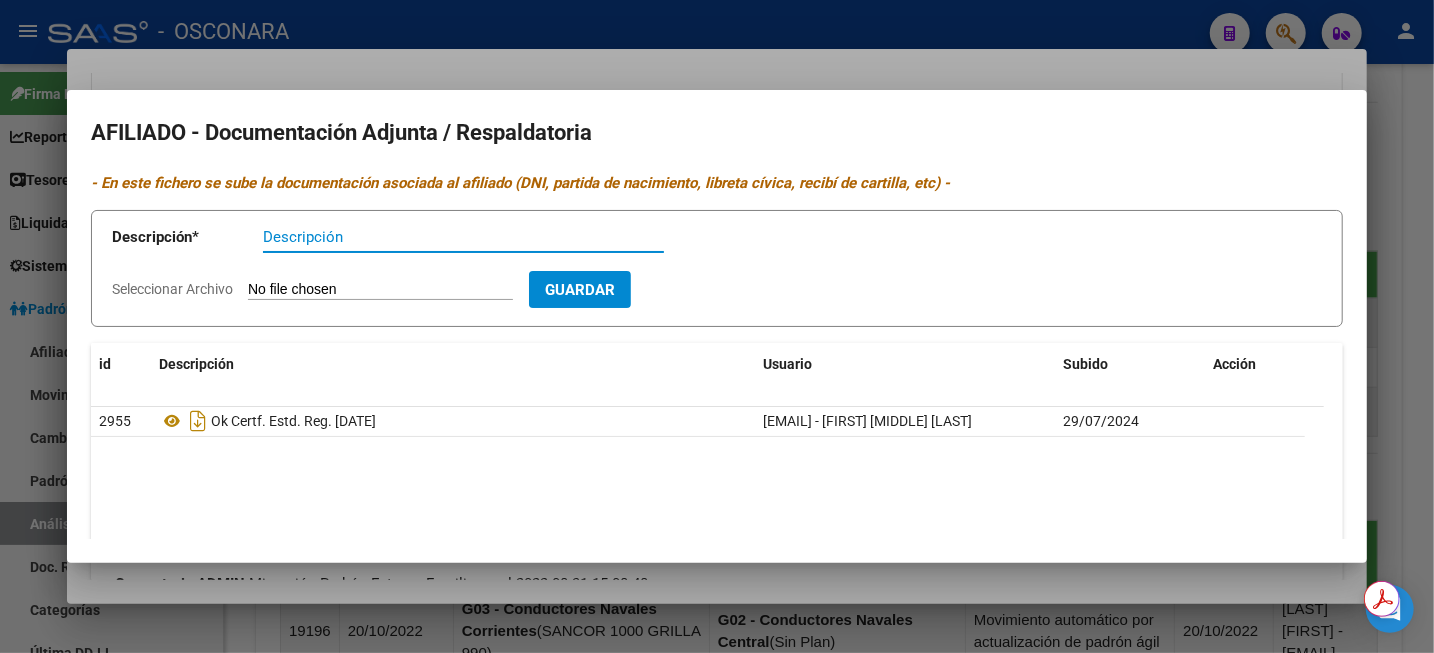 click at bounding box center [717, 326] 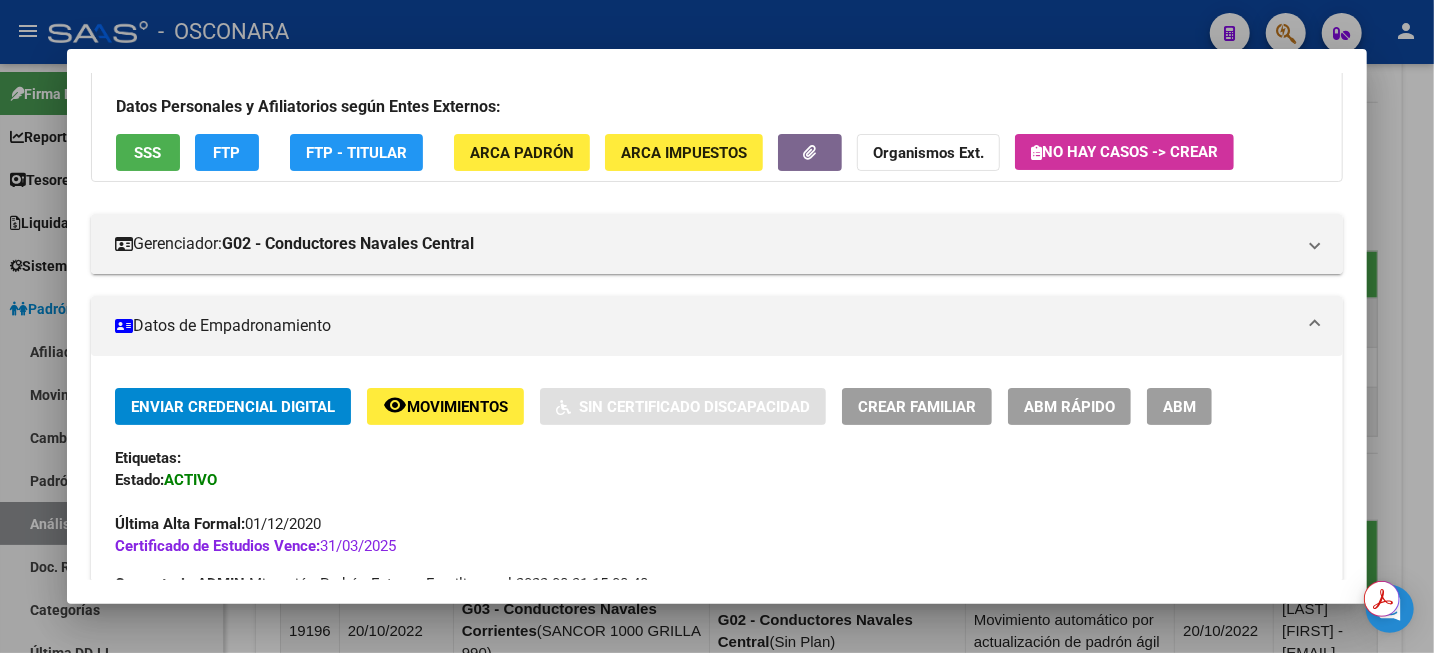 click at bounding box center (717, 326) 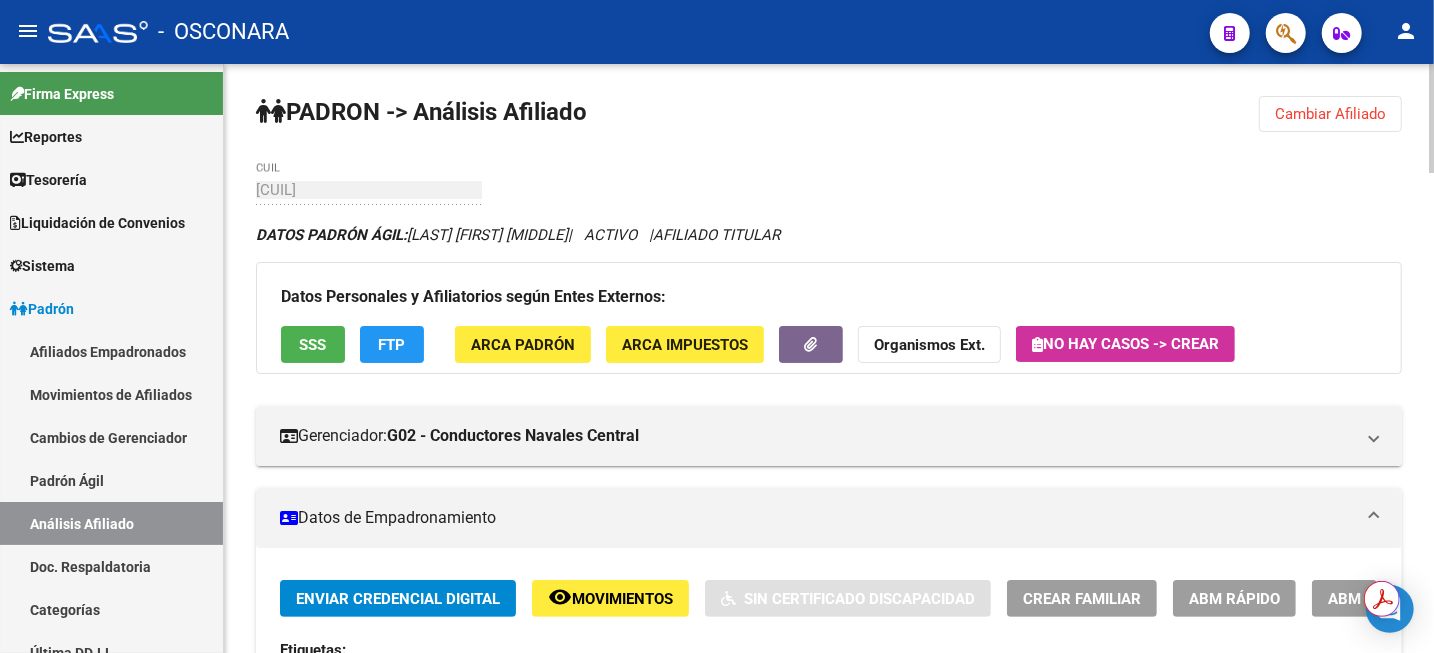 scroll, scrollTop: 0, scrollLeft: 0, axis: both 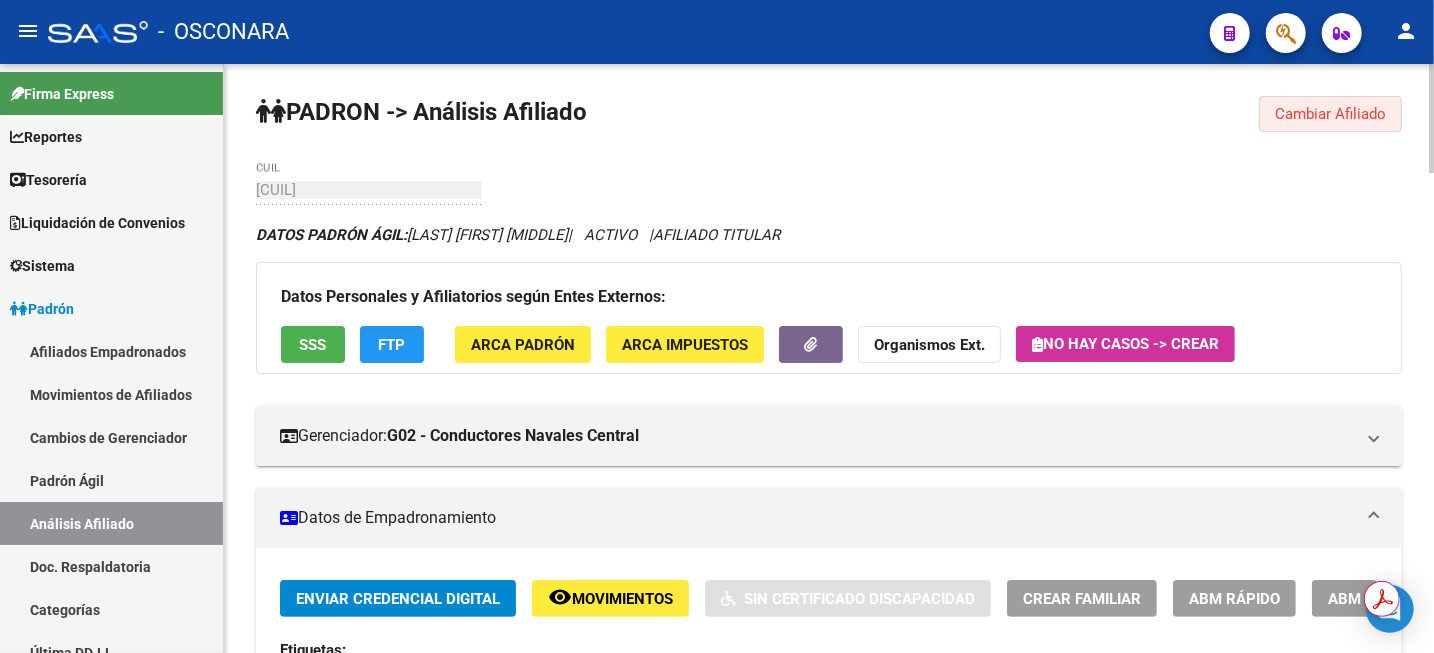 click on "Cambiar Afiliado" 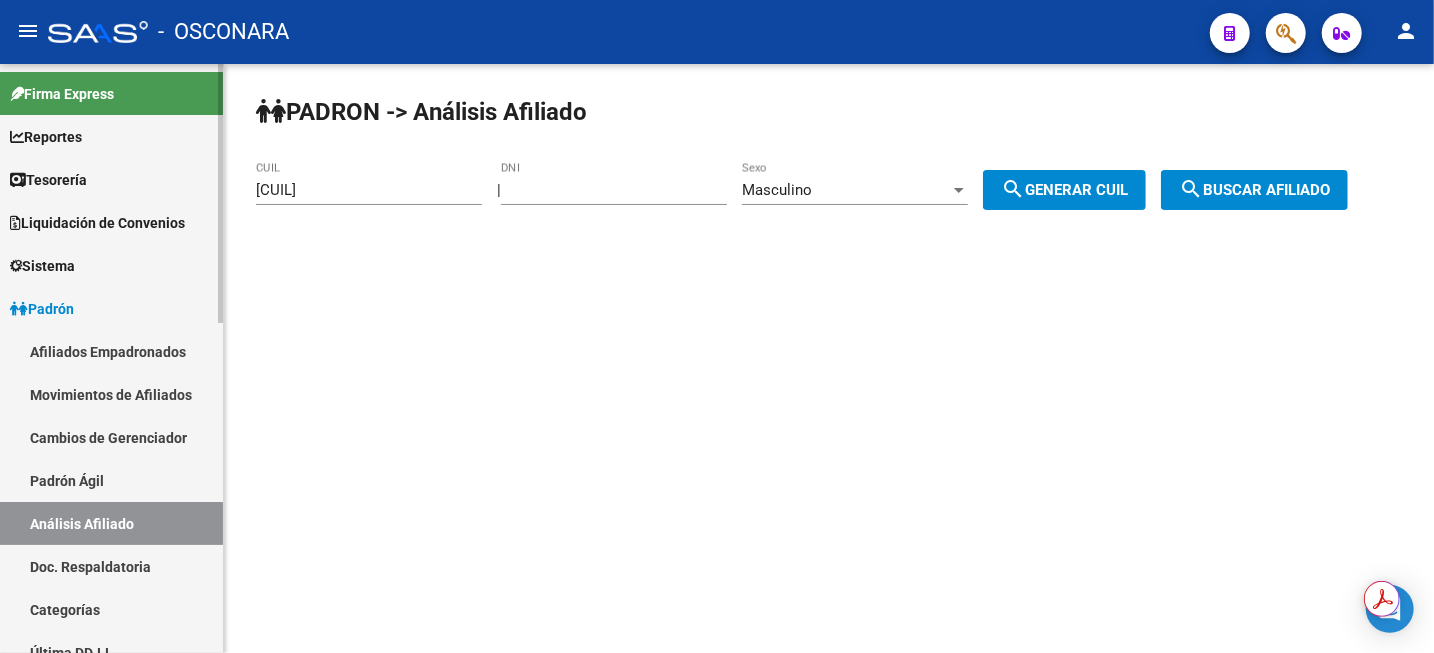 click on "Padrón Ágil" at bounding box center (111, 480) 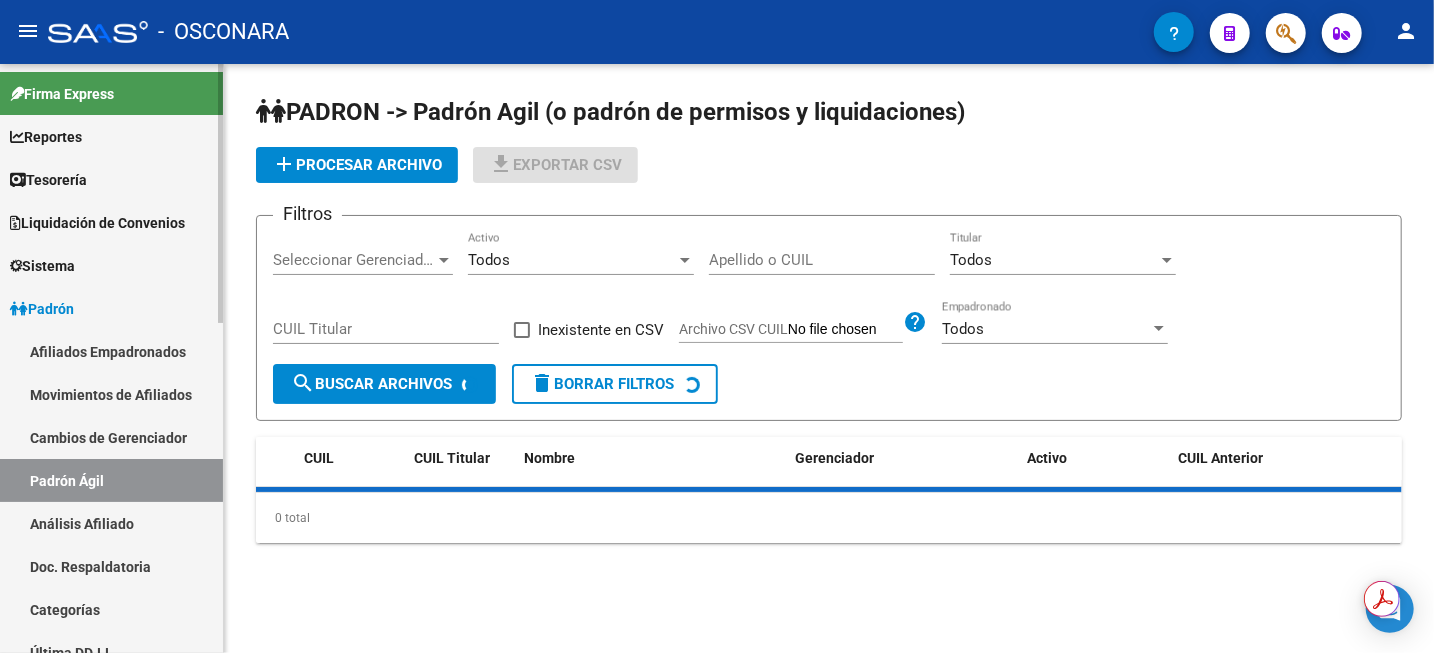 click on "Análisis Afiliado" at bounding box center (111, 523) 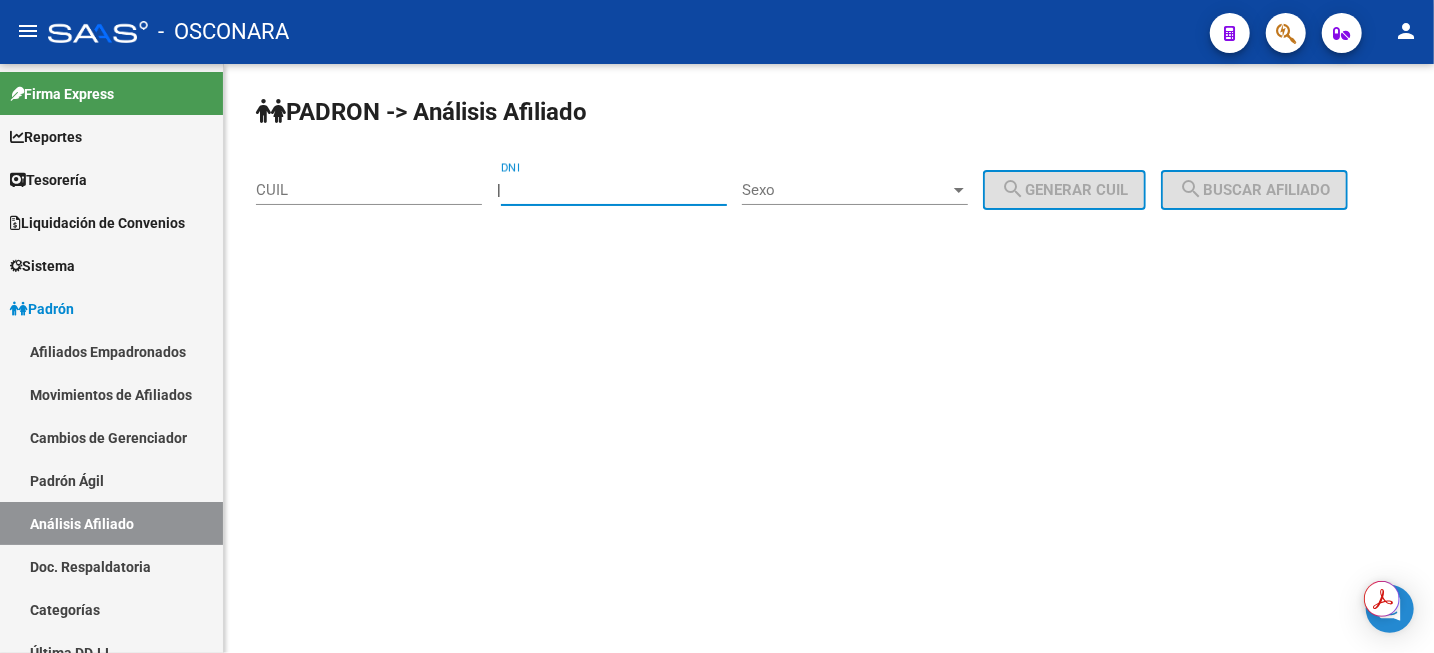 click on "DNI" at bounding box center [614, 190] 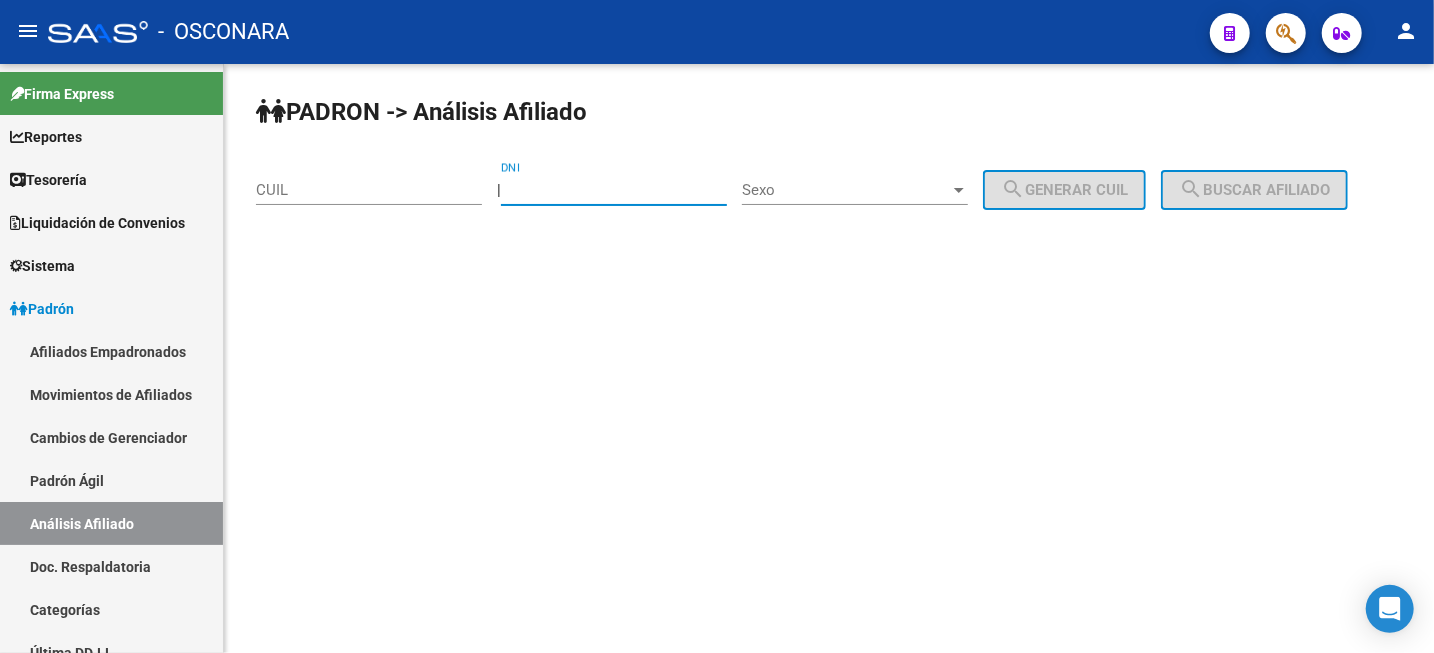 type on "[CUIL]" 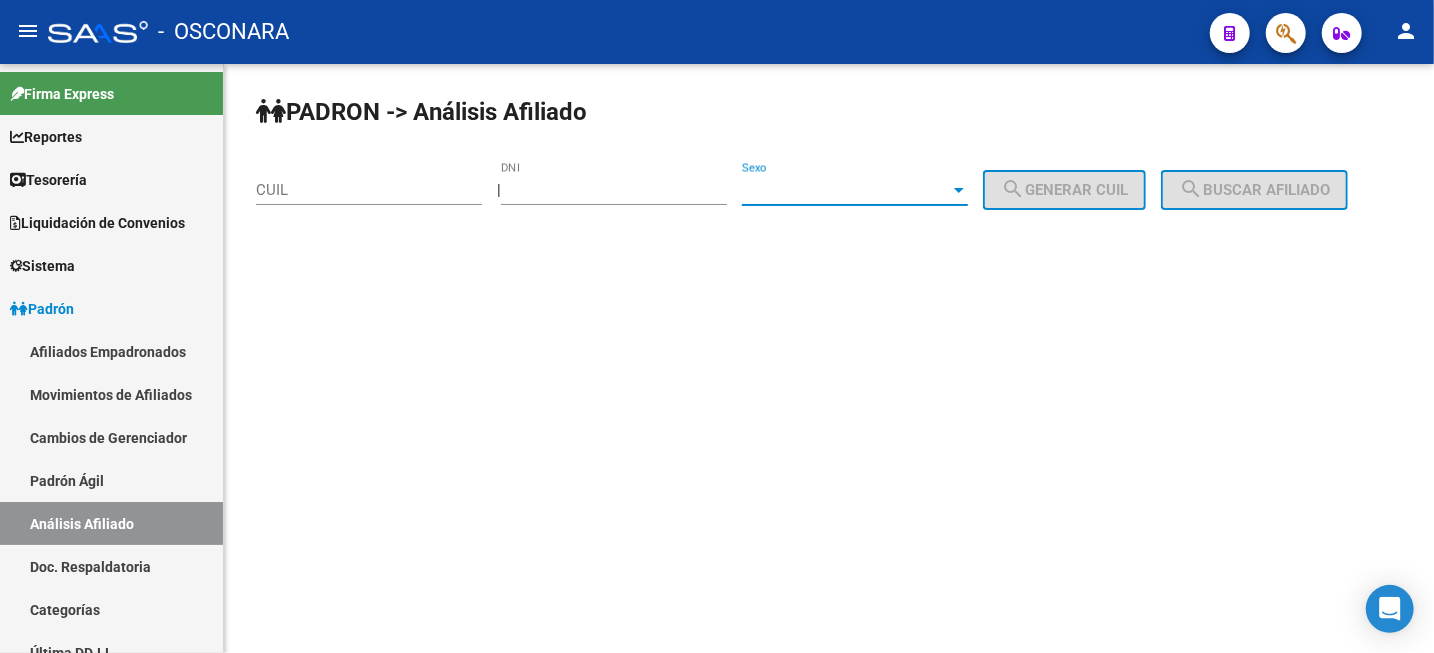 click on "Sexo" at bounding box center [846, 190] 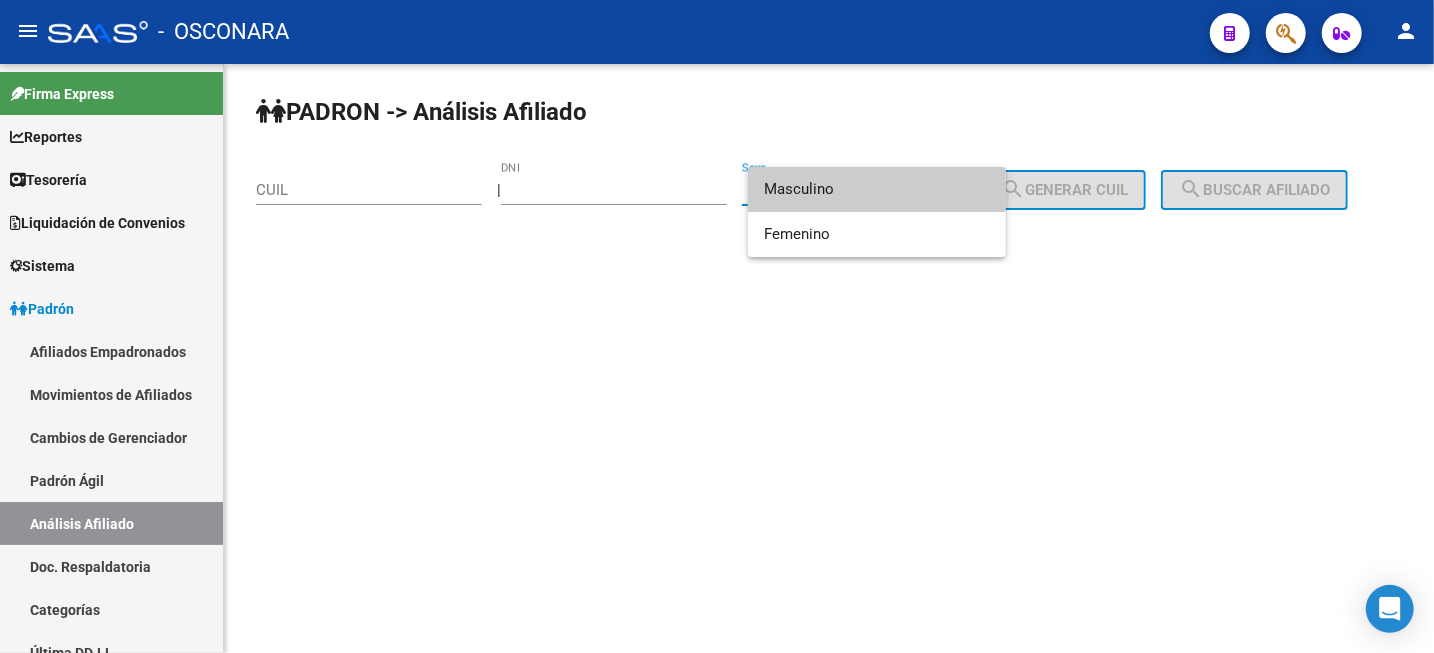 click on "Masculino" at bounding box center (877, 189) 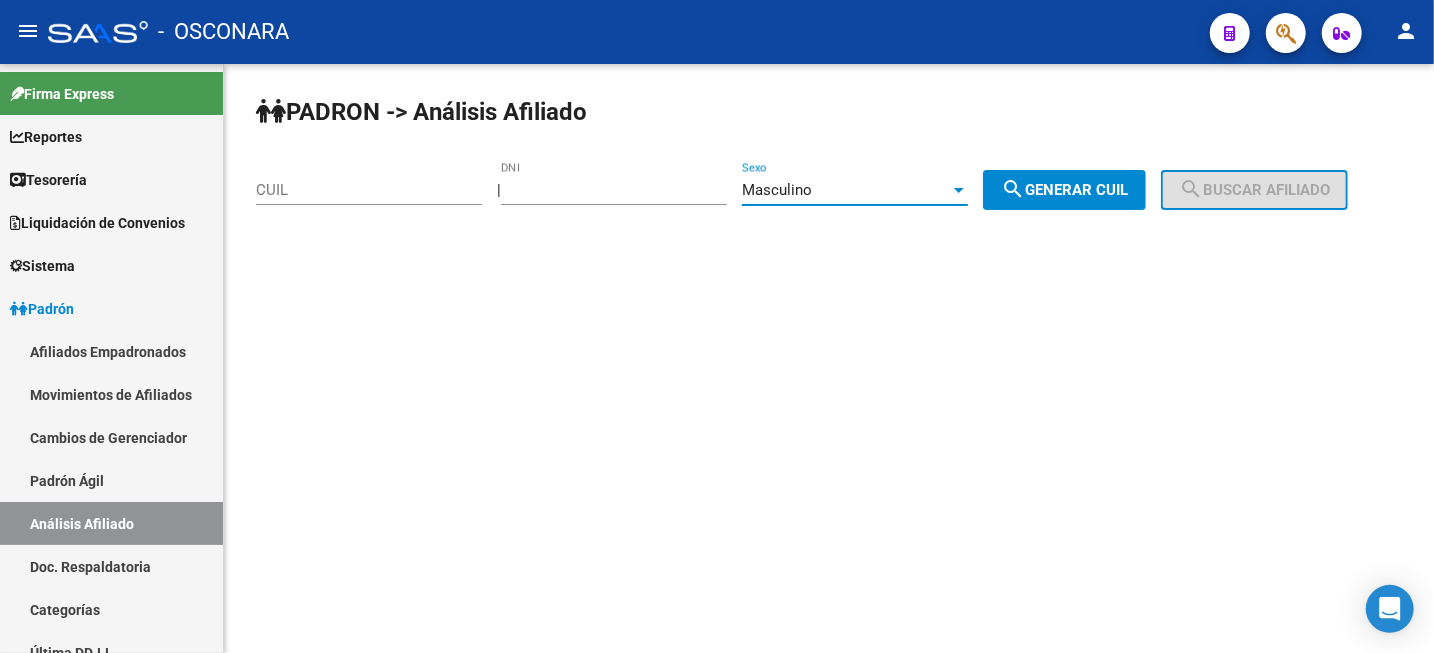 click on "search" 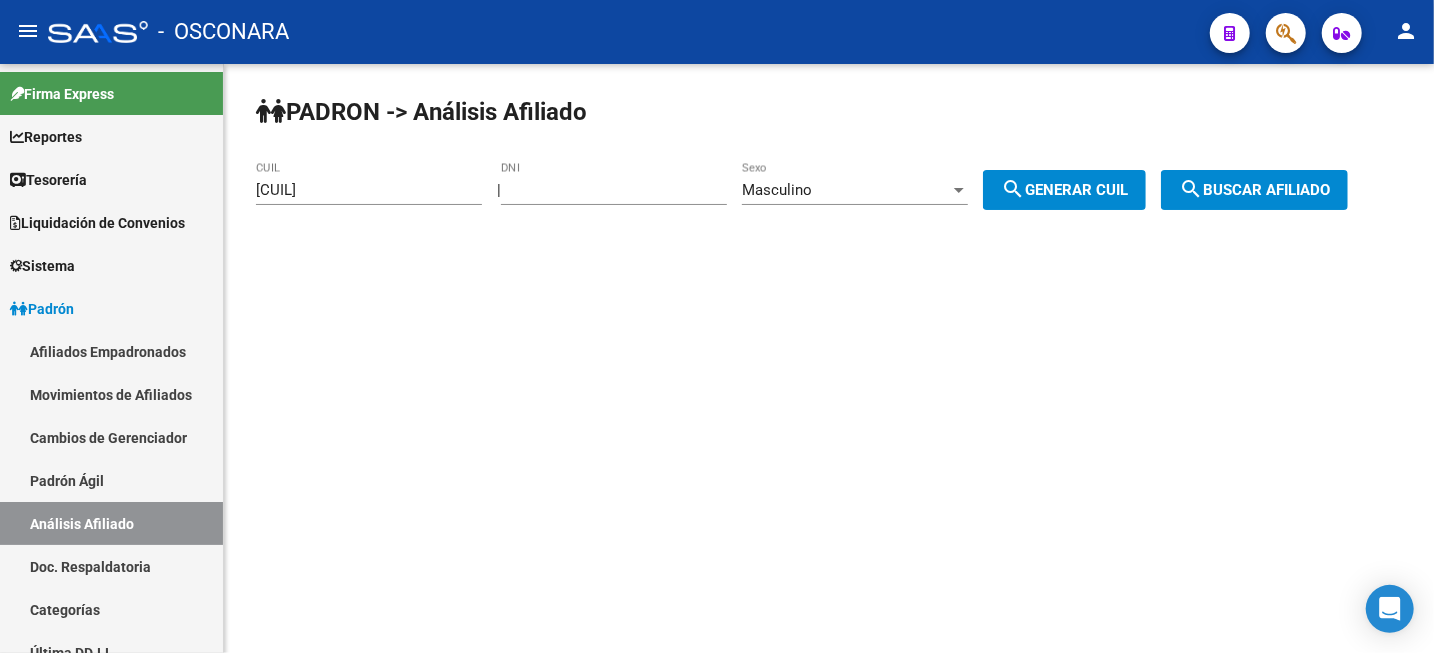 click on "search  Buscar afiliado" 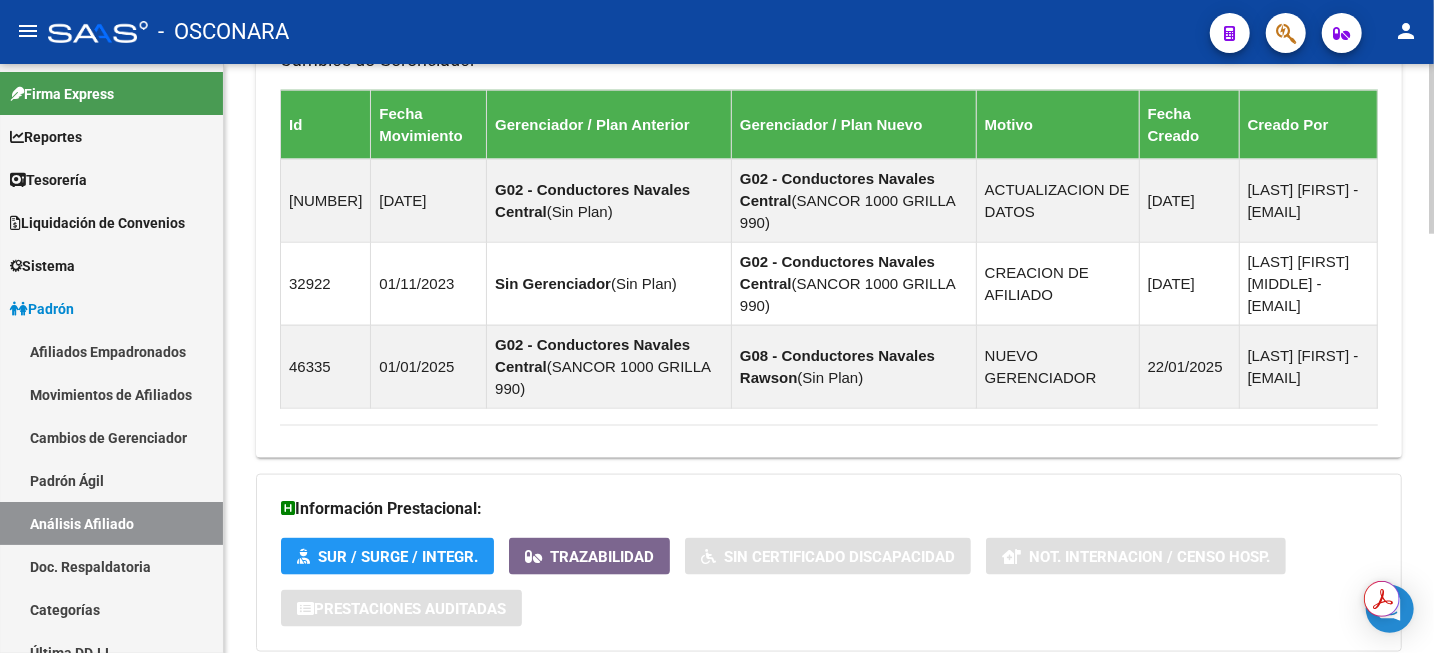 scroll, scrollTop: 1452, scrollLeft: 0, axis: vertical 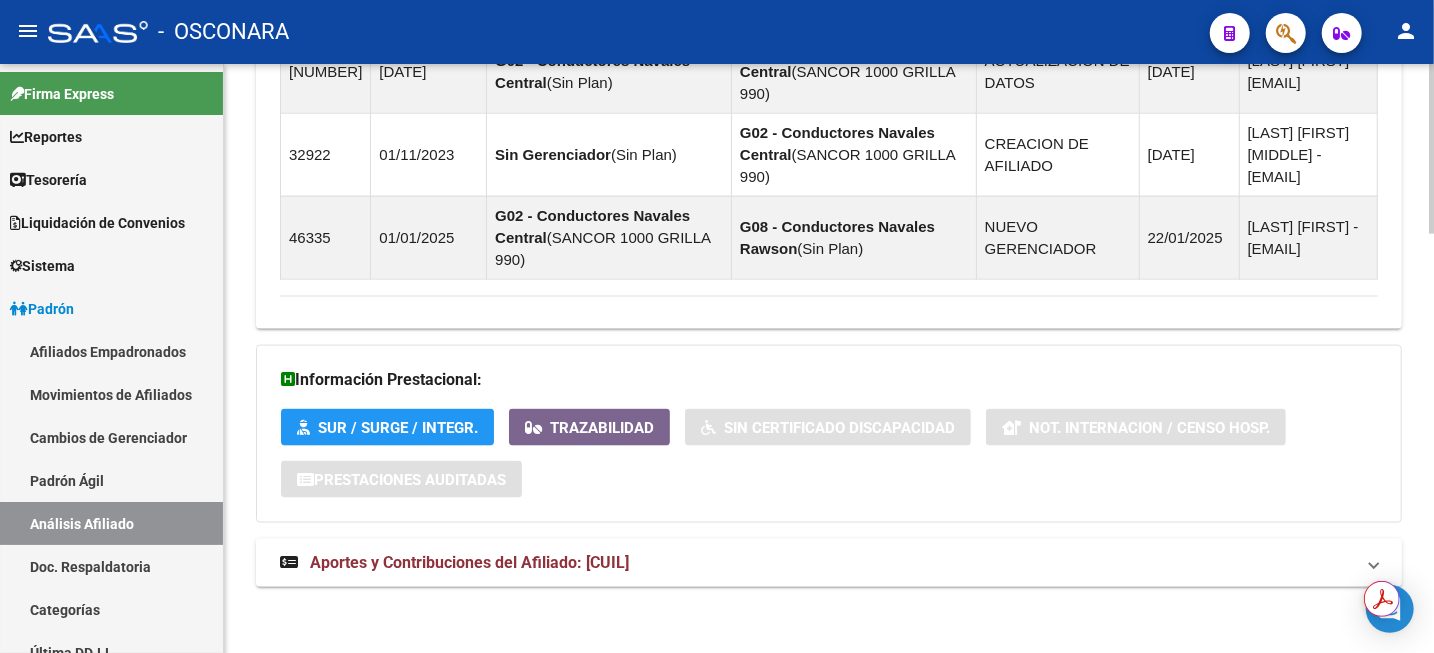 click on "Aportes y Contribuciones del Afiliado: [CUIL]" at bounding box center (469, 562) 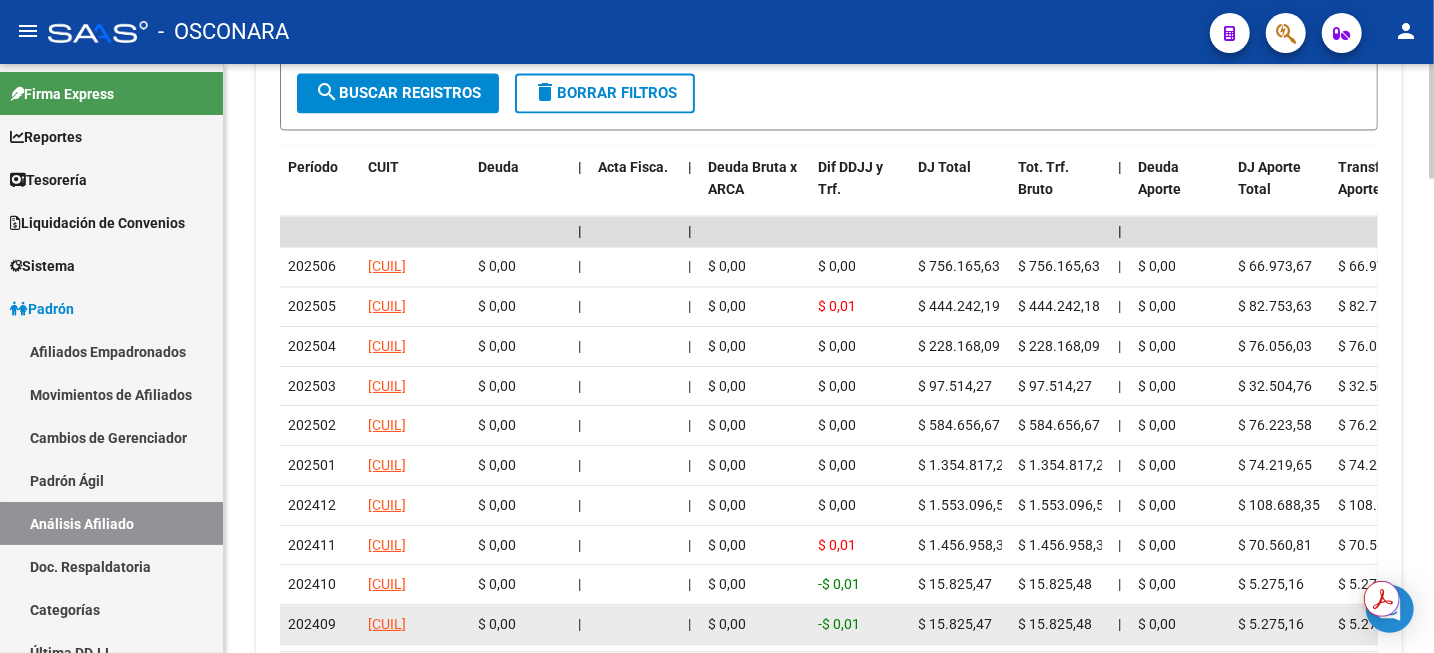 scroll, scrollTop: 2319, scrollLeft: 0, axis: vertical 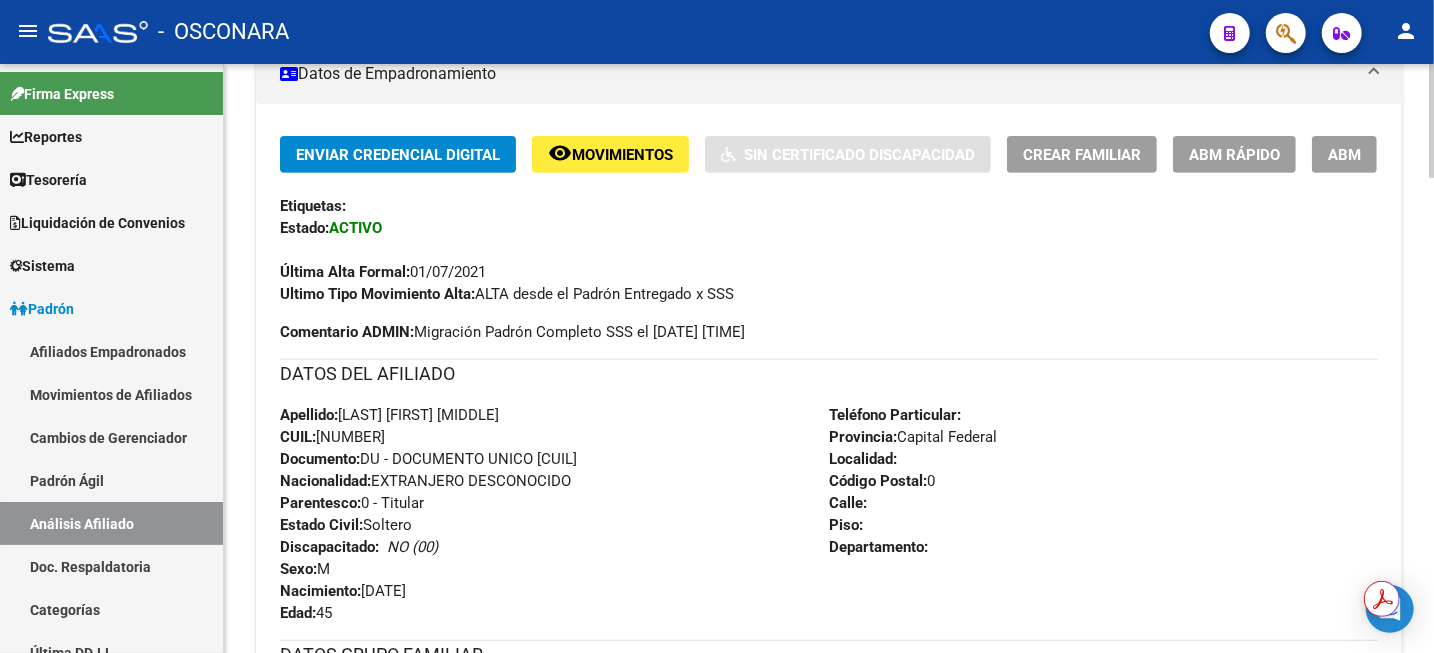 click on "CUIL:  [CUIL]" at bounding box center [332, 437] 